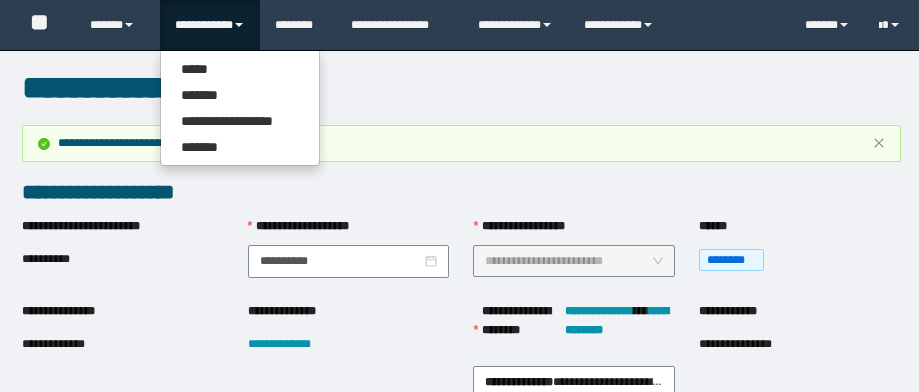 scroll, scrollTop: 0, scrollLeft: 0, axis: both 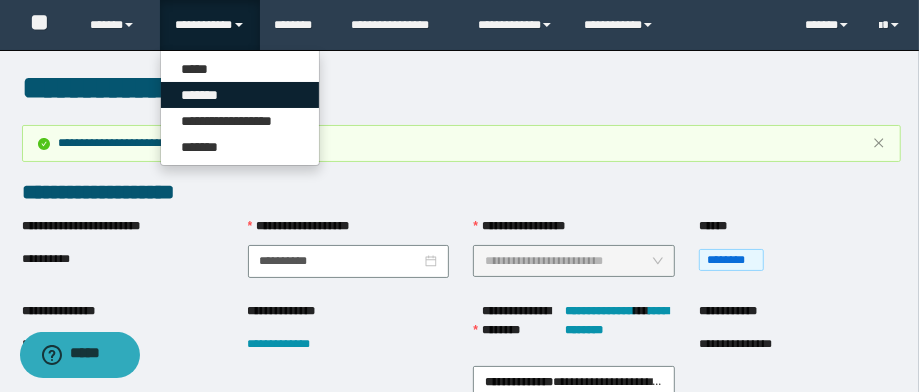 click on "*******" at bounding box center (240, 95) 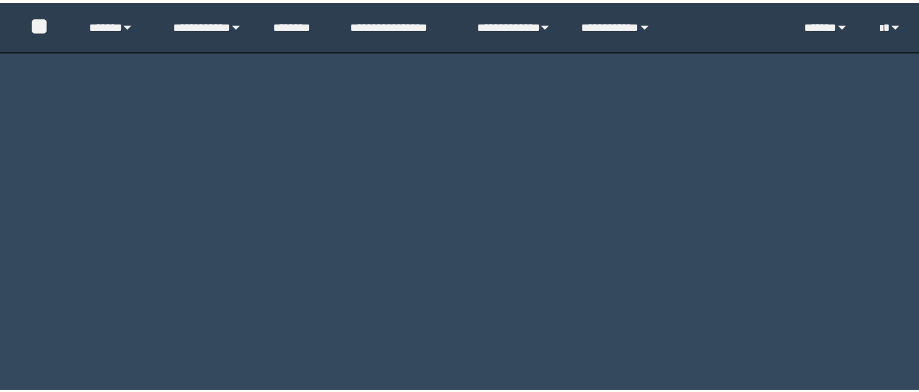 scroll, scrollTop: 0, scrollLeft: 0, axis: both 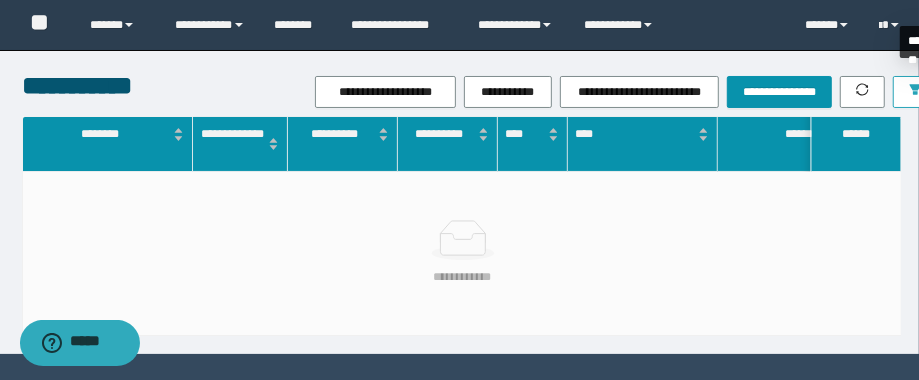 click 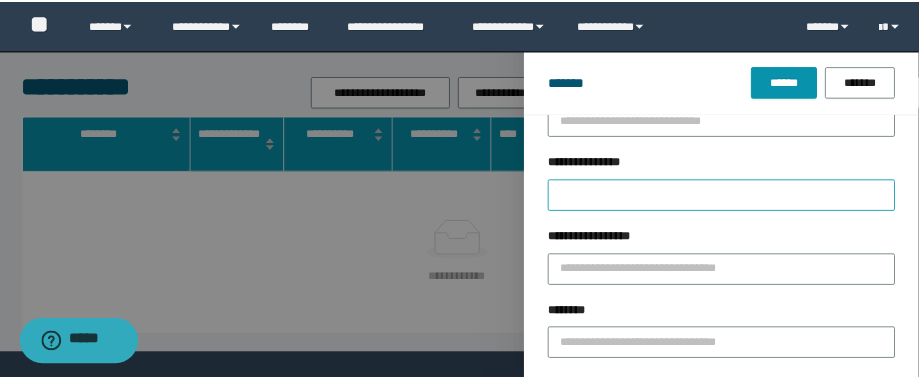 scroll, scrollTop: 80, scrollLeft: 0, axis: vertical 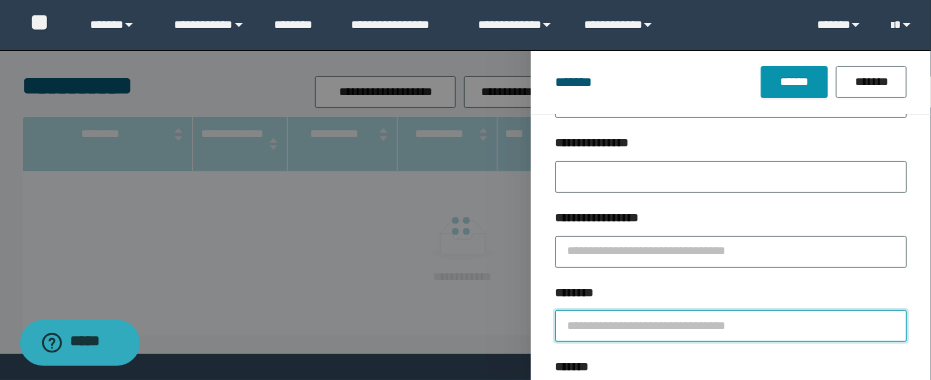 click on "********" at bounding box center [731, 326] 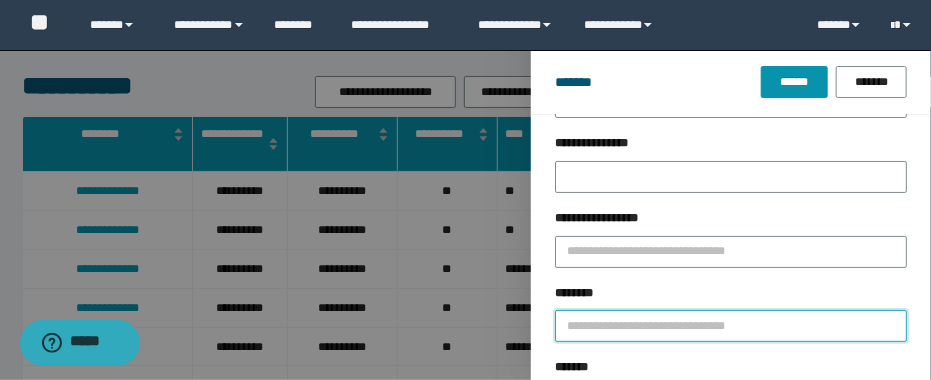 paste on "**********" 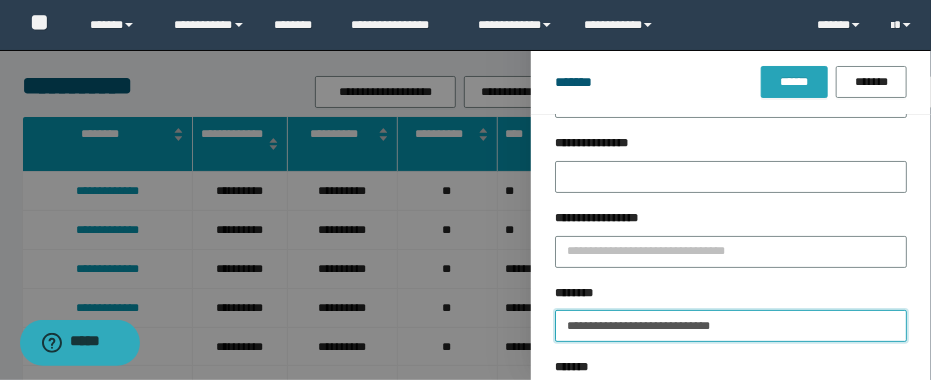 type on "**********" 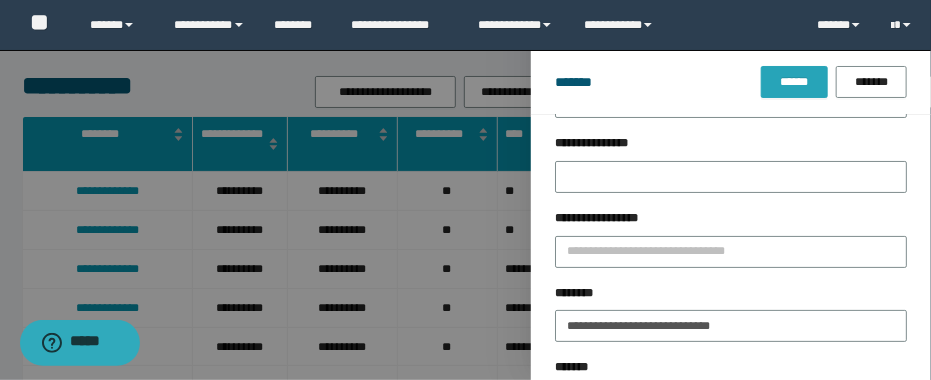 click on "******" at bounding box center (794, 82) 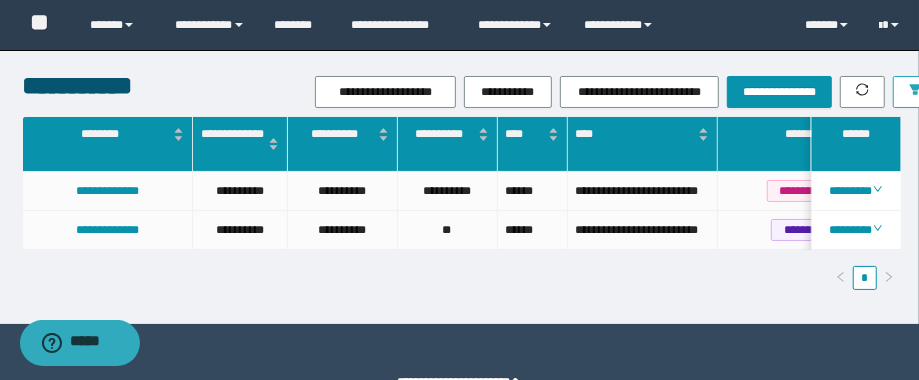 scroll, scrollTop: 0, scrollLeft: 8, axis: horizontal 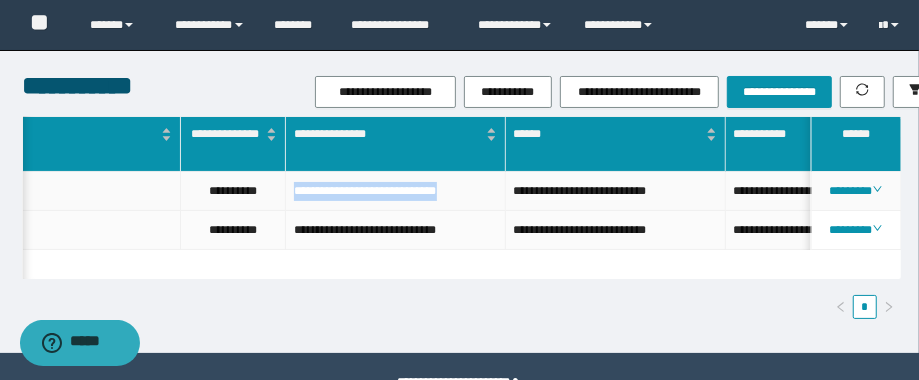 drag, startPoint x: 498, startPoint y: 192, endPoint x: 279, endPoint y: 184, distance: 219.14607 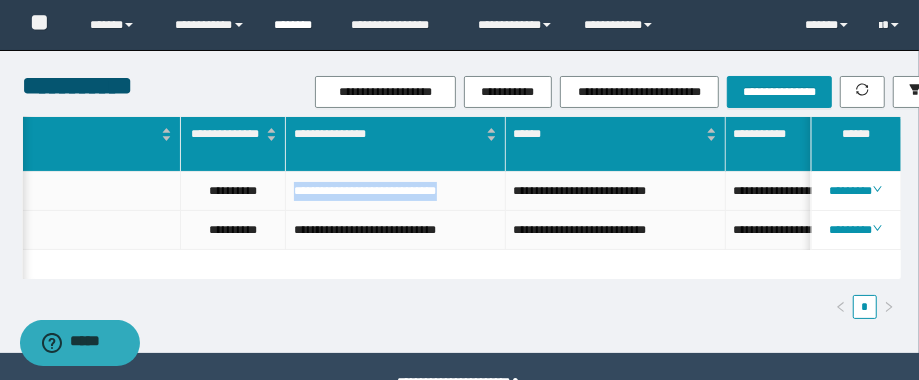 copy on "**********" 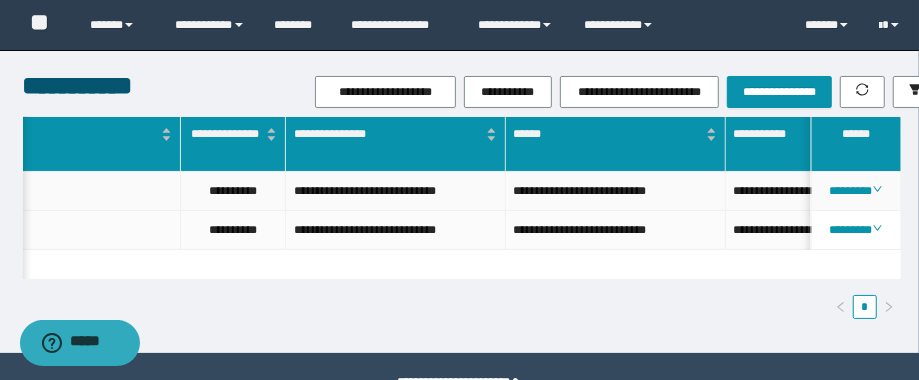 click on "**********" at bounding box center [233, 191] 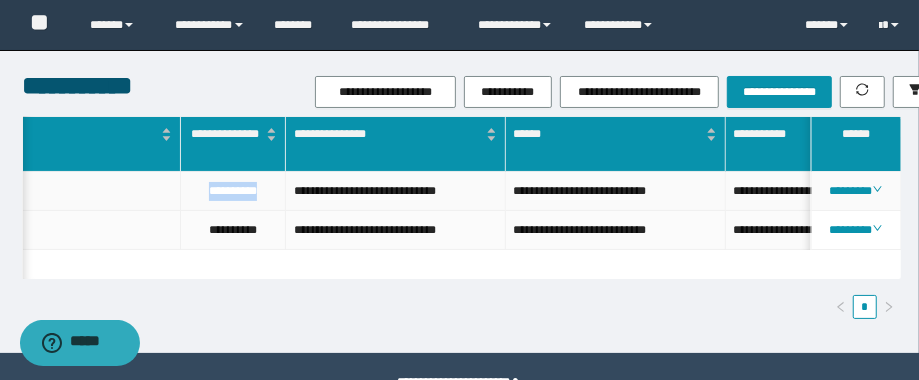 click on "**********" at bounding box center [233, 191] 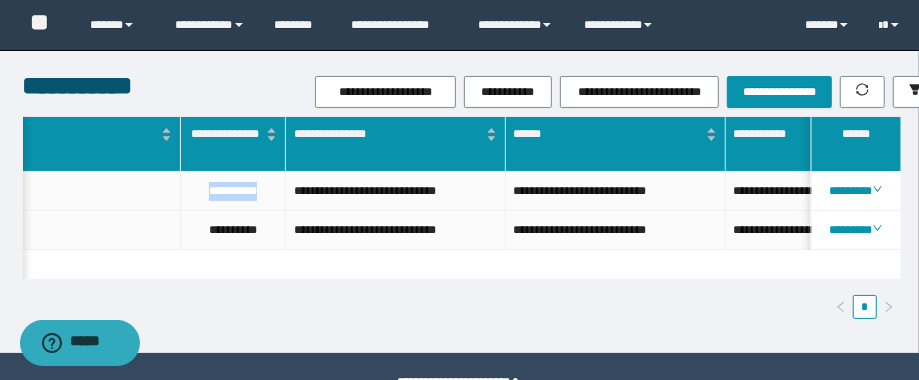 scroll, scrollTop: 0, scrollLeft: 492, axis: horizontal 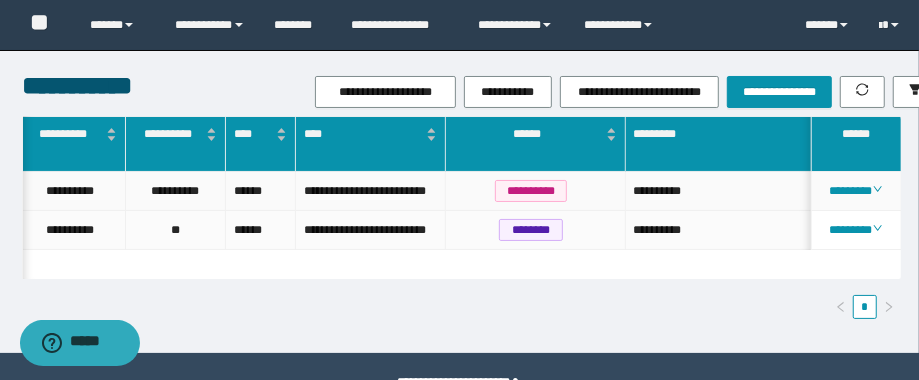 click on "**********" at bounding box center [736, 191] 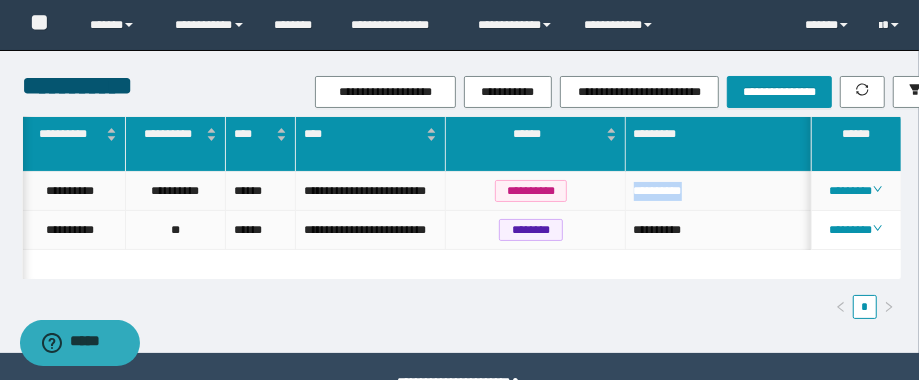 click on "**********" at bounding box center [736, 191] 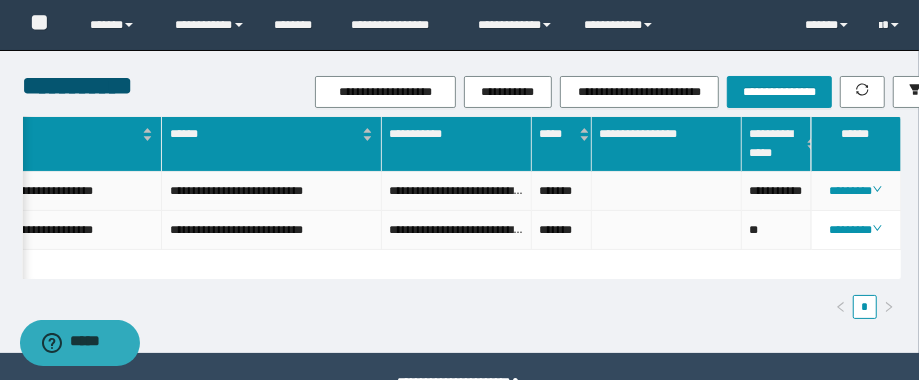 click on "**********" at bounding box center [777, 191] 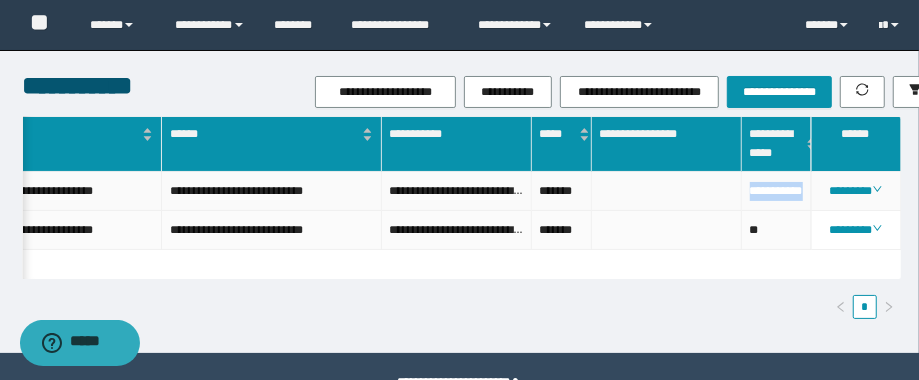 click on "**********" at bounding box center (777, 191) 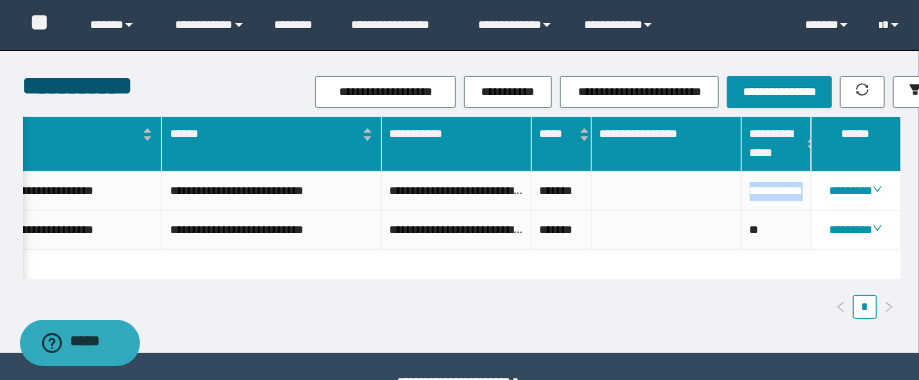 scroll, scrollTop: 0, scrollLeft: 1065, axis: horizontal 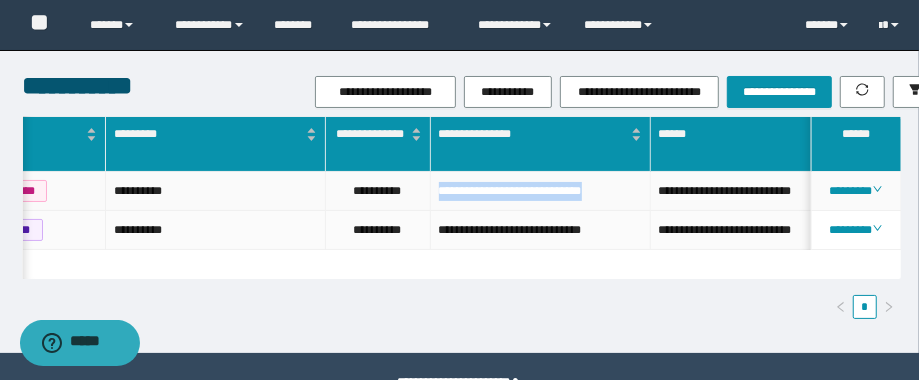 drag, startPoint x: 638, startPoint y: 186, endPoint x: 410, endPoint y: 219, distance: 230.37578 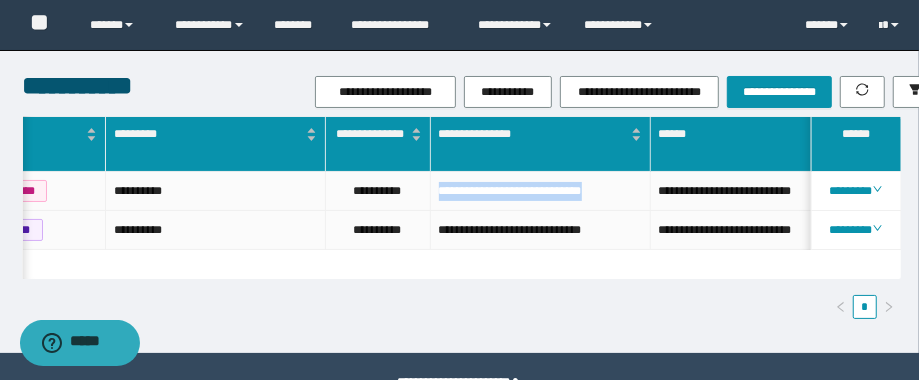 scroll, scrollTop: 0, scrollLeft: 688, axis: horizontal 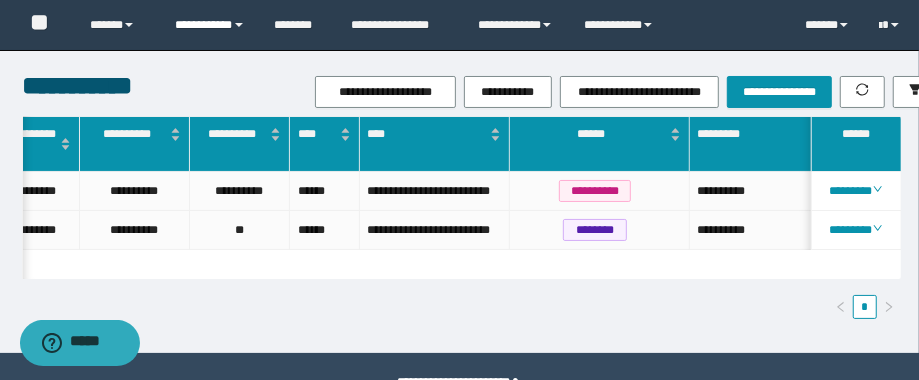 click on "**********" at bounding box center (210, 25) 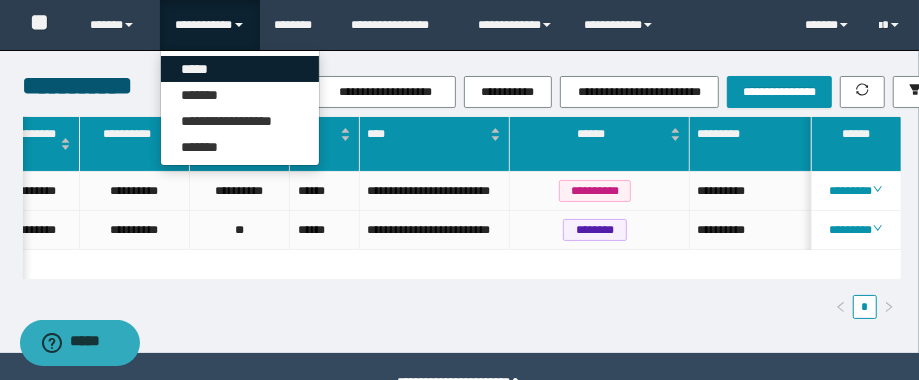 click on "*****" at bounding box center (240, 69) 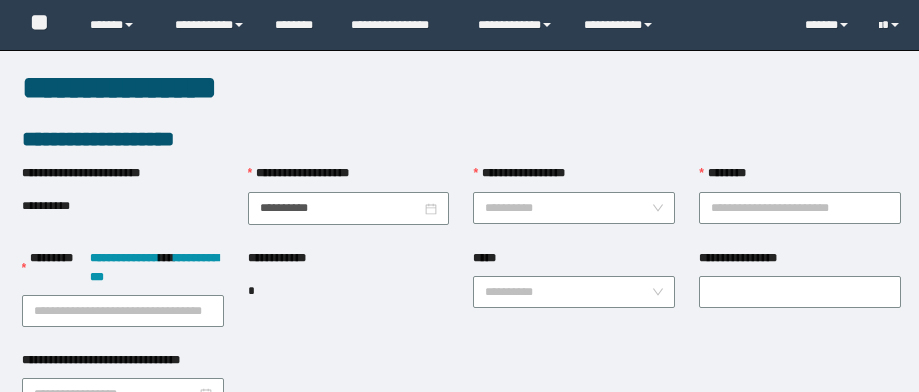 scroll, scrollTop: 0, scrollLeft: 0, axis: both 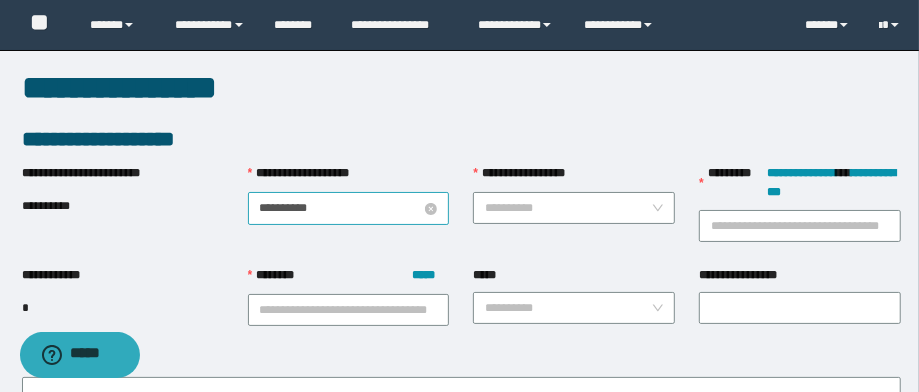 click on "**********" at bounding box center [341, 208] 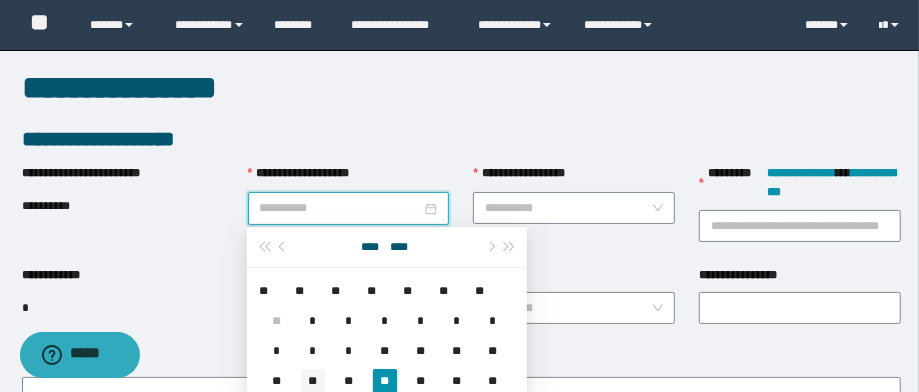 type on "**********" 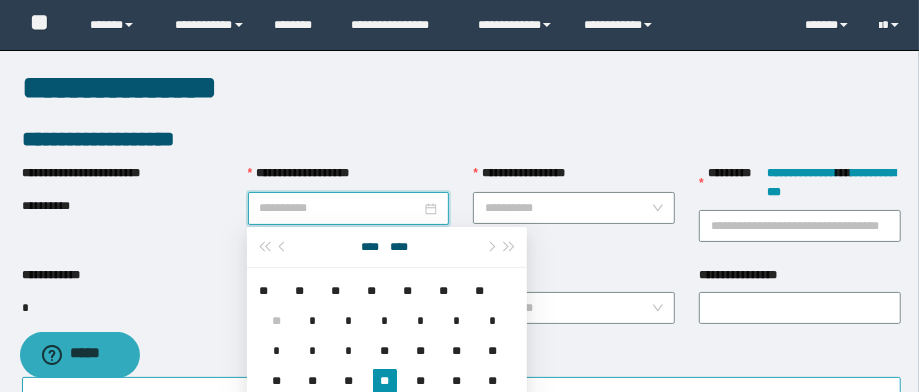 click on "**" at bounding box center [313, 381] 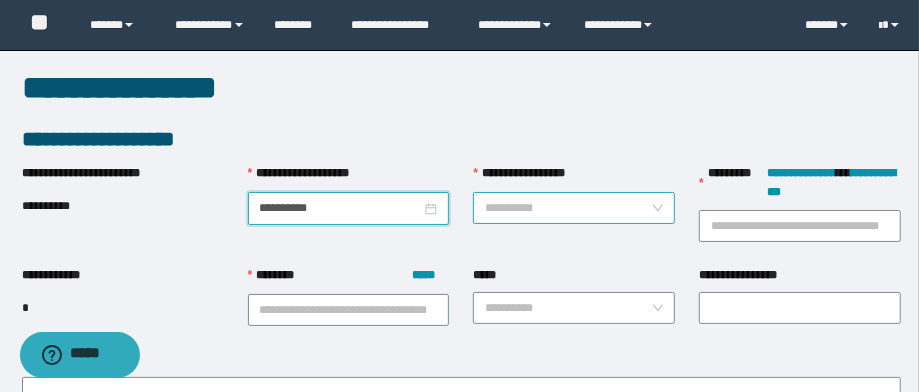 click on "**********" at bounding box center [568, 208] 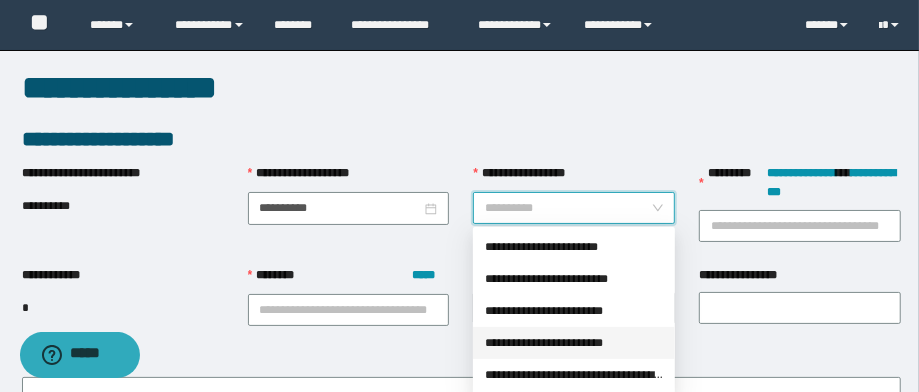drag, startPoint x: 623, startPoint y: 346, endPoint x: 667, endPoint y: 309, distance: 57.48913 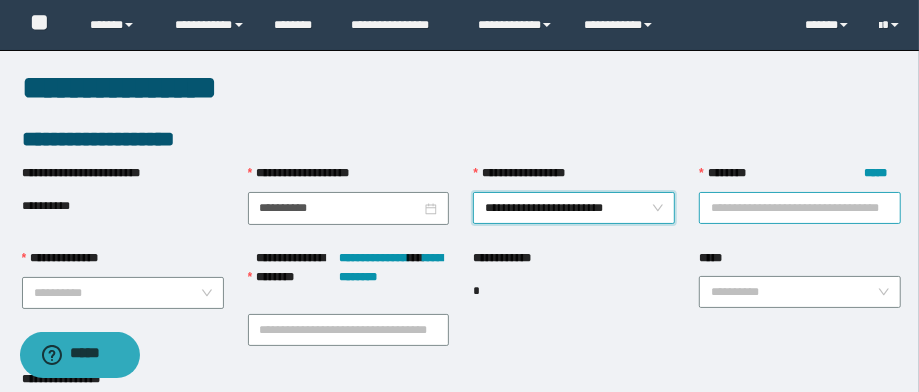 click on "******** *****" at bounding box center [800, 208] 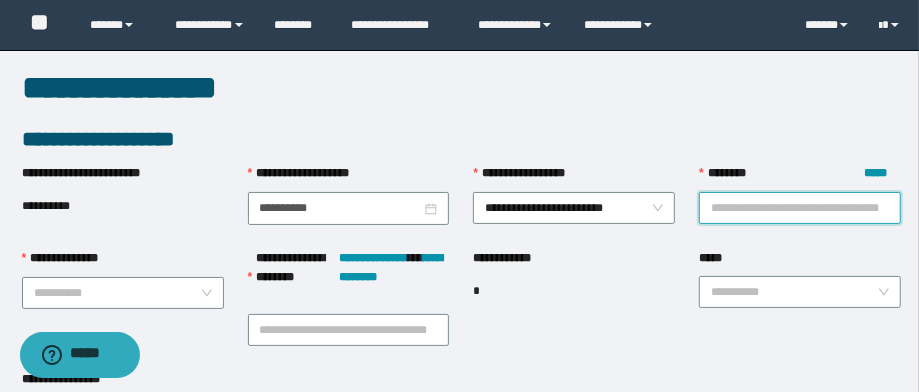 paste on "**********" 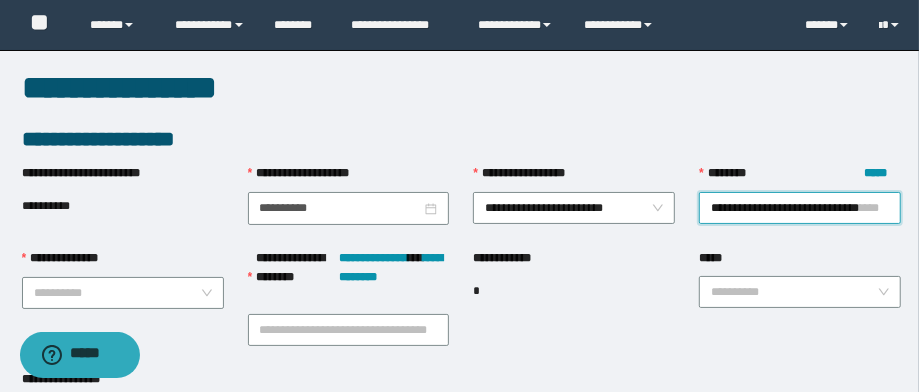 scroll, scrollTop: 0, scrollLeft: 46, axis: horizontal 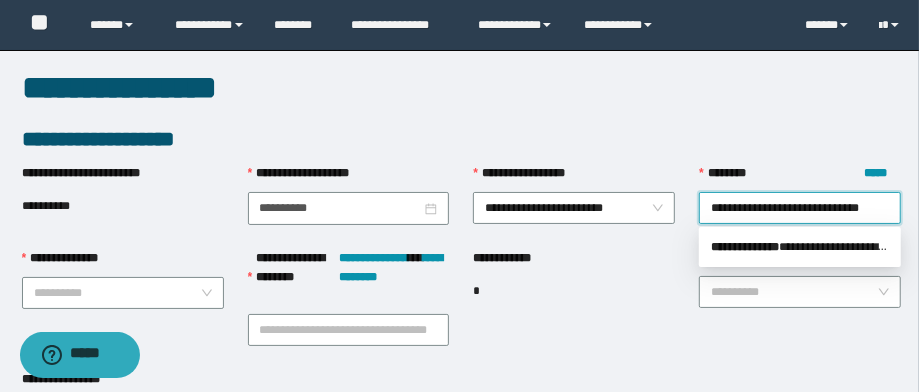 click on "**********" at bounding box center [745, 247] 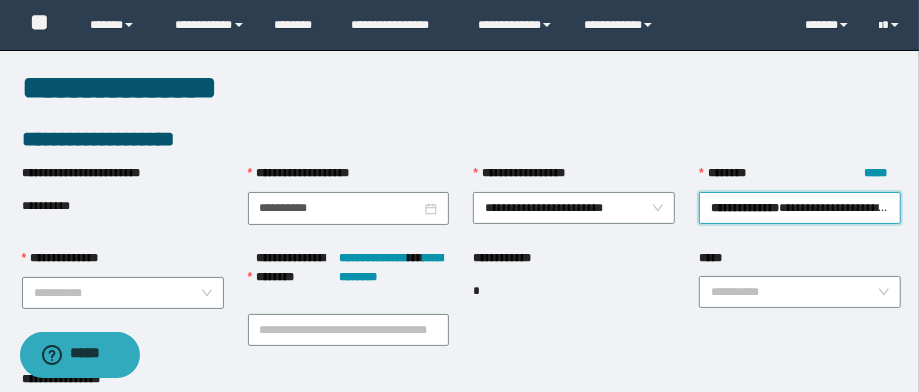scroll, scrollTop: 0, scrollLeft: 0, axis: both 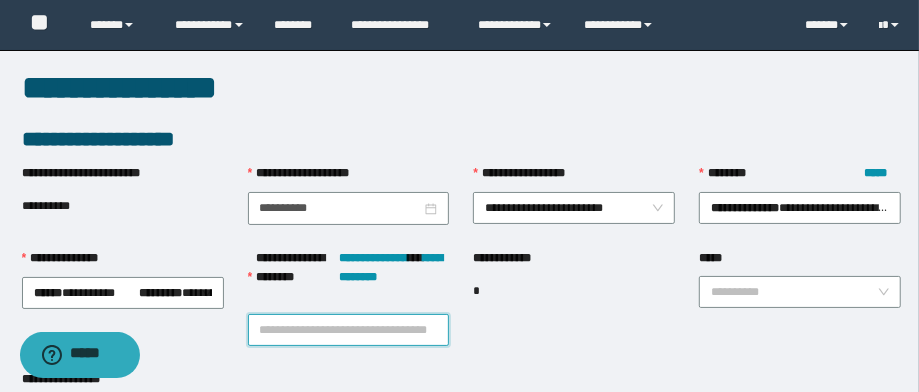 click on "**********" at bounding box center (349, 330) 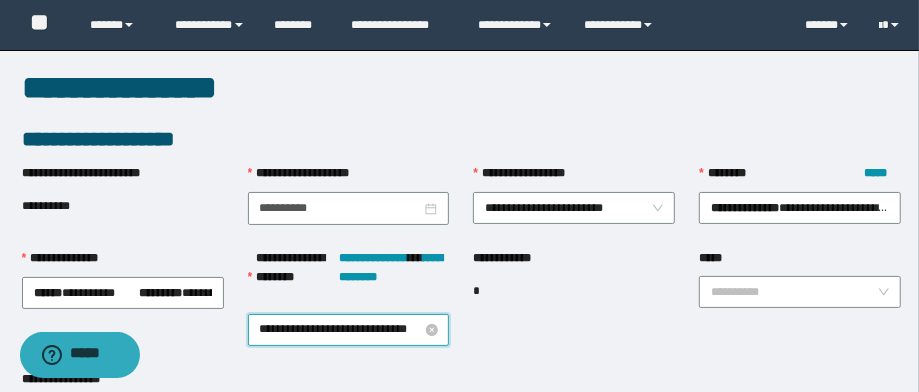 scroll, scrollTop: 0, scrollLeft: 46, axis: horizontal 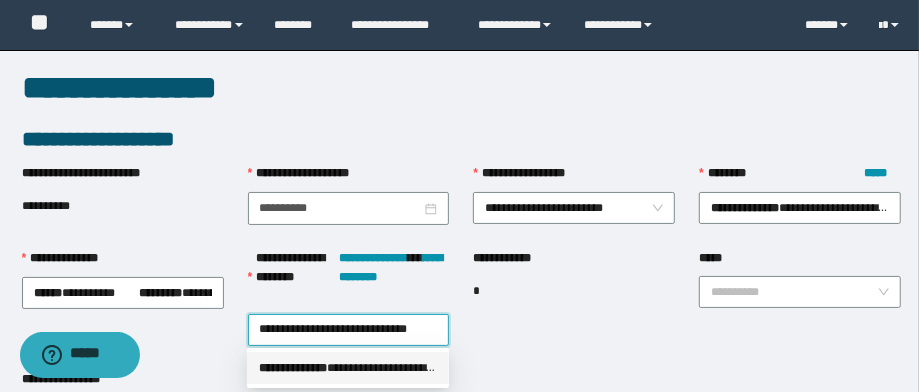 click on "**********" at bounding box center [348, 368] 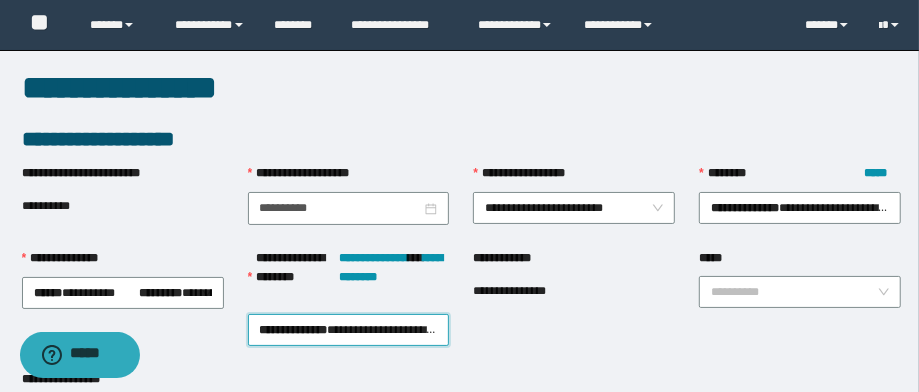 scroll, scrollTop: 0, scrollLeft: 0, axis: both 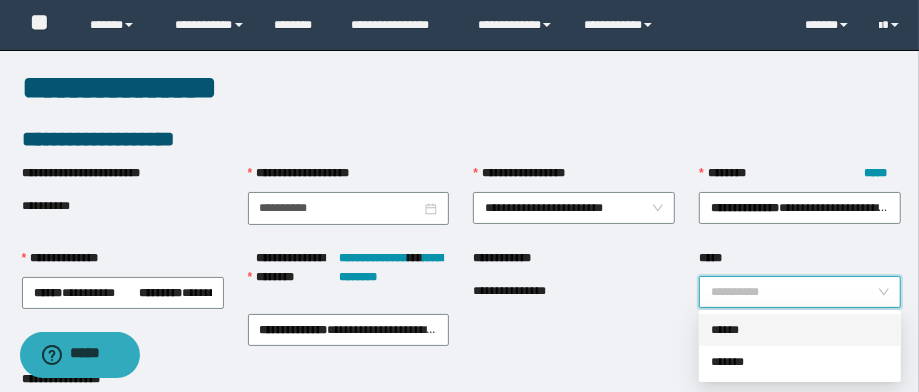 click on "*****" at bounding box center (794, 292) 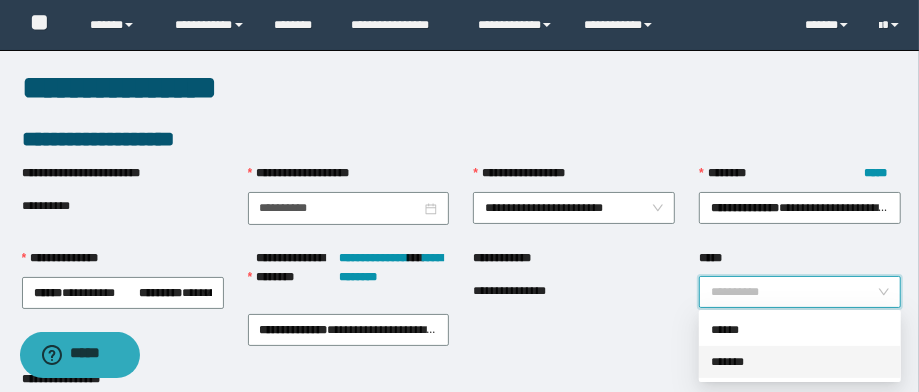click on "*******" at bounding box center [800, 362] 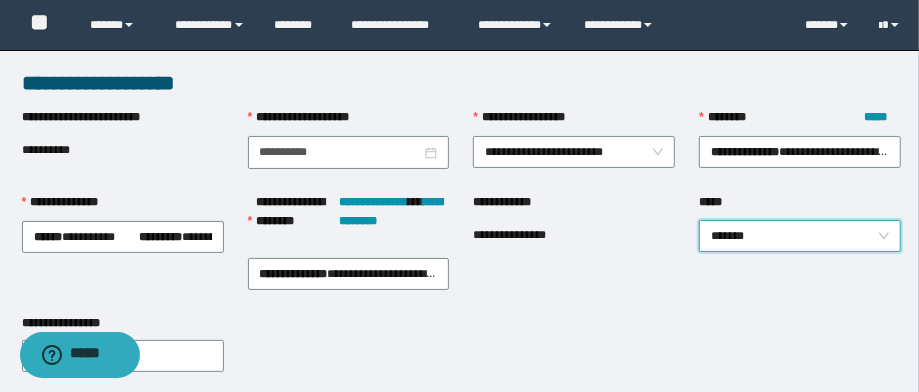 scroll, scrollTop: 80, scrollLeft: 0, axis: vertical 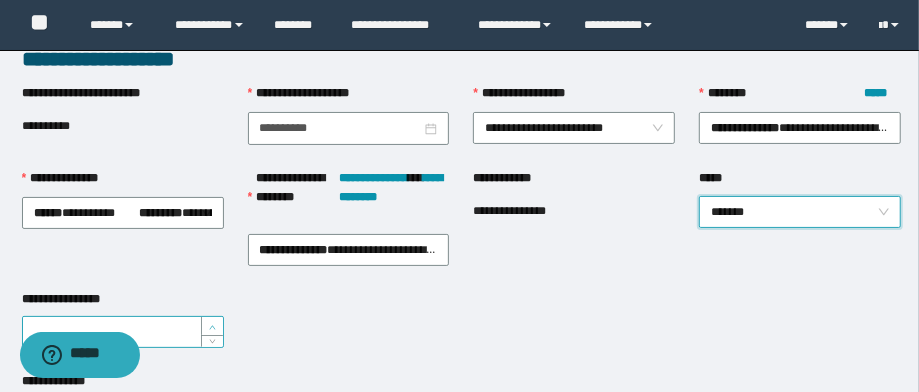type on "*" 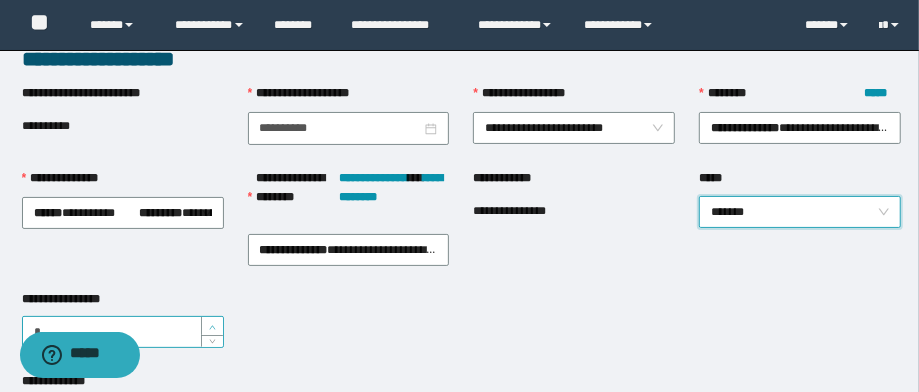 click at bounding box center (213, 327) 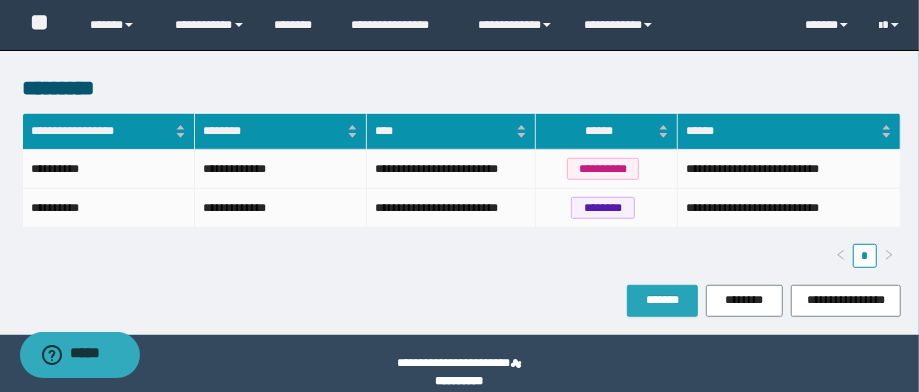 click on "*******" at bounding box center (662, 300) 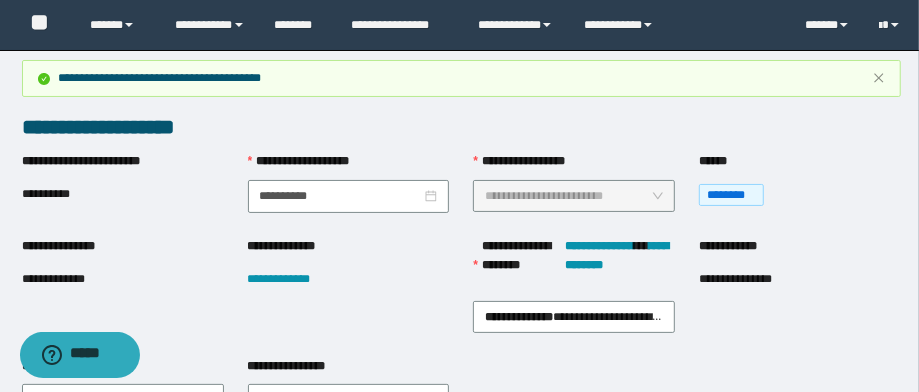 scroll, scrollTop: 160, scrollLeft: 0, axis: vertical 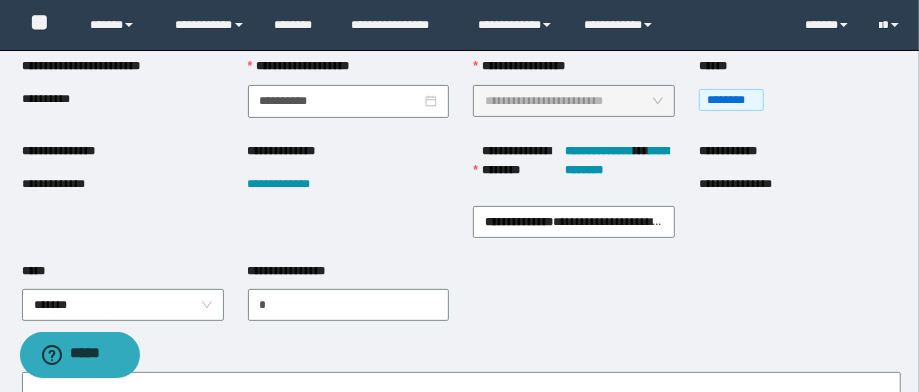 click on "**********" at bounding box center (68, 184) 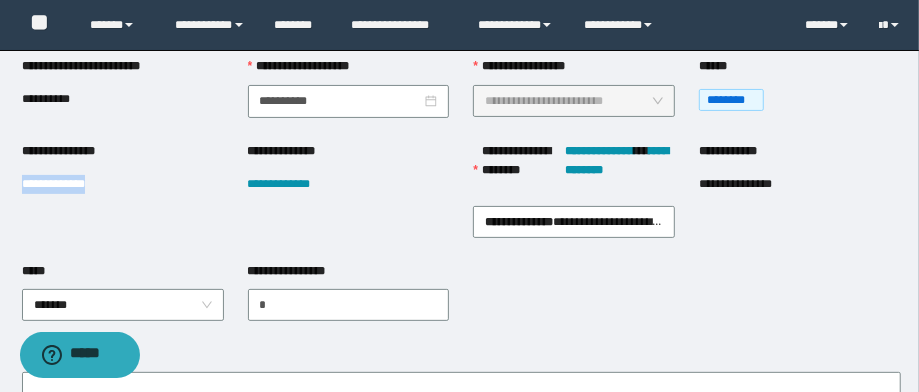 click on "**********" at bounding box center (68, 184) 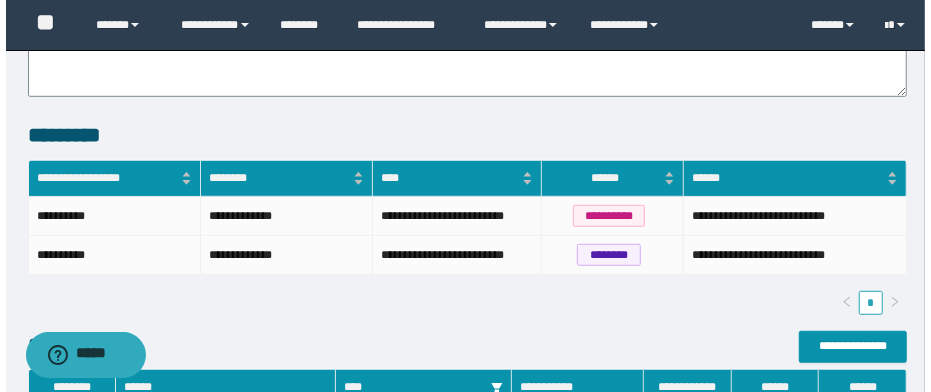 scroll, scrollTop: 560, scrollLeft: 0, axis: vertical 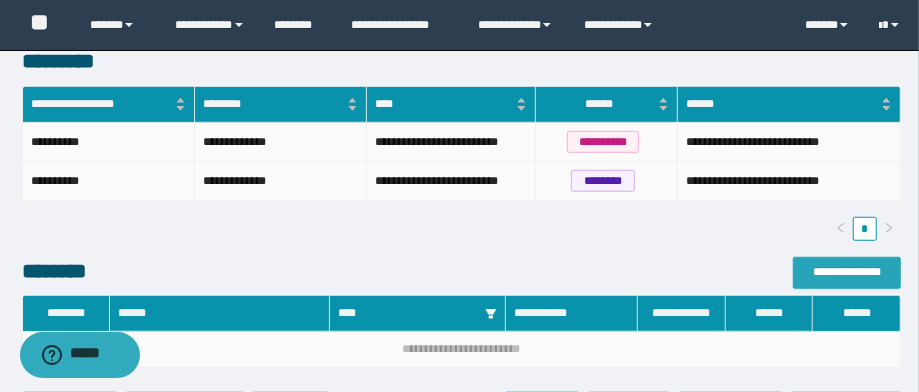 click on "**********" at bounding box center [847, 272] 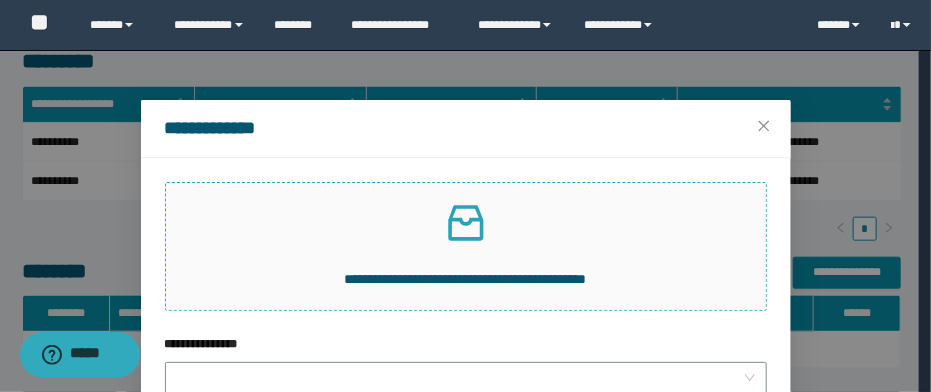 click 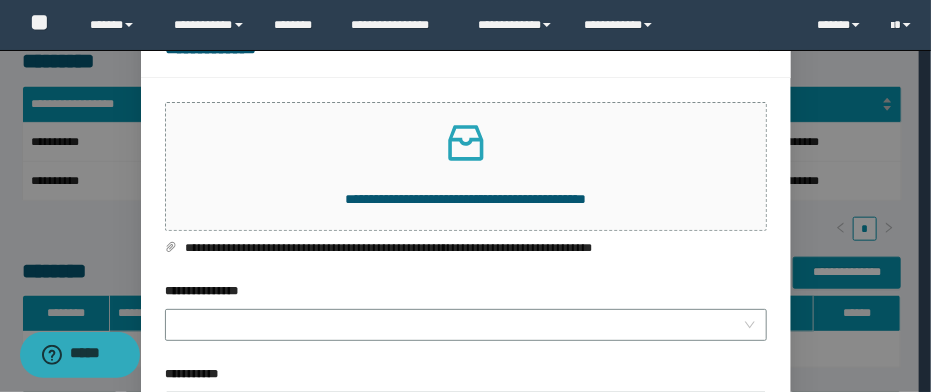 scroll, scrollTop: 75, scrollLeft: 0, axis: vertical 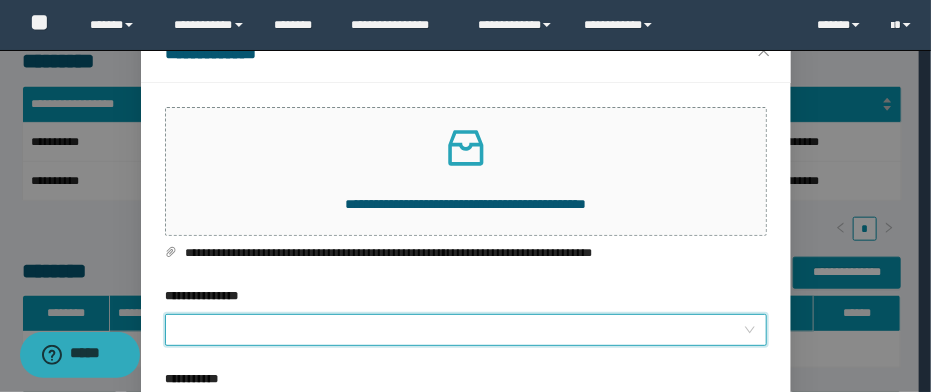 click on "**********" at bounding box center [460, 330] 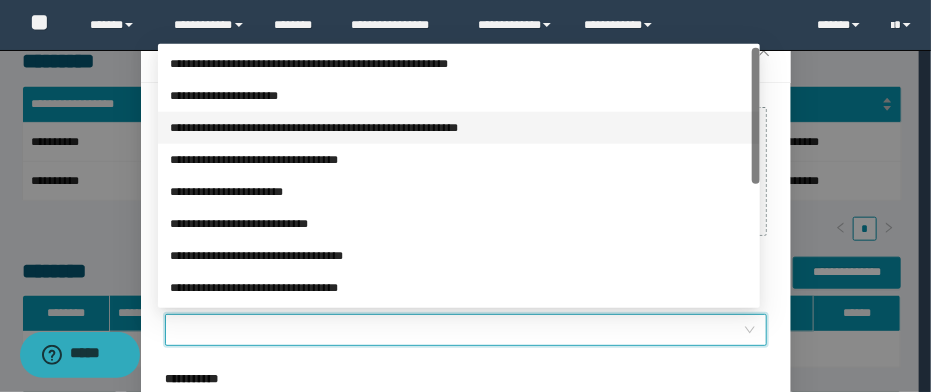 click on "**********" at bounding box center [459, 128] 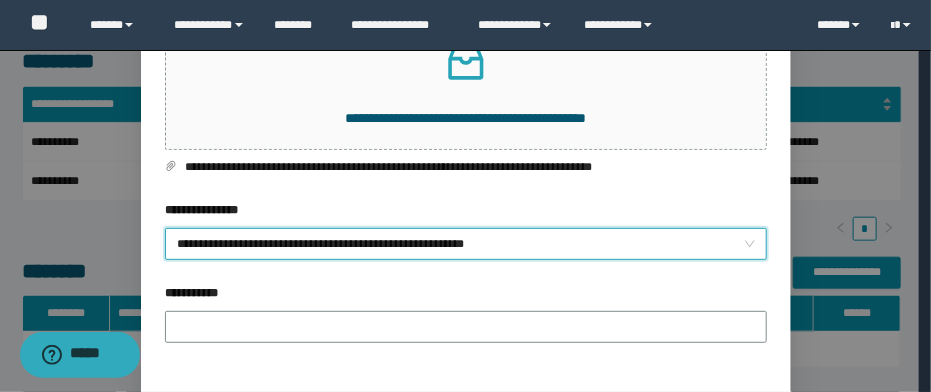 scroll, scrollTop: 235, scrollLeft: 0, axis: vertical 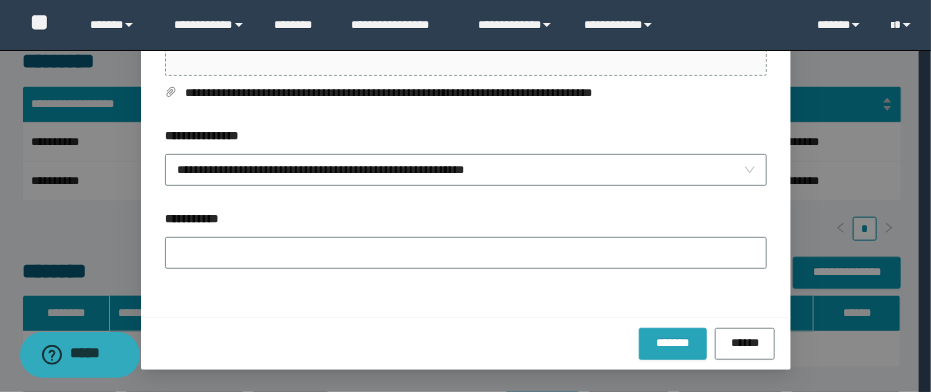 click on "*******" at bounding box center (673, 342) 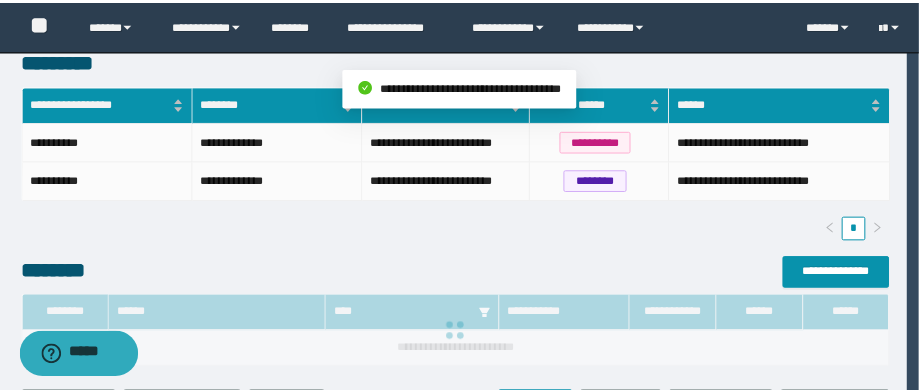 scroll, scrollTop: 108, scrollLeft: 0, axis: vertical 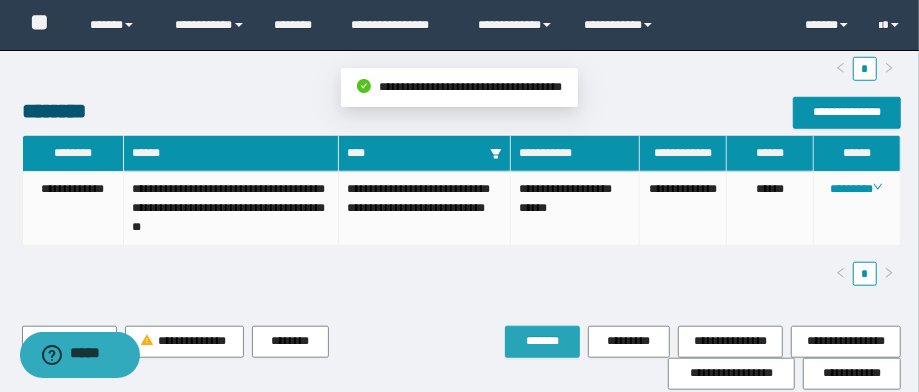 drag, startPoint x: 531, startPoint y: 355, endPoint x: 525, endPoint y: 321, distance: 34.525352 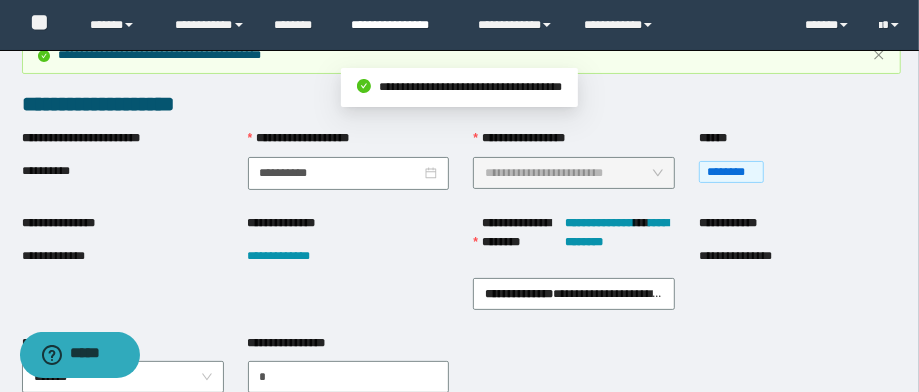 scroll, scrollTop: 0, scrollLeft: 0, axis: both 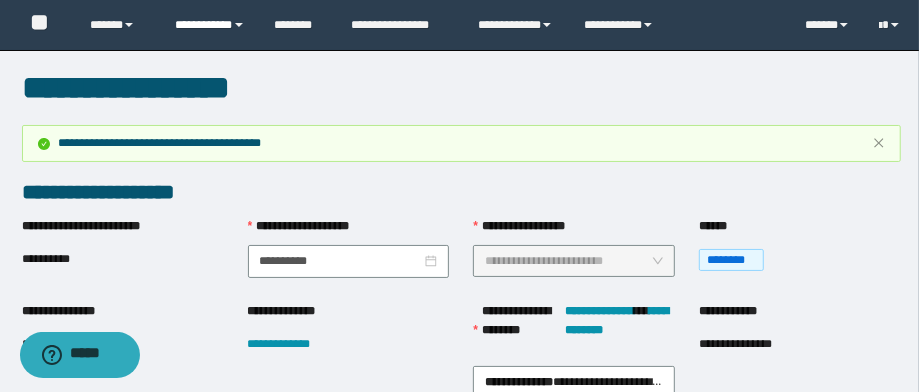 click on "**********" at bounding box center [210, 25] 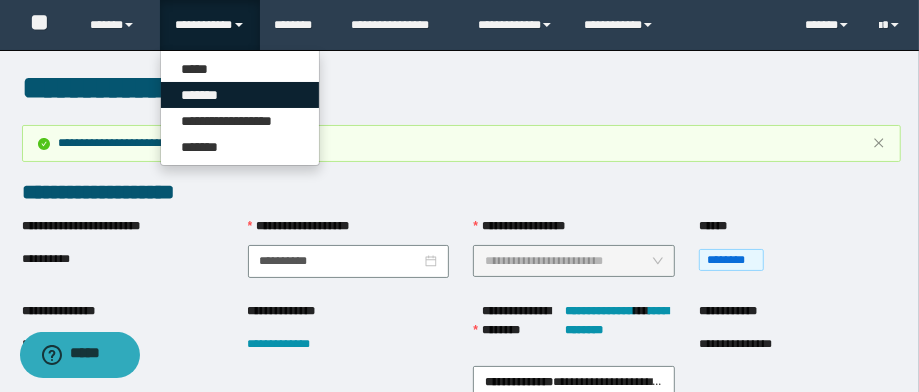 click on "*******" at bounding box center [240, 95] 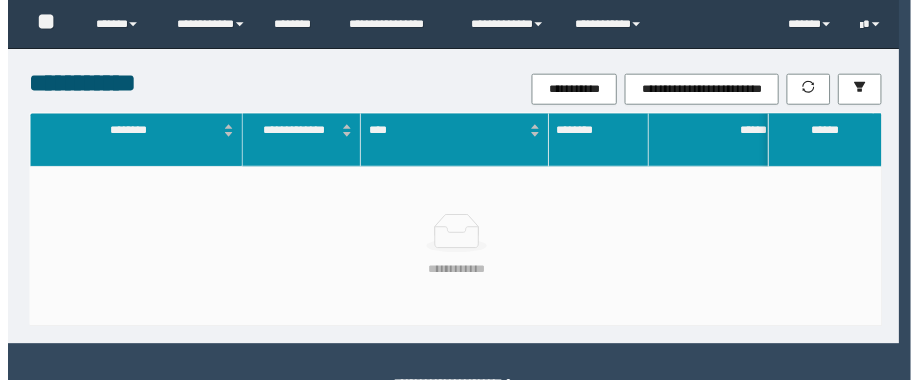 scroll, scrollTop: 0, scrollLeft: 0, axis: both 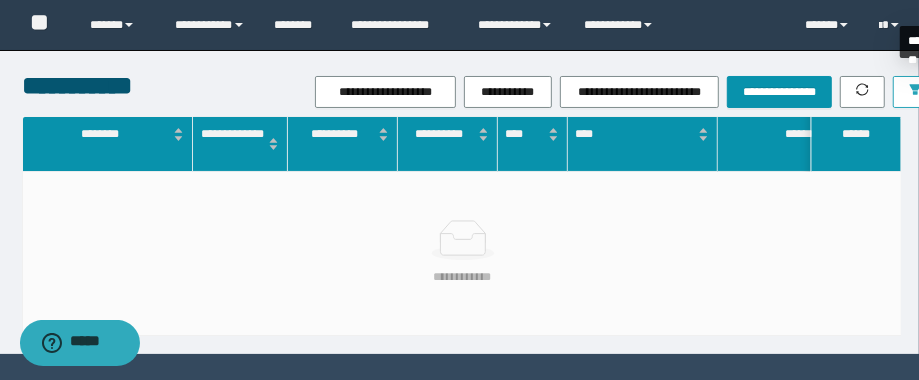 click at bounding box center (915, 92) 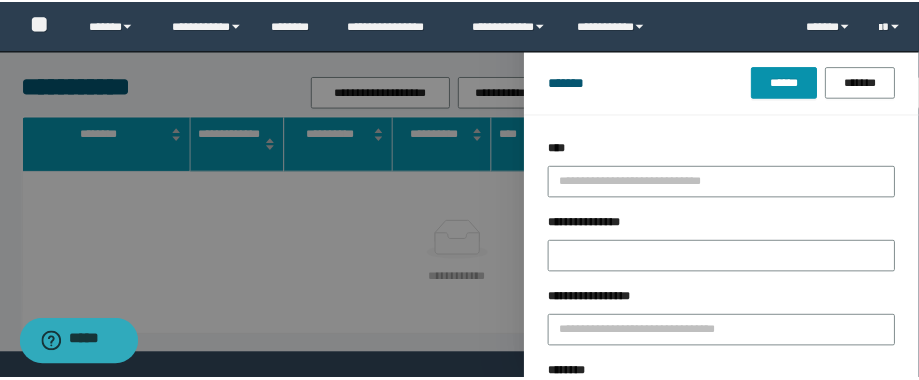 scroll, scrollTop: 80, scrollLeft: 0, axis: vertical 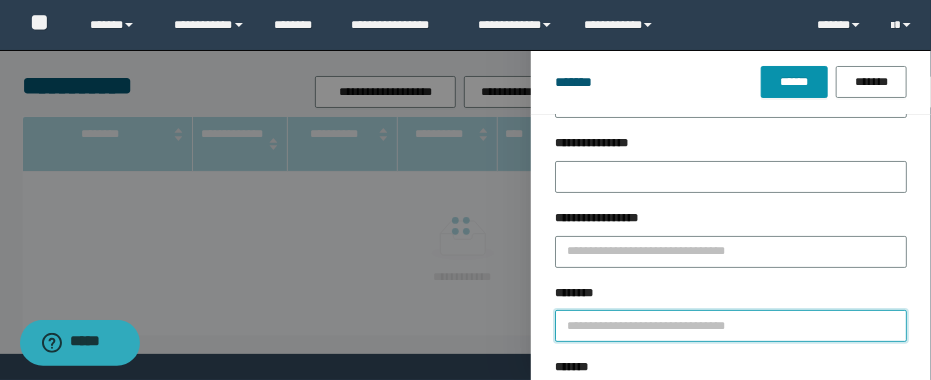click on "********" at bounding box center (731, 326) 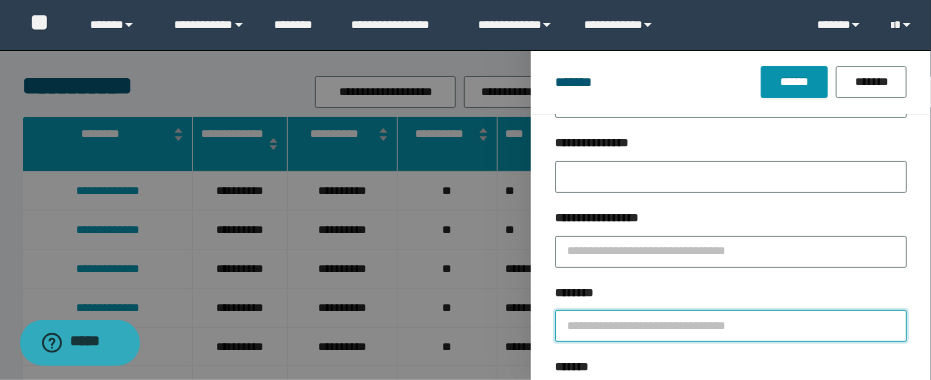 type on "*" 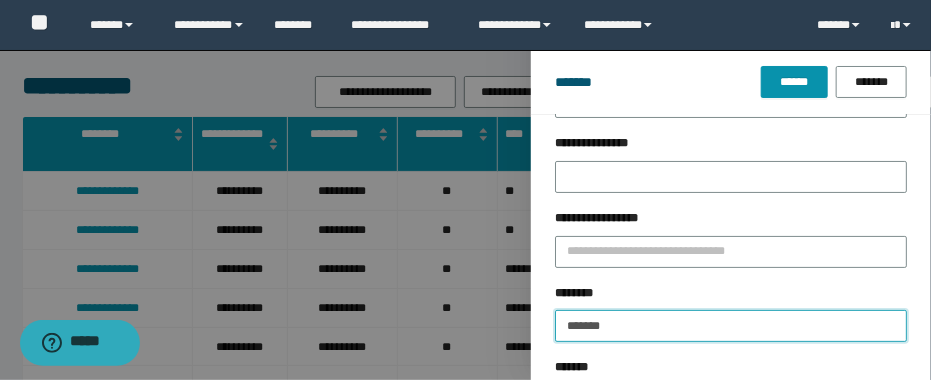 click on "******" at bounding box center (794, 82) 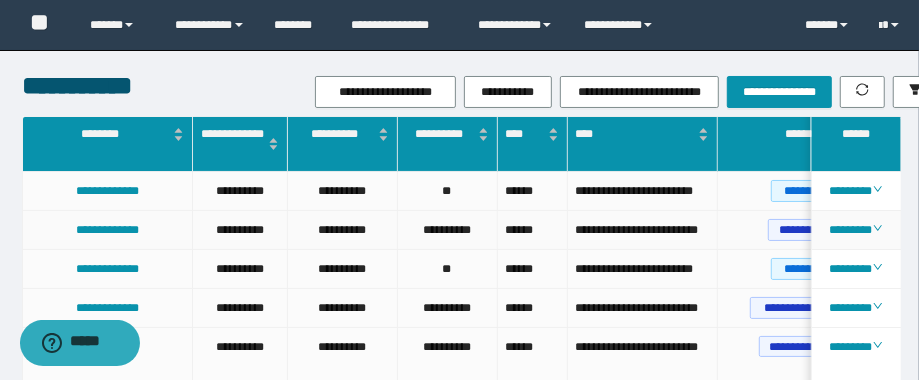 click on "**********" at bounding box center [642, 230] 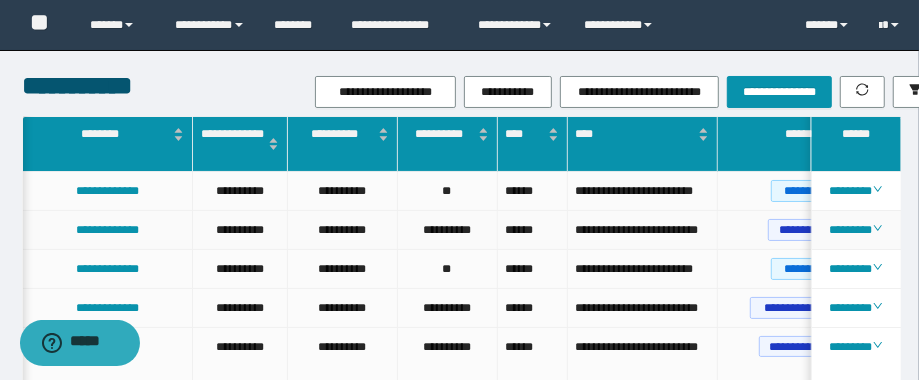 scroll, scrollTop: 0, scrollLeft: 32, axis: horizontal 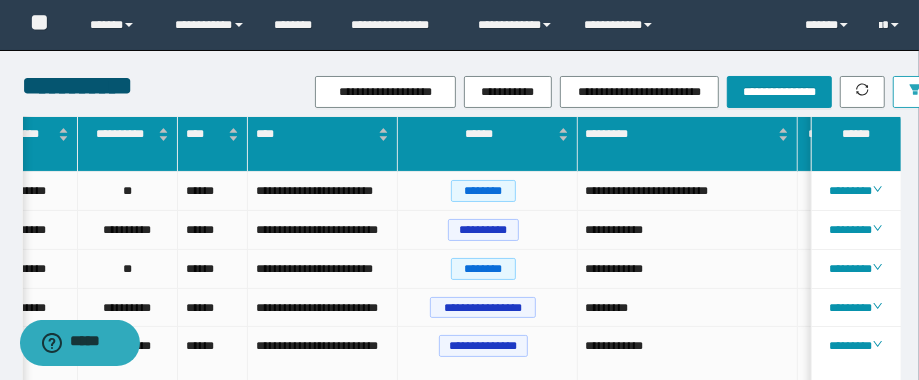 click at bounding box center (915, 92) 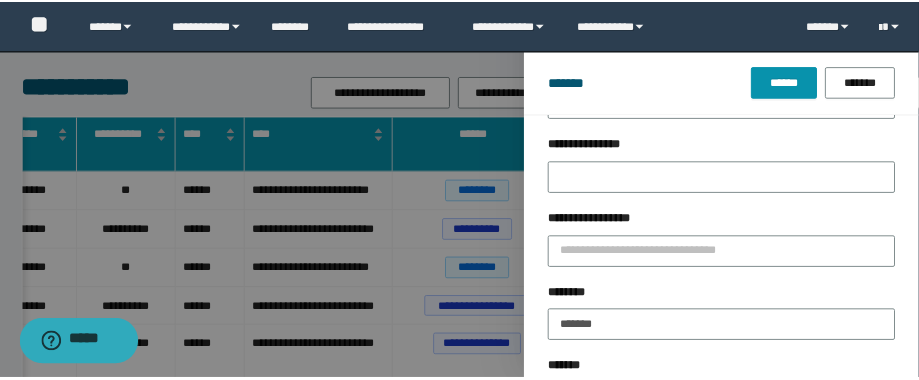 scroll, scrollTop: 160, scrollLeft: 0, axis: vertical 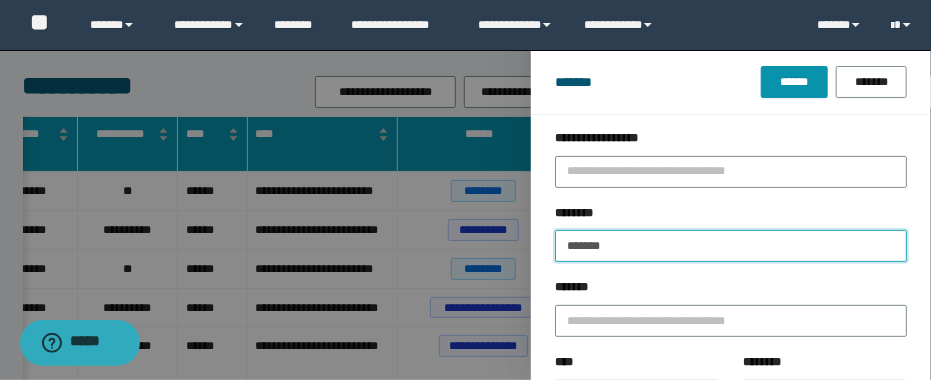 drag, startPoint x: 642, startPoint y: 251, endPoint x: 455, endPoint y: 244, distance: 187.13097 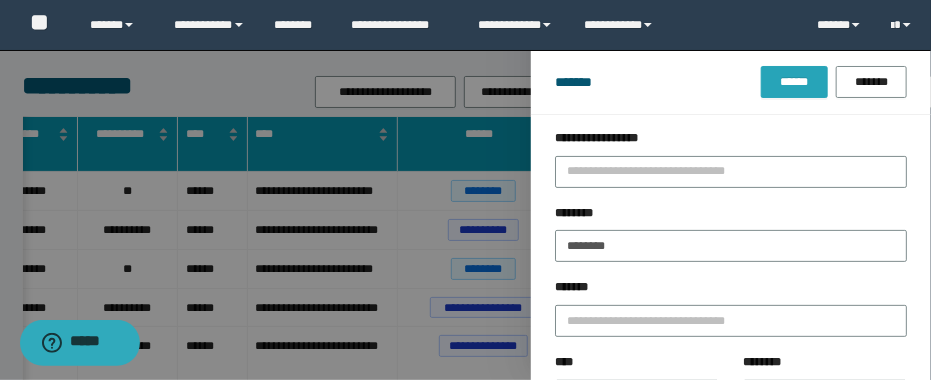 click on "******" at bounding box center [794, 82] 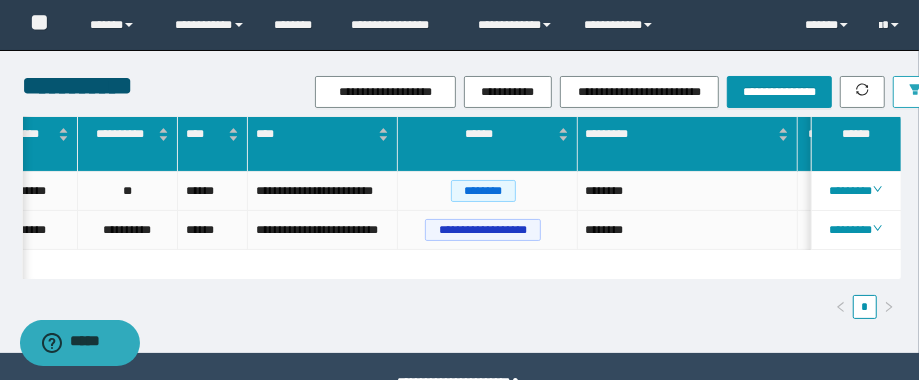 scroll, scrollTop: 0, scrollLeft: 82, axis: horizontal 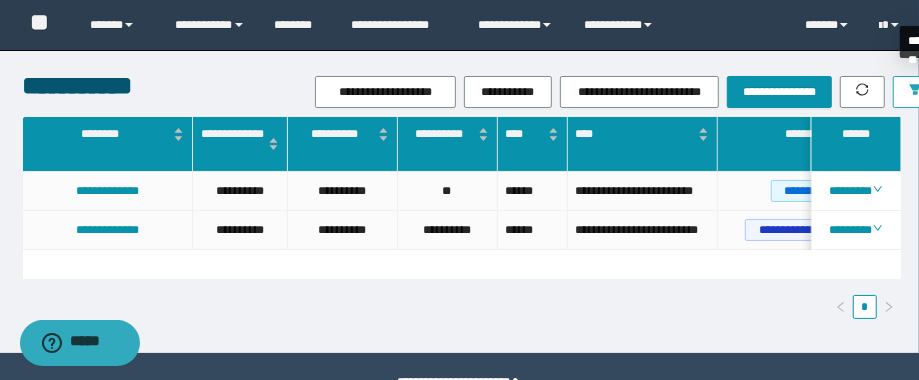 click at bounding box center [915, 92] 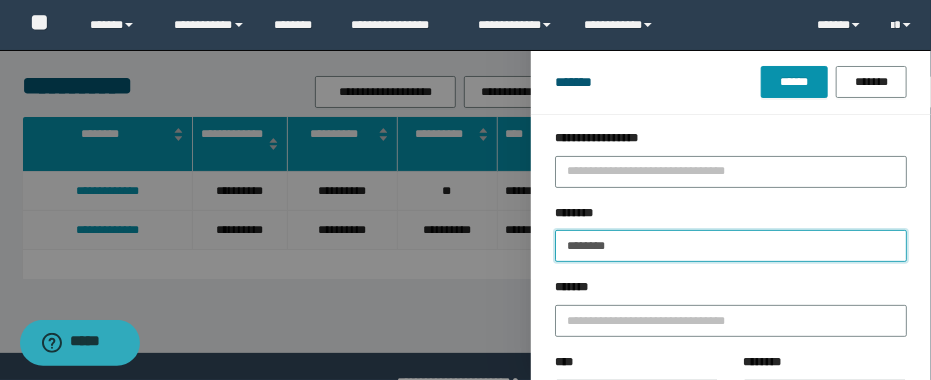 drag, startPoint x: 667, startPoint y: 256, endPoint x: 502, endPoint y: 257, distance: 165.00304 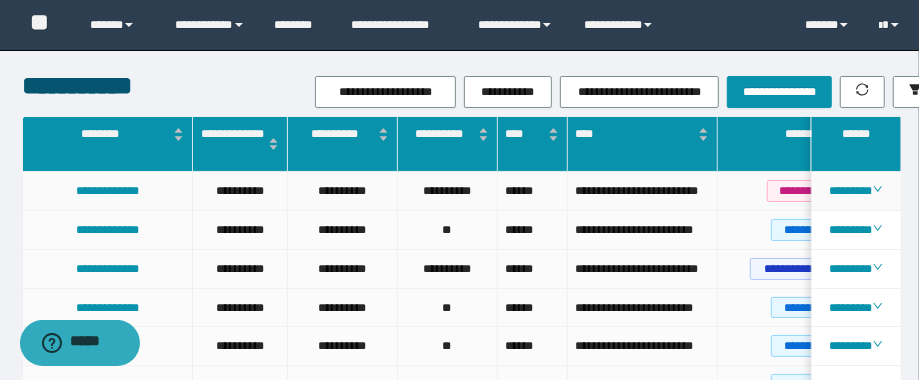 click on "**********" at bounding box center (808, 191) 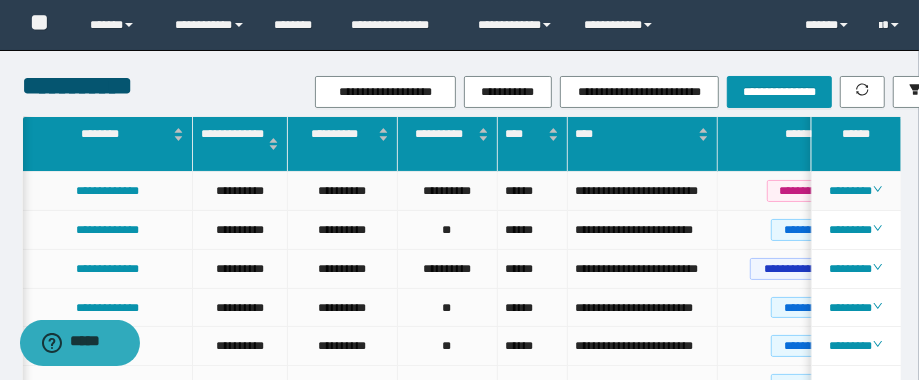 scroll, scrollTop: 0, scrollLeft: 32, axis: horizontal 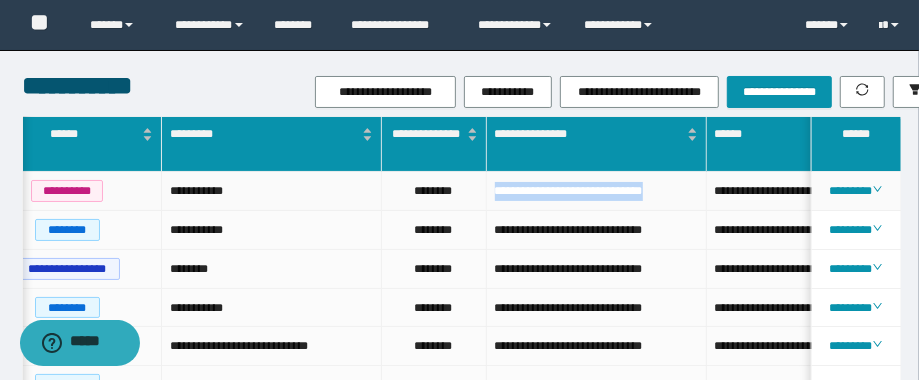 drag, startPoint x: 693, startPoint y: 194, endPoint x: 490, endPoint y: 190, distance: 203.0394 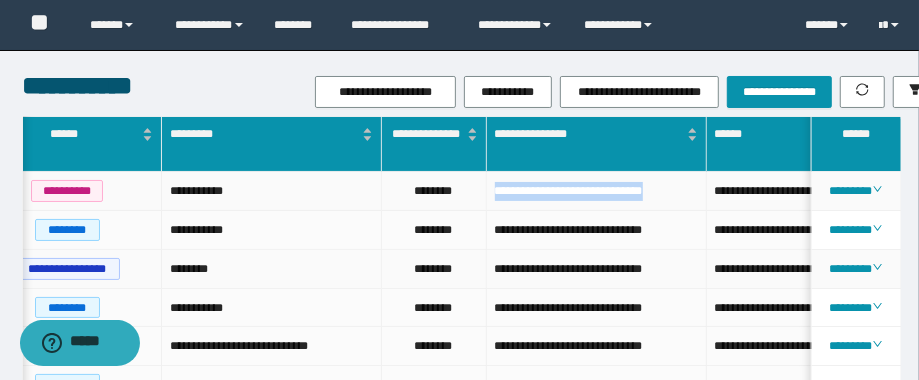 copy on "**********" 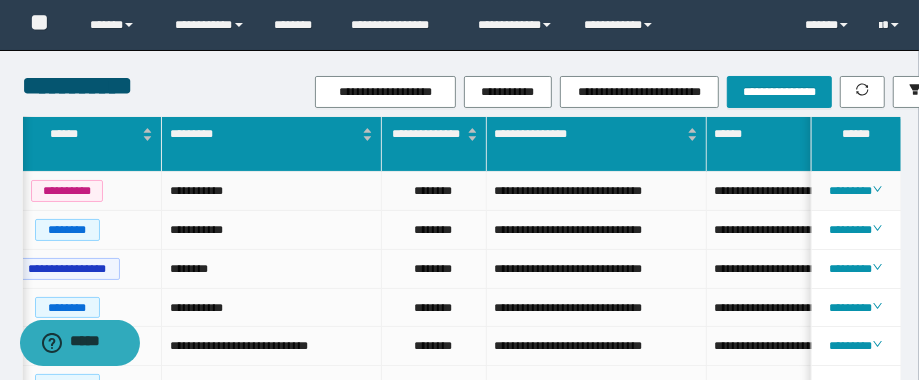 click on "********" at bounding box center [434, 191] 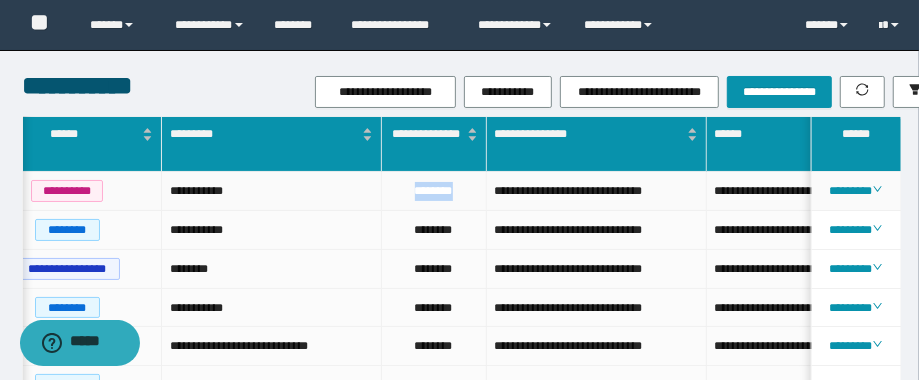 click on "********" at bounding box center (434, 191) 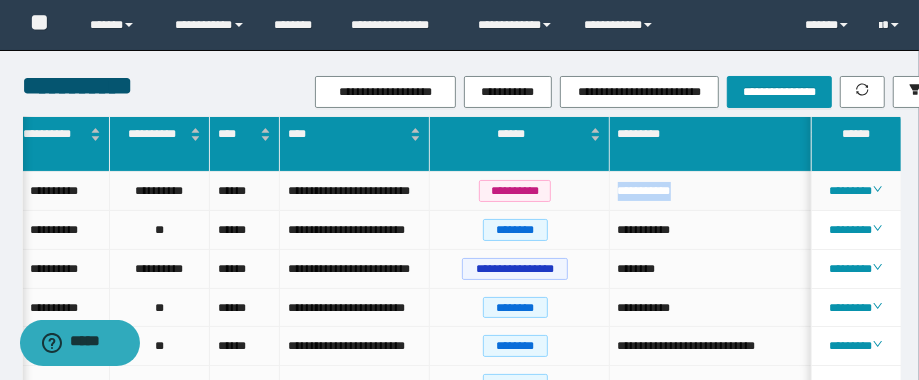 drag, startPoint x: 739, startPoint y: 195, endPoint x: 599, endPoint y: 211, distance: 140.91132 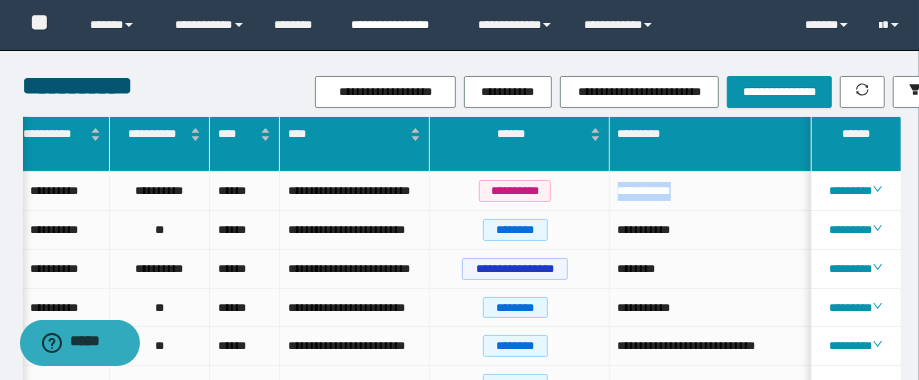 copy on "**********" 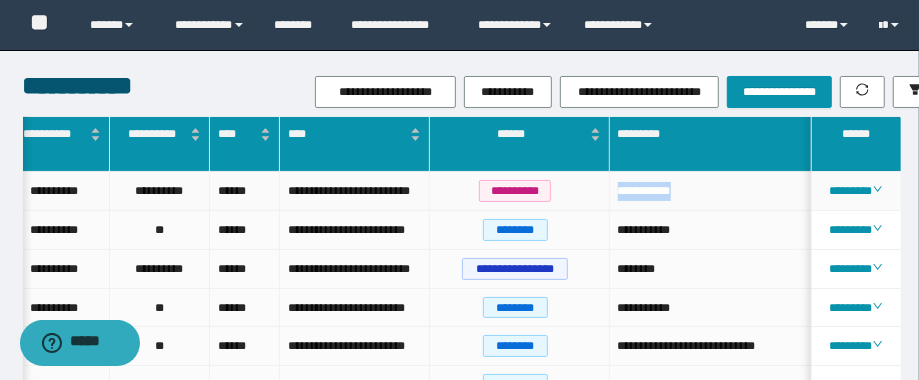 scroll, scrollTop: 0, scrollLeft: 318, axis: horizontal 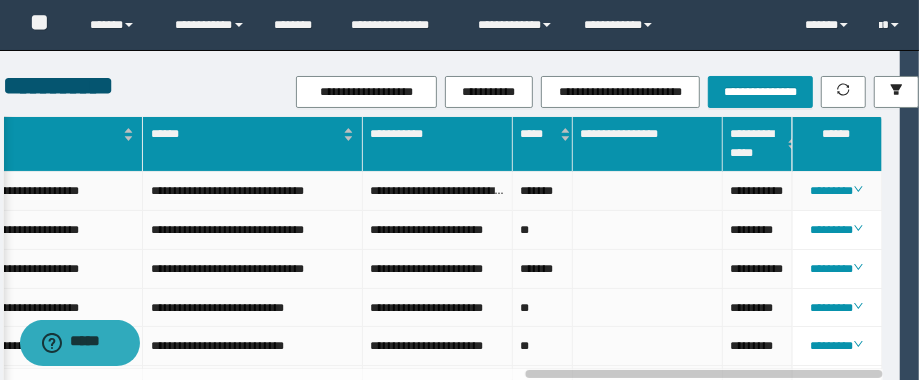 click on "**********" at bounding box center (758, 191) 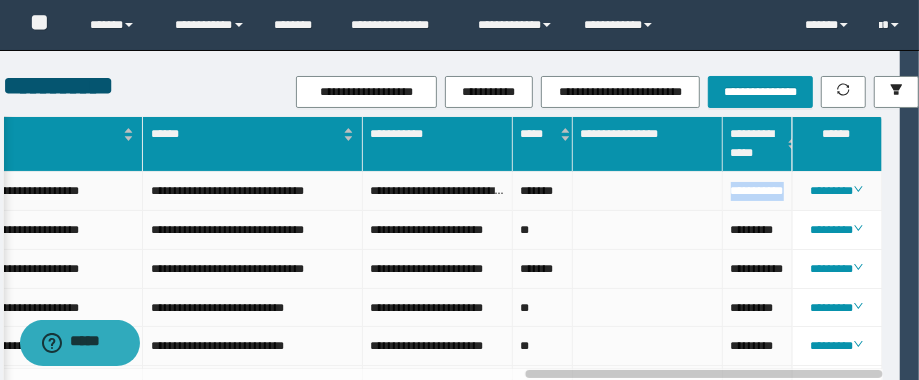 click on "**********" at bounding box center [758, 191] 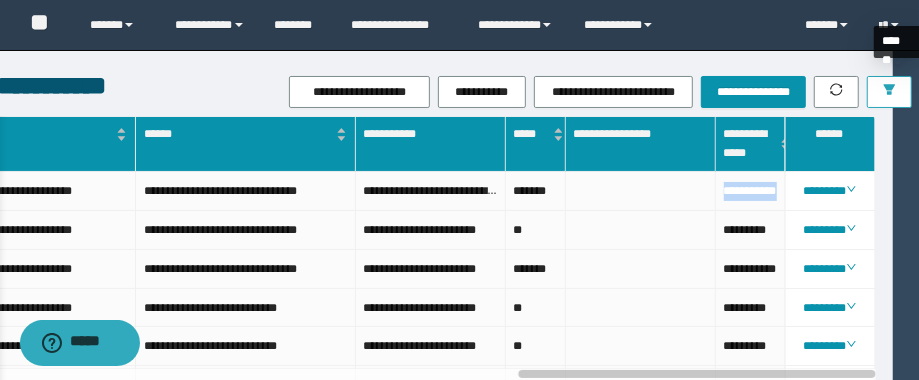 click 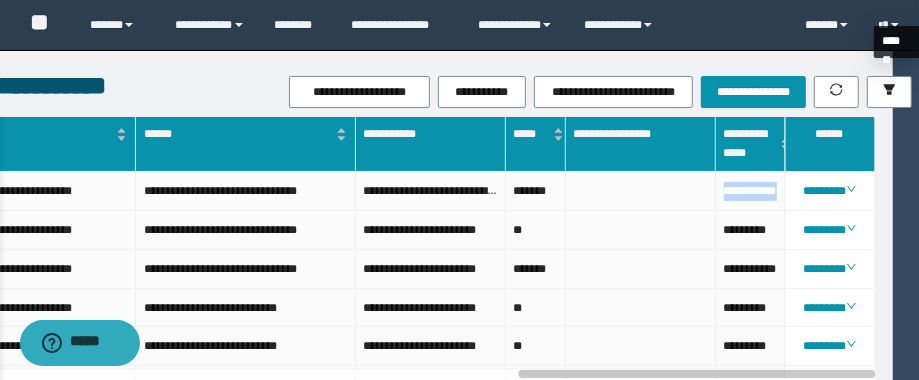 scroll, scrollTop: 0, scrollLeft: 1280, axis: horizontal 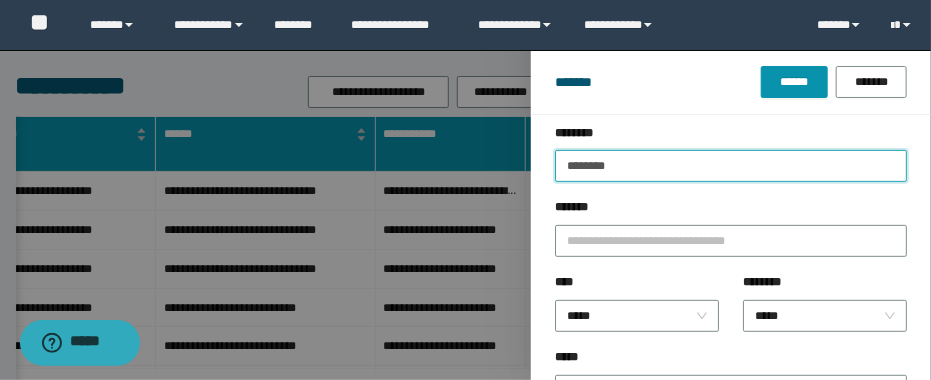 drag, startPoint x: 668, startPoint y: 165, endPoint x: 492, endPoint y: 156, distance: 176.22997 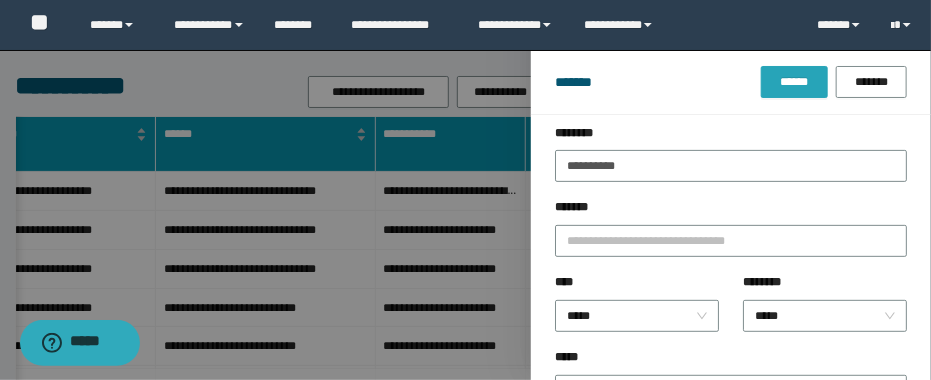 click on "******" at bounding box center [794, 82] 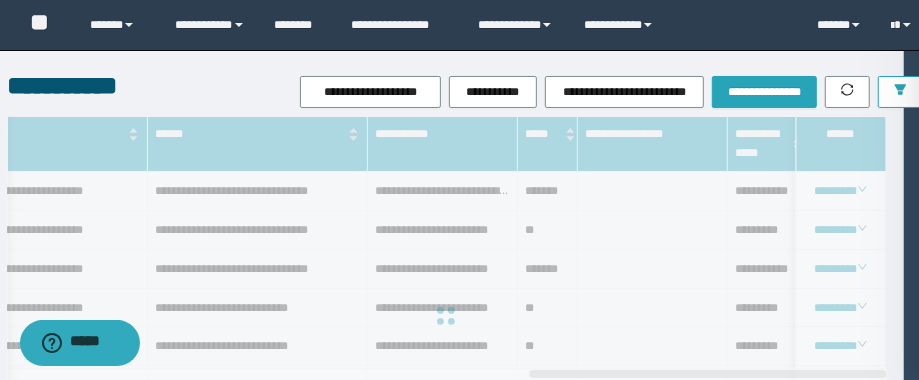 scroll, scrollTop: 0, scrollLeft: 1269, axis: horizontal 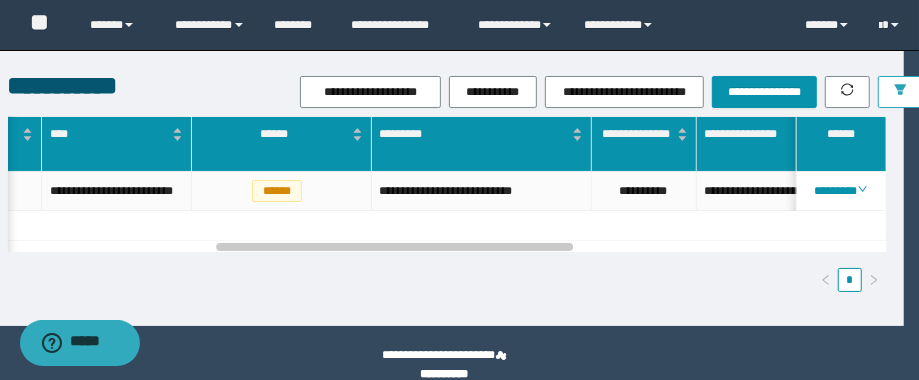click at bounding box center (900, 92) 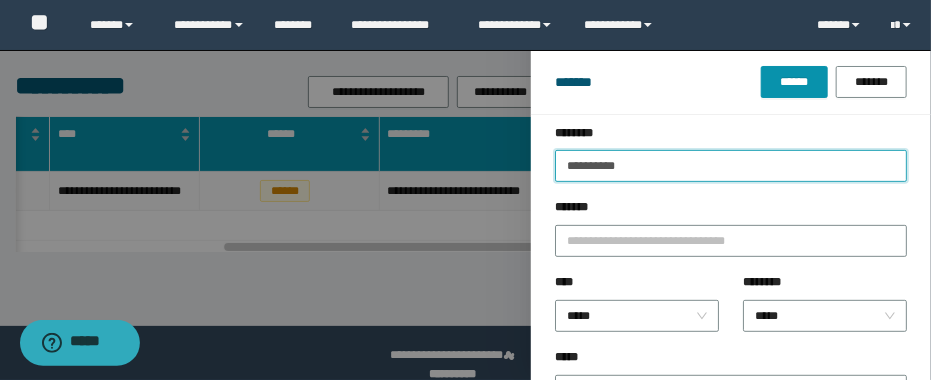drag, startPoint x: 679, startPoint y: 168, endPoint x: 528, endPoint y: 161, distance: 151.16217 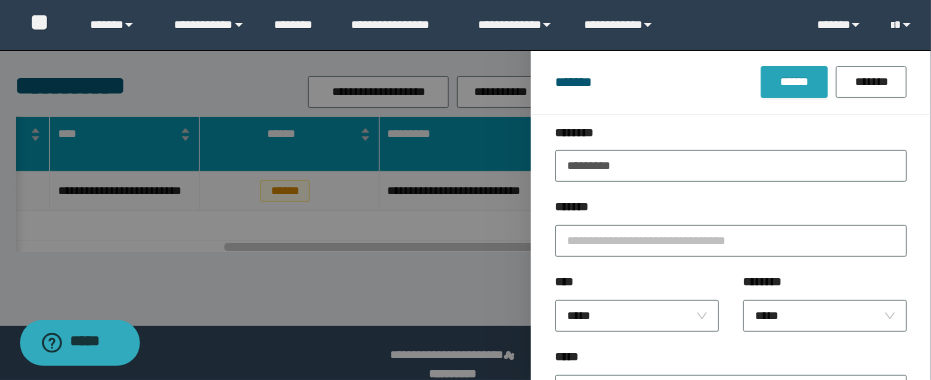 click on "******" at bounding box center [794, 82] 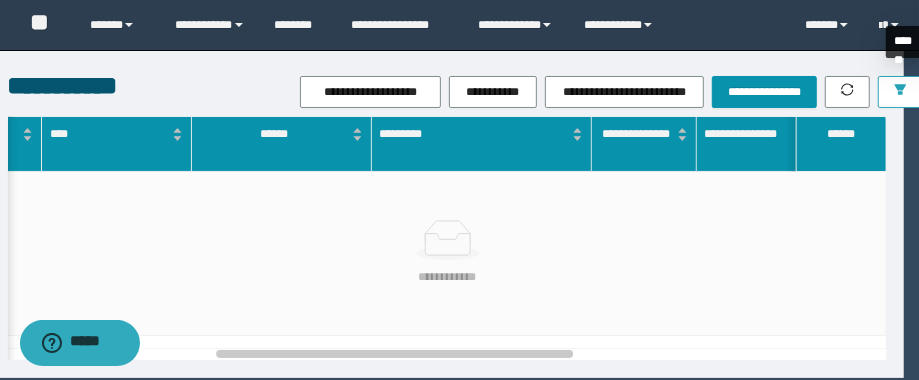 click at bounding box center (900, 91) 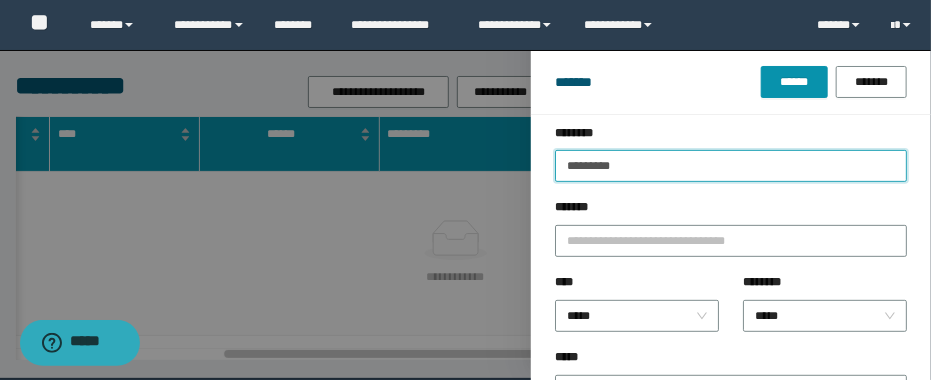 click on "*********" at bounding box center [731, 166] 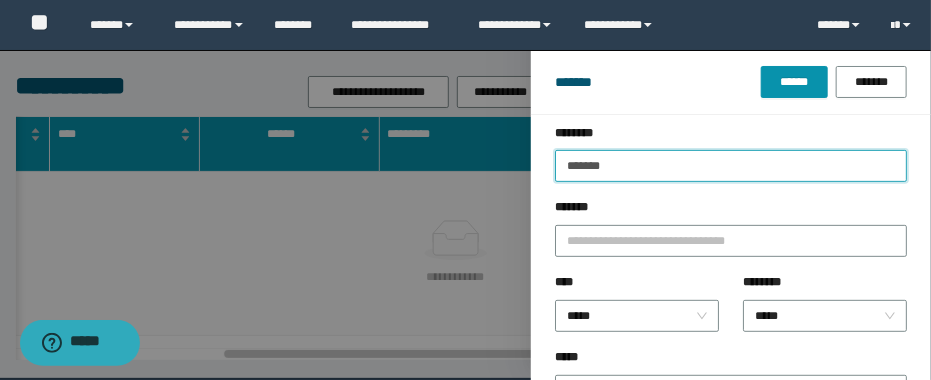 type on "*******" 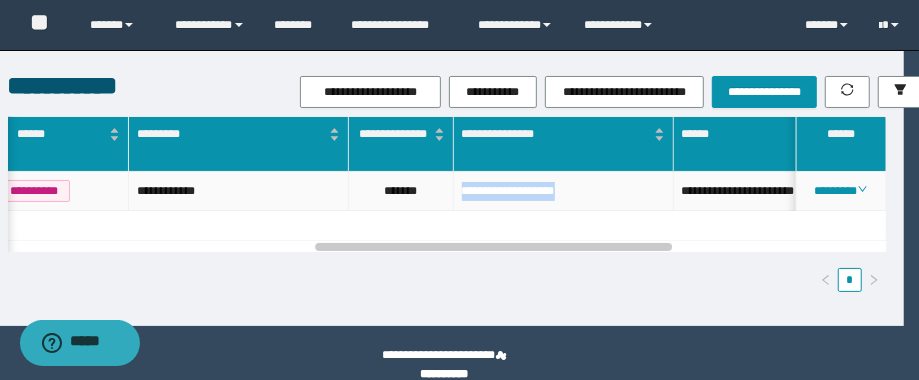 drag, startPoint x: 625, startPoint y: 193, endPoint x: 459, endPoint y: 205, distance: 166.43317 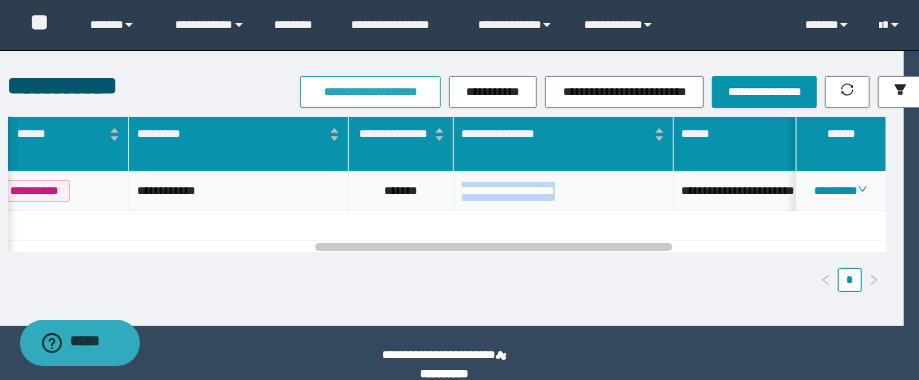 copy on "**********" 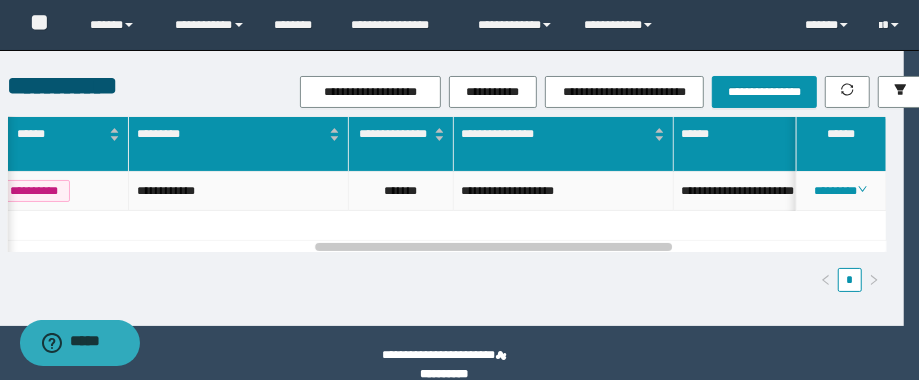 click on "*******" at bounding box center [401, 191] 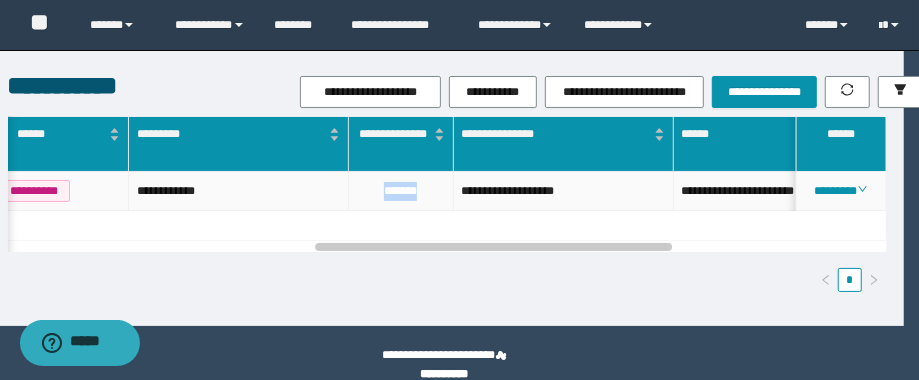 click on "*******" at bounding box center (401, 191) 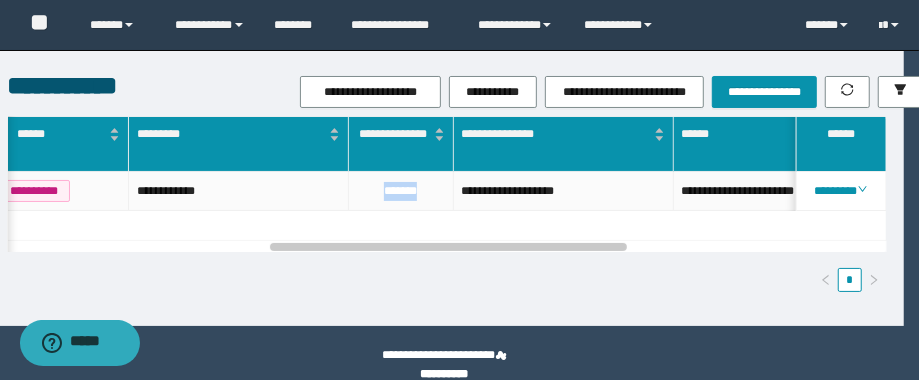 scroll, scrollTop: 0, scrollLeft: 417, axis: horizontal 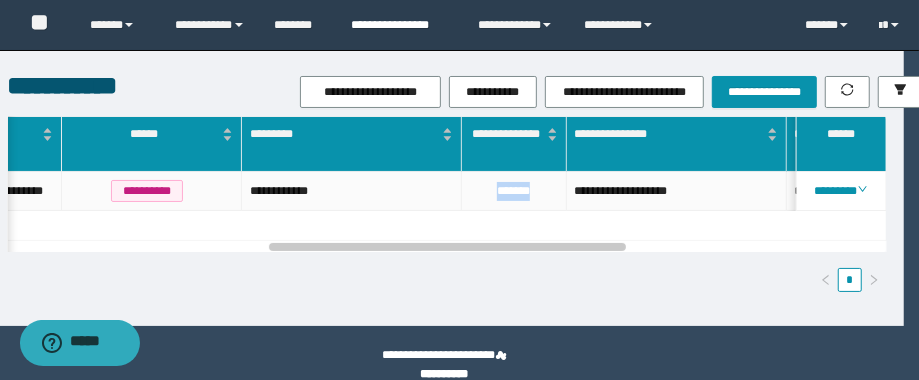 copy on "*******" 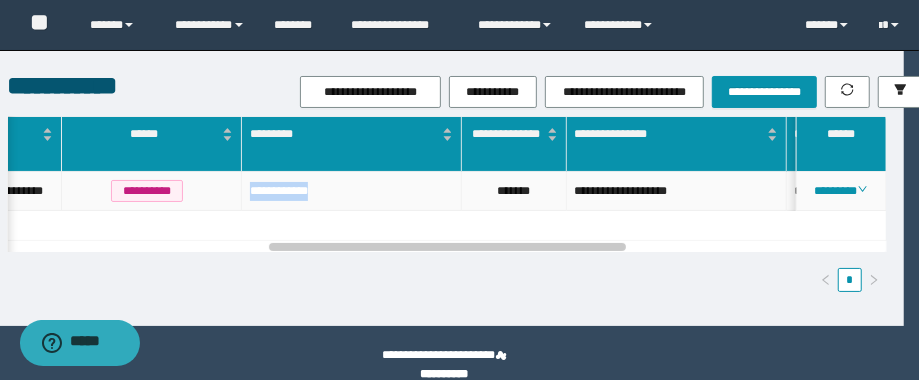 drag, startPoint x: 379, startPoint y: 195, endPoint x: 246, endPoint y: 191, distance: 133.06013 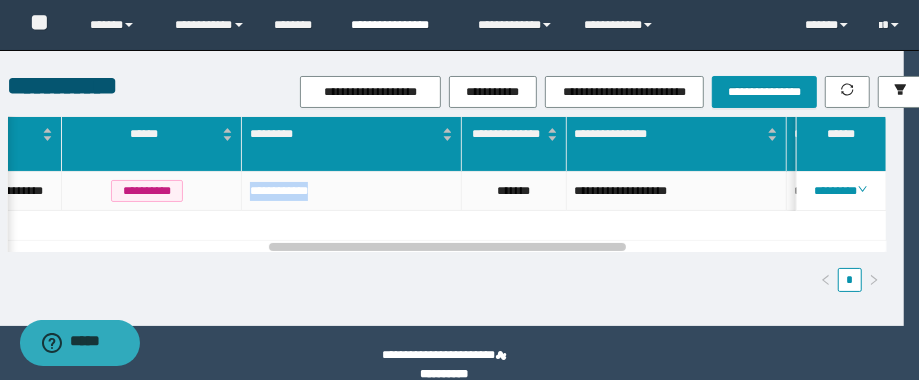 copy on "**********" 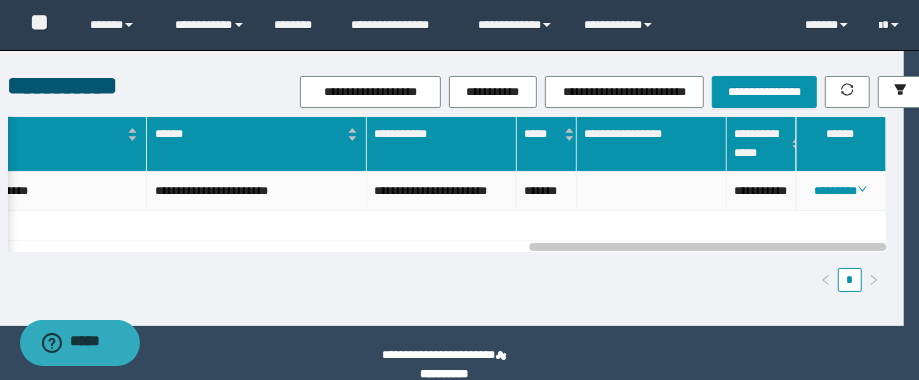 click on "**********" at bounding box center (762, 191) 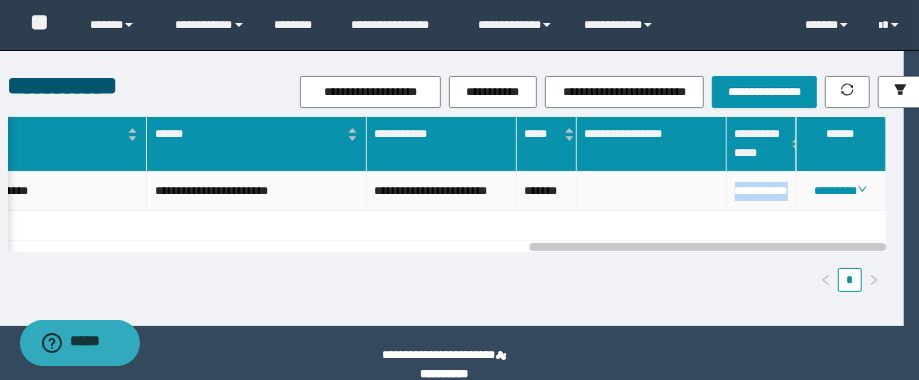 click on "**********" at bounding box center (762, 191) 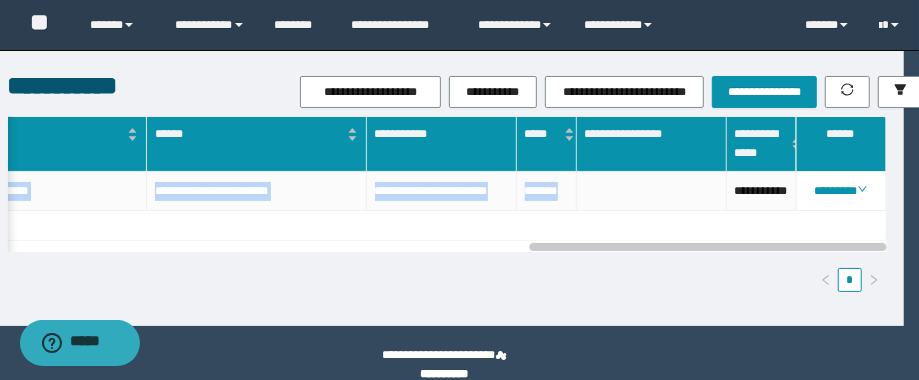 drag, startPoint x: 589, startPoint y: 228, endPoint x: 449, endPoint y: 229, distance: 140.00357 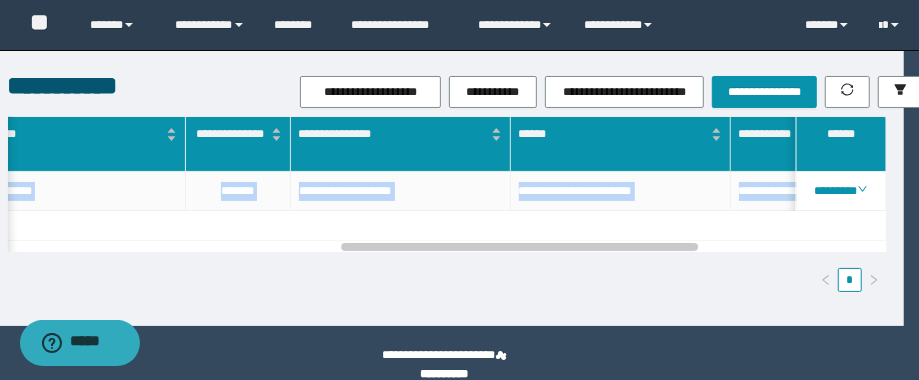 scroll, scrollTop: 0, scrollLeft: 813, axis: horizontal 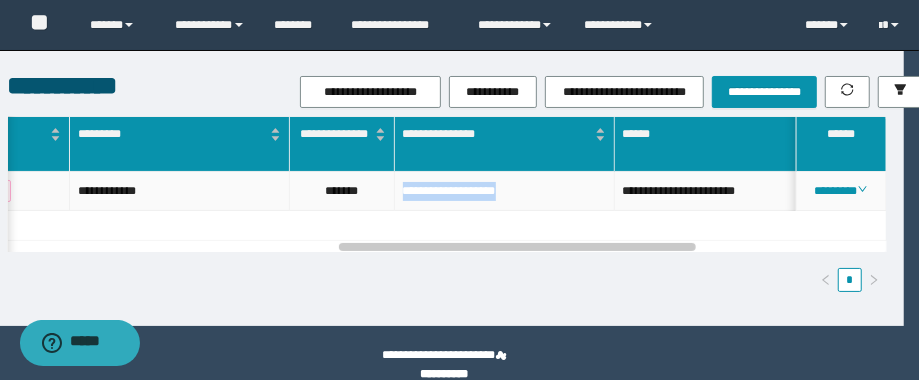 drag, startPoint x: 555, startPoint y: 187, endPoint x: 391, endPoint y: 211, distance: 165.7468 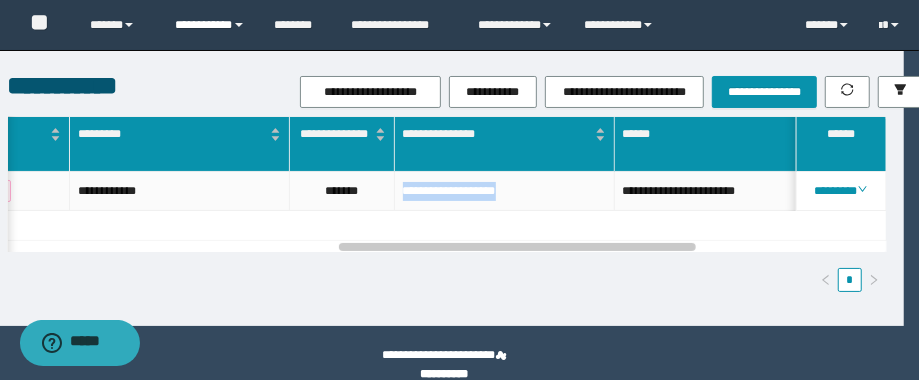 click on "**********" at bounding box center (210, 25) 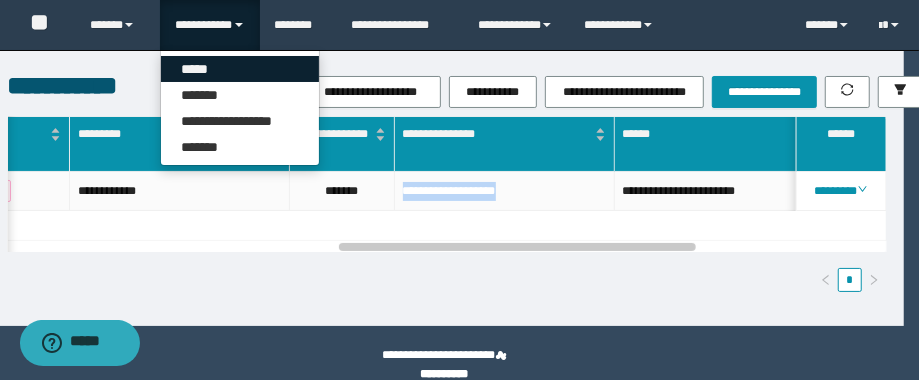 click on "*****" at bounding box center [240, 69] 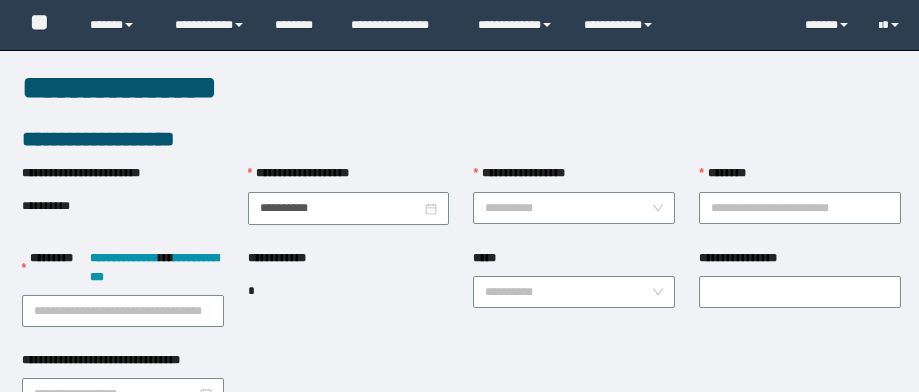 scroll, scrollTop: 0, scrollLeft: 0, axis: both 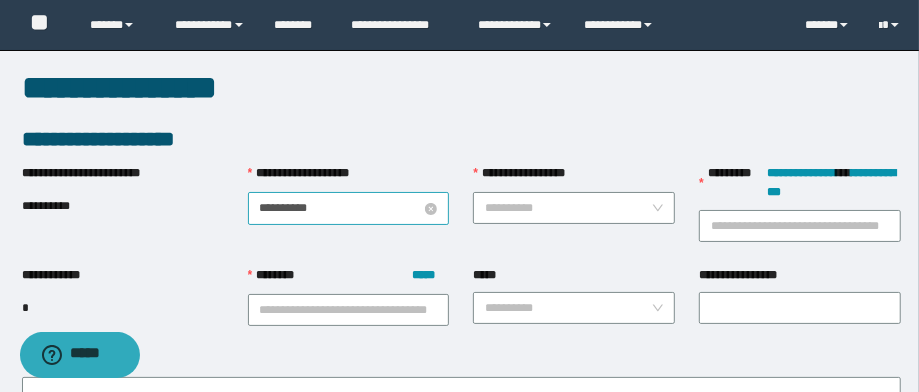 click on "**********" at bounding box center [341, 208] 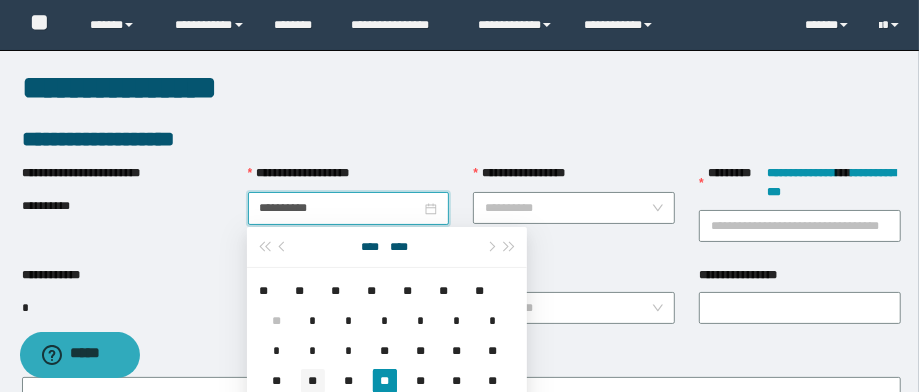 type on "**********" 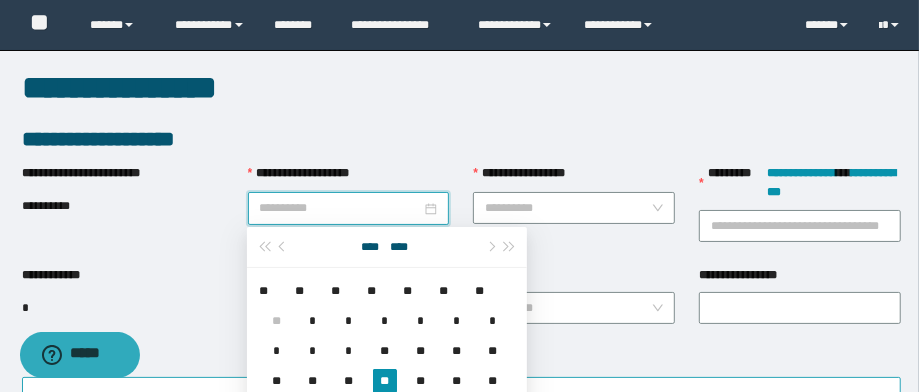 click on "**" at bounding box center (313, 381) 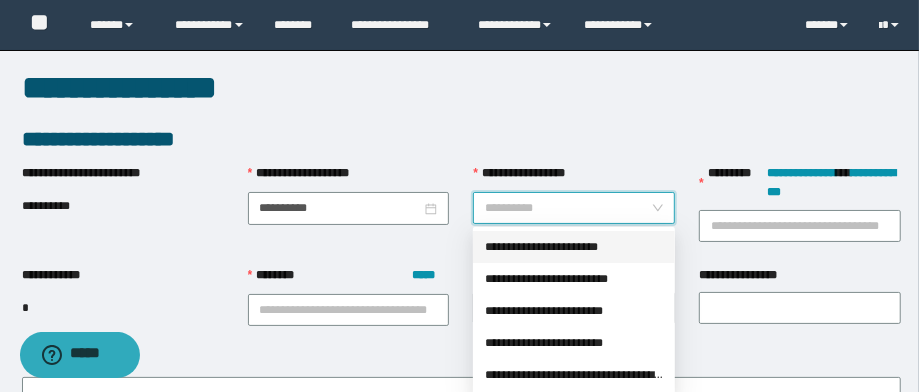 drag, startPoint x: 526, startPoint y: 215, endPoint x: 563, endPoint y: 241, distance: 45.221676 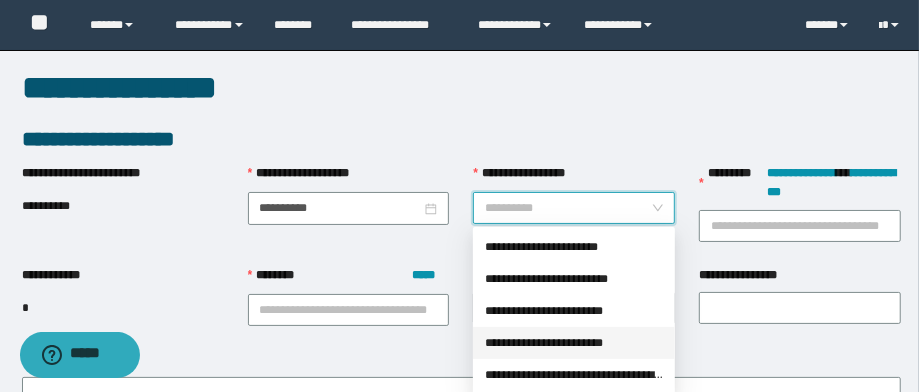 click on "**********" at bounding box center [574, 343] 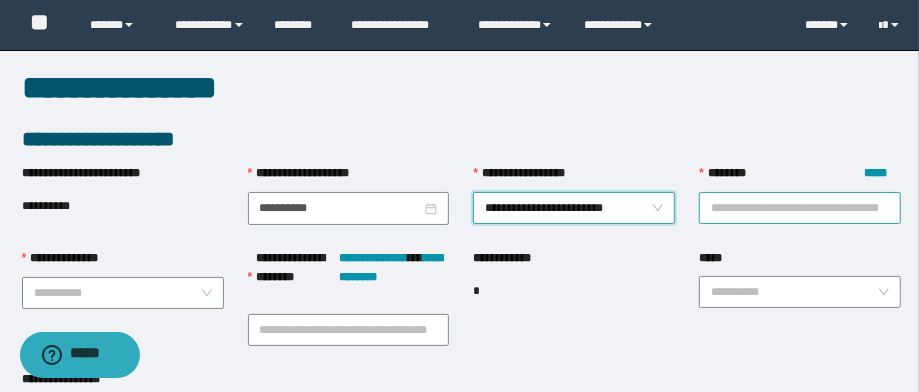 click on "******** *****" at bounding box center (800, 208) 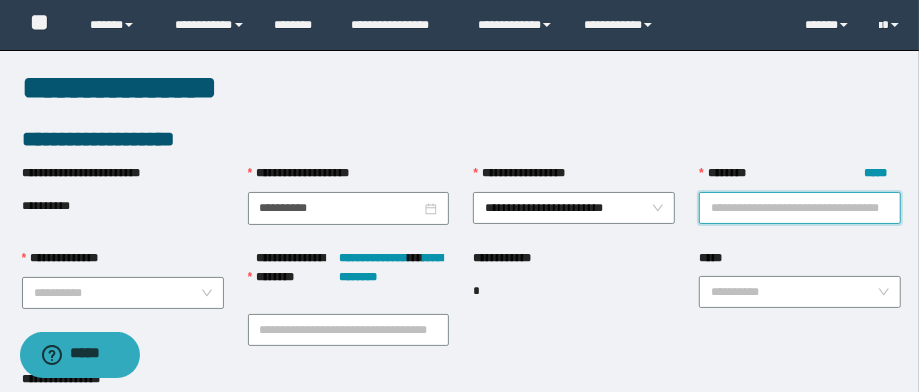 paste on "**********" 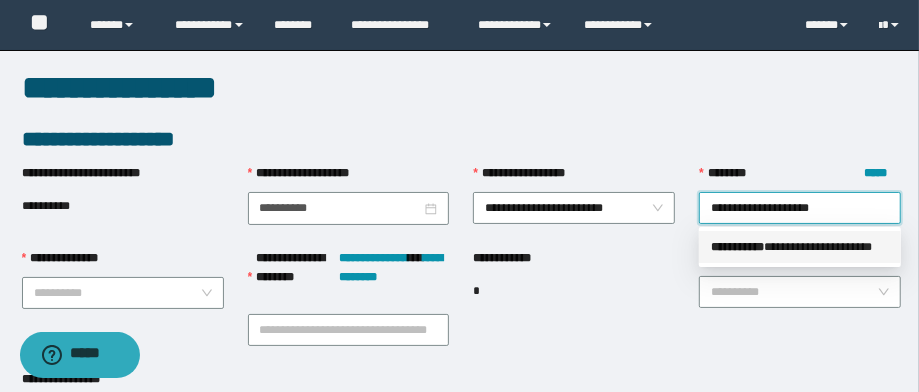 click on "** * *******" at bounding box center (737, 247) 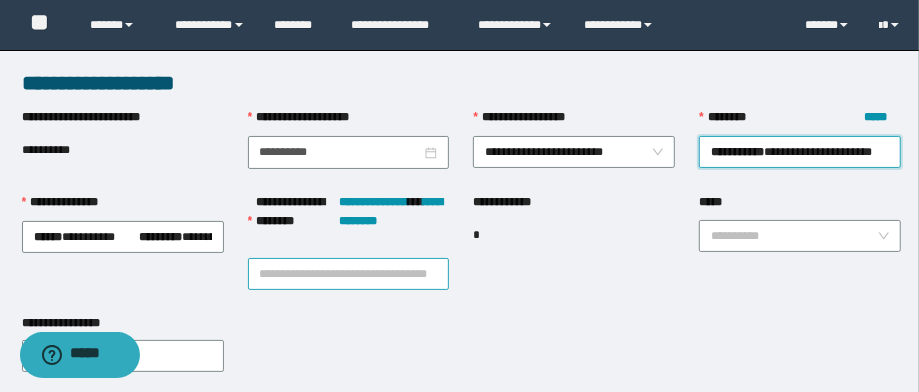 scroll, scrollTop: 80, scrollLeft: 0, axis: vertical 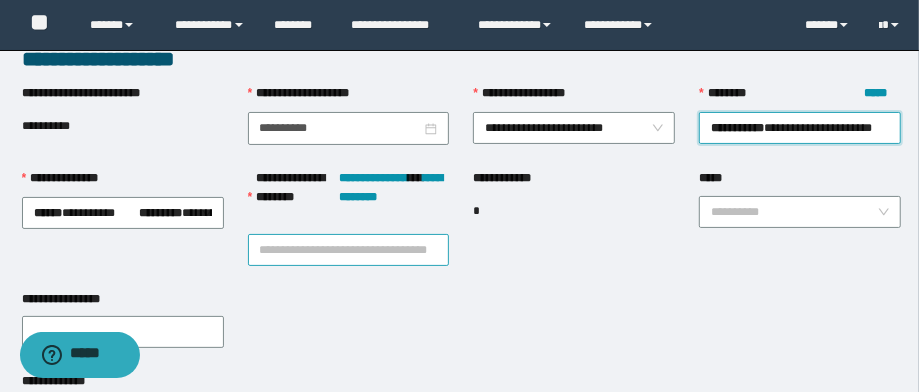 click on "**********" at bounding box center (349, 250) 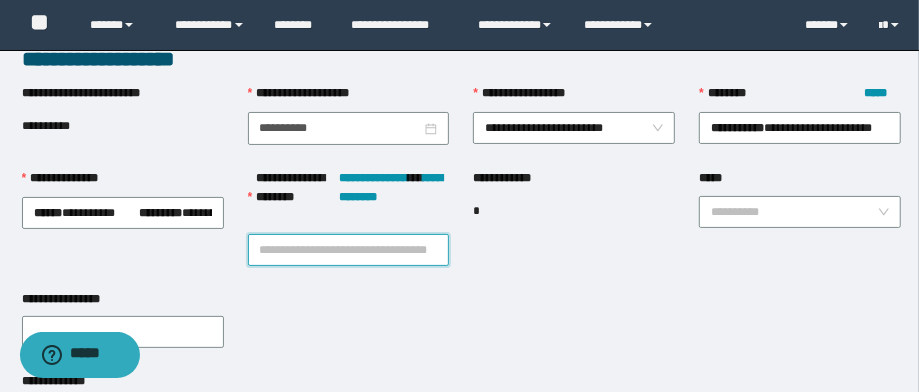 paste on "**********" 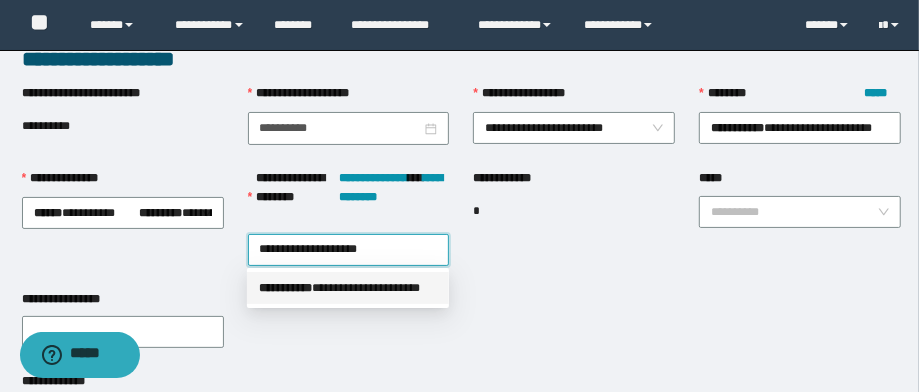 click on "**********" at bounding box center [348, 288] 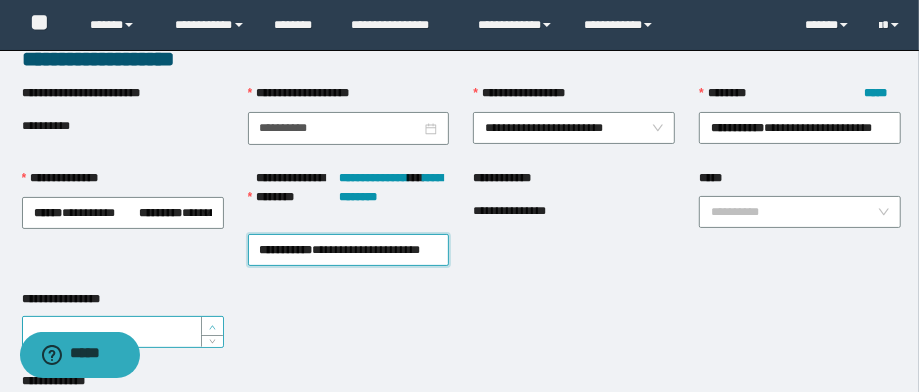 type on "*" 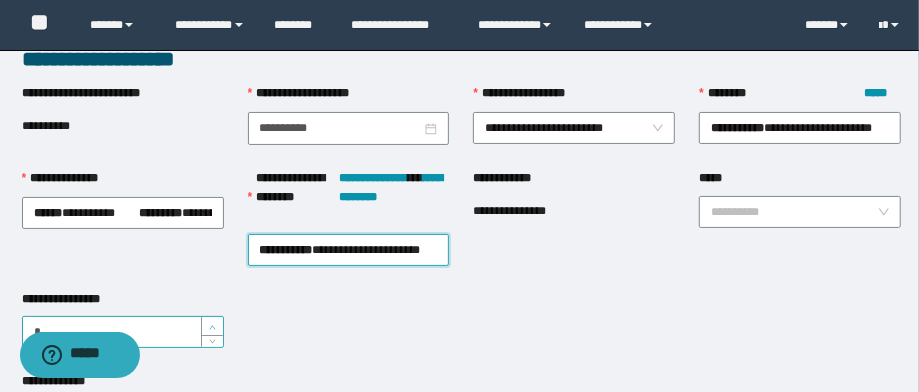 click at bounding box center (212, 326) 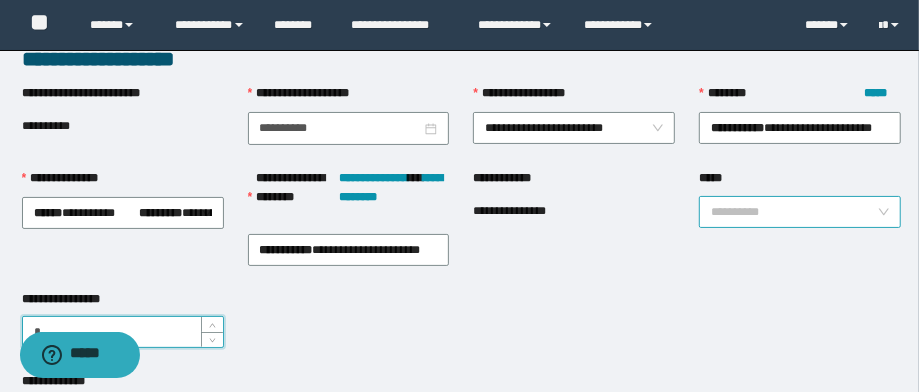 click on "*****" at bounding box center (794, 212) 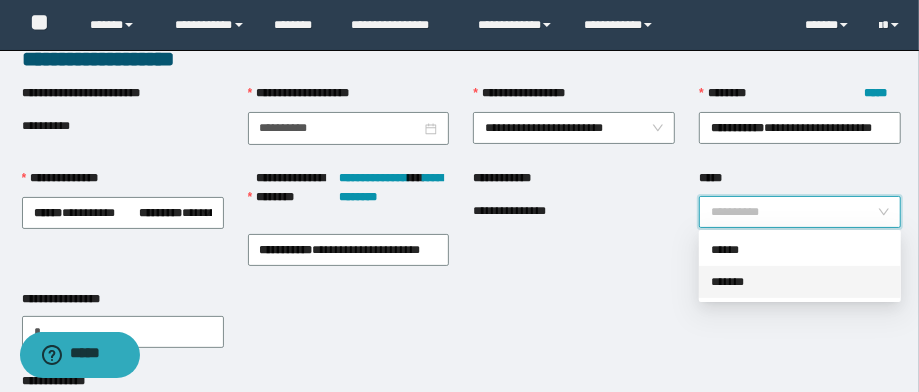 click on "*******" at bounding box center [800, 282] 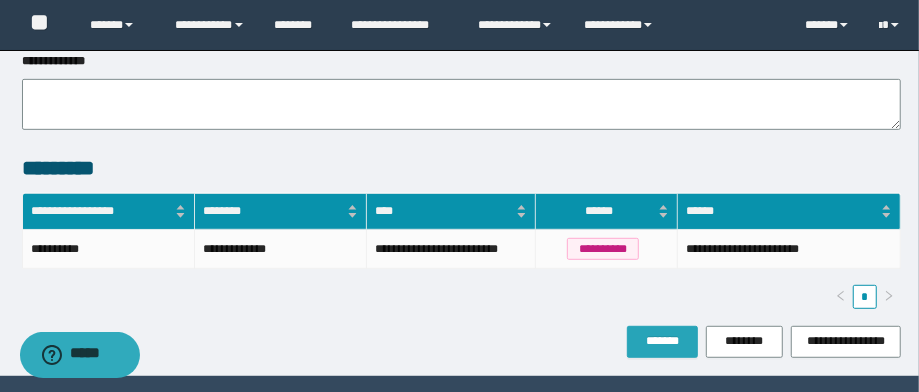 click on "*******" at bounding box center (662, 342) 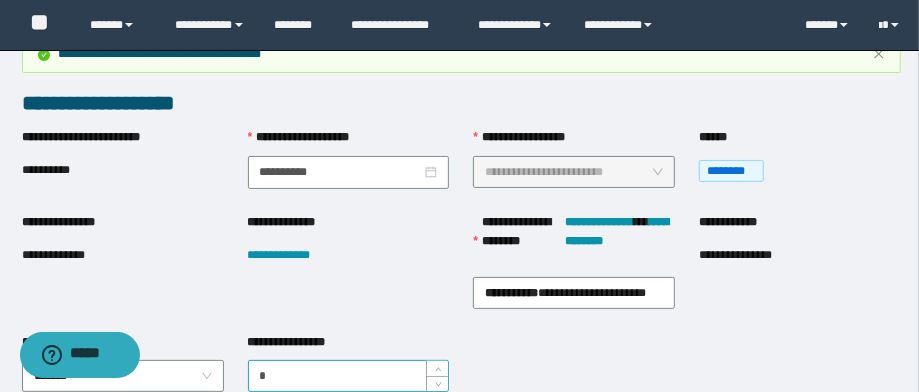 scroll, scrollTop: 160, scrollLeft: 0, axis: vertical 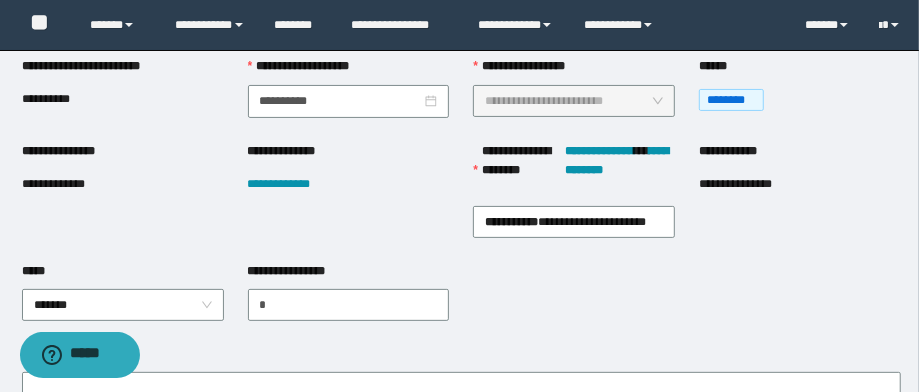 click on "**********" at bounding box center (68, 184) 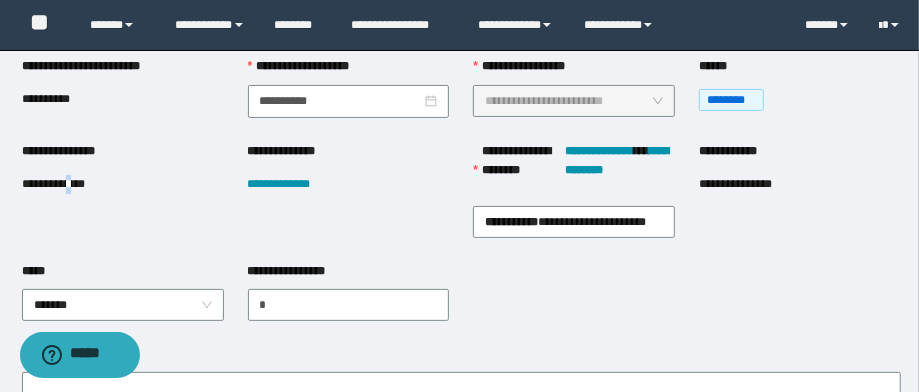 click on "**********" at bounding box center [68, 184] 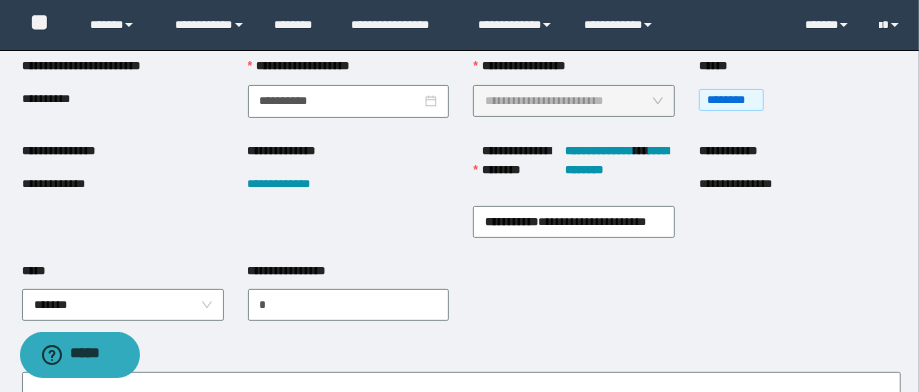 click on "**********" at bounding box center [68, 184] 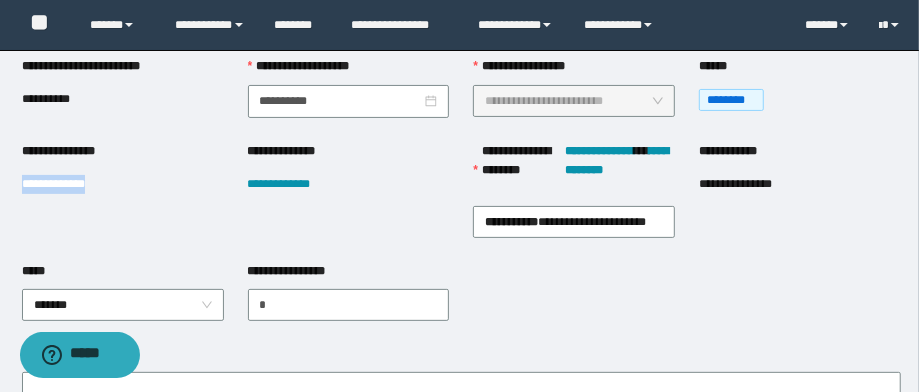 click on "**********" at bounding box center [68, 184] 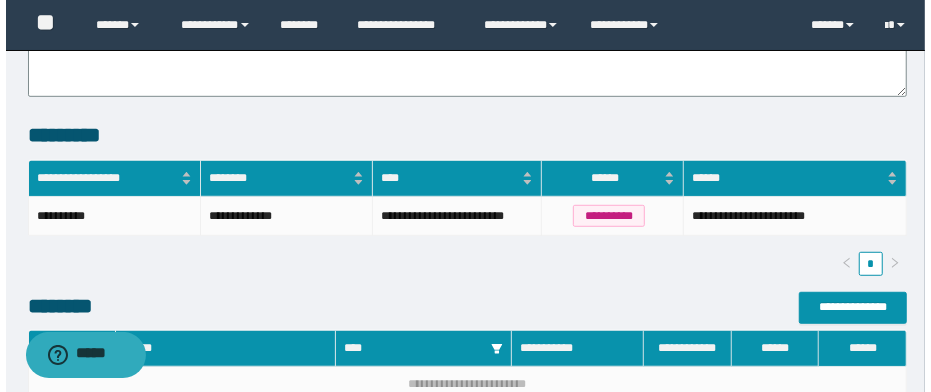 scroll, scrollTop: 560, scrollLeft: 0, axis: vertical 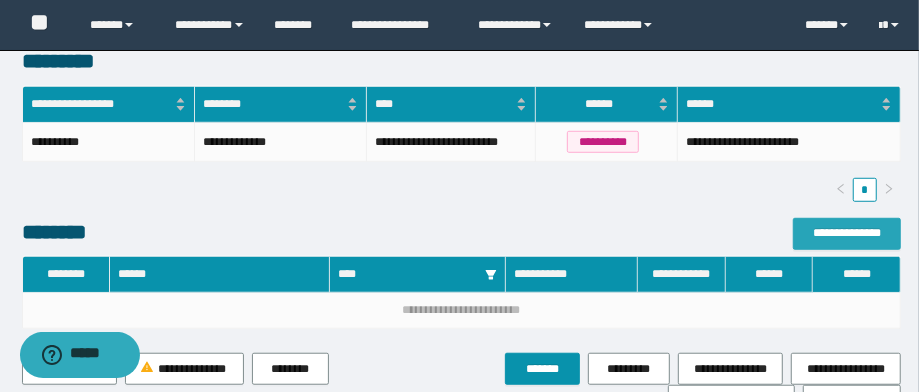 click on "**********" at bounding box center [847, 234] 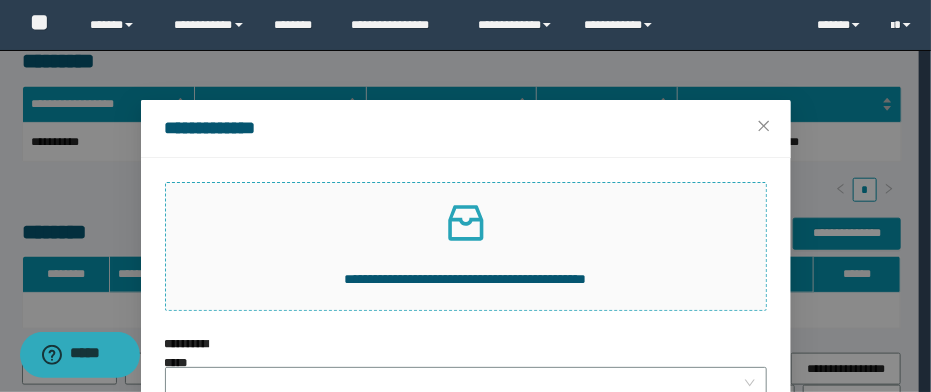 click 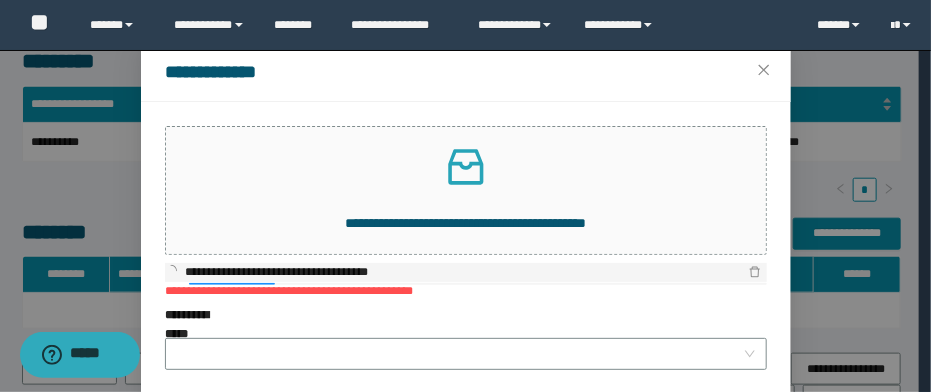 scroll, scrollTop: 80, scrollLeft: 0, axis: vertical 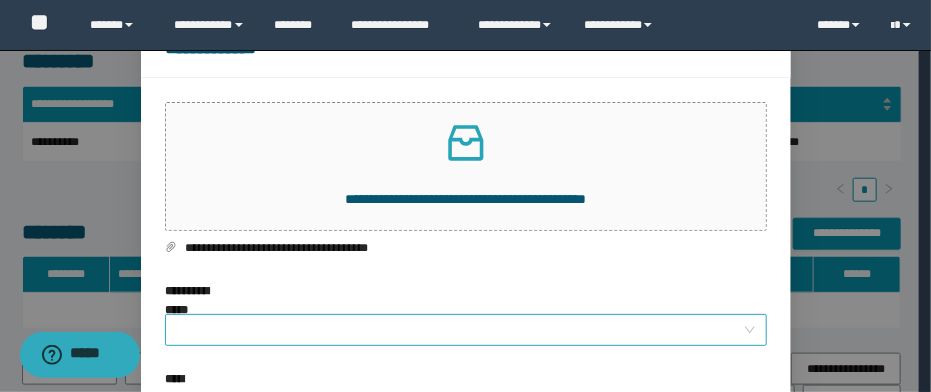 click on "**********" at bounding box center [460, 330] 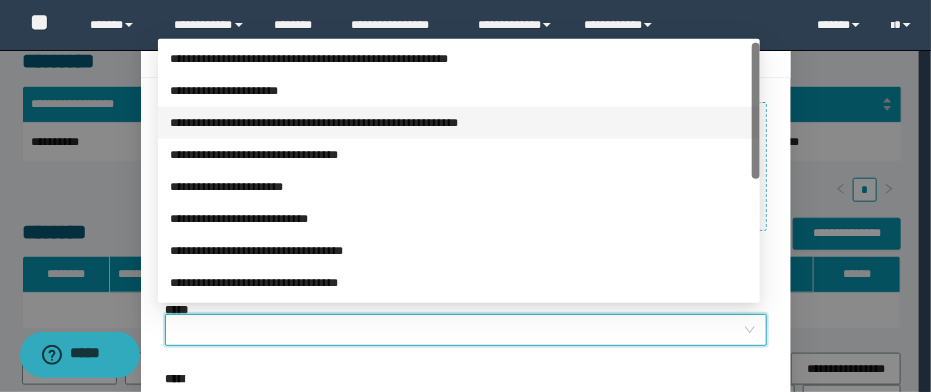 click on "**********" at bounding box center [459, 123] 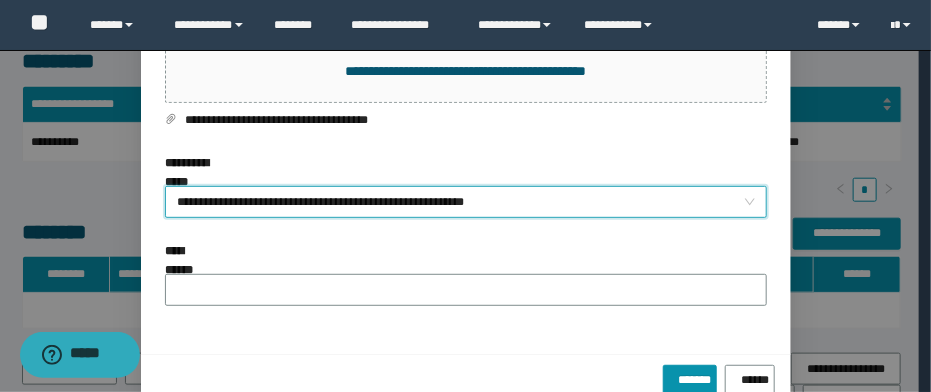 scroll, scrollTop: 235, scrollLeft: 0, axis: vertical 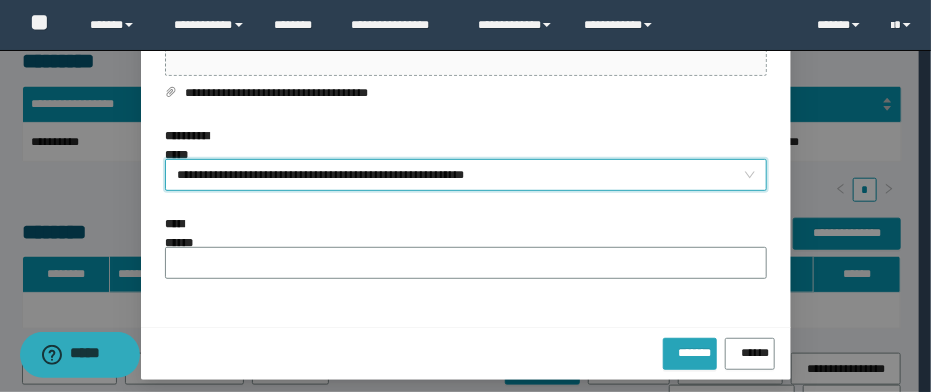 click on "*******" at bounding box center (690, 349) 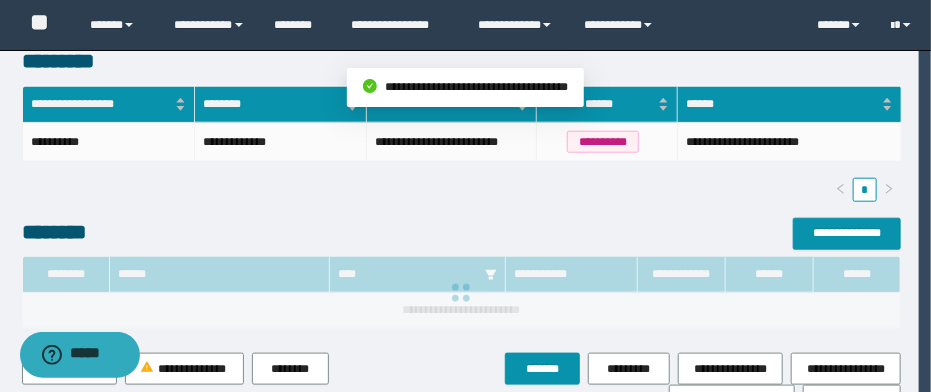 scroll, scrollTop: 124, scrollLeft: 0, axis: vertical 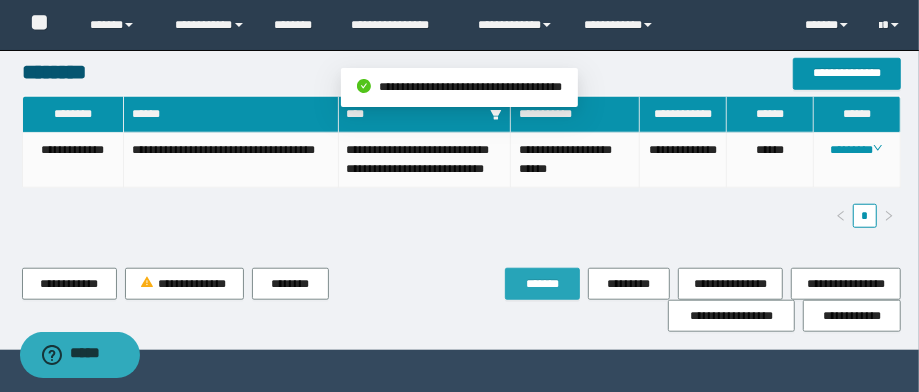 click on "**********" at bounding box center [462, -105] 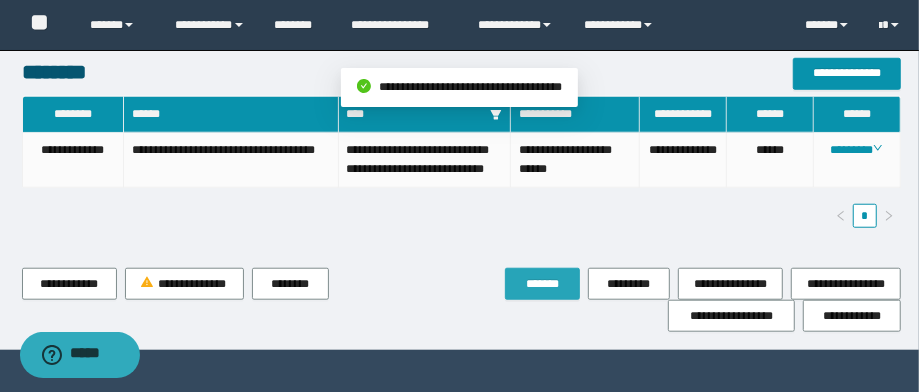 click on "*******" at bounding box center [542, 284] 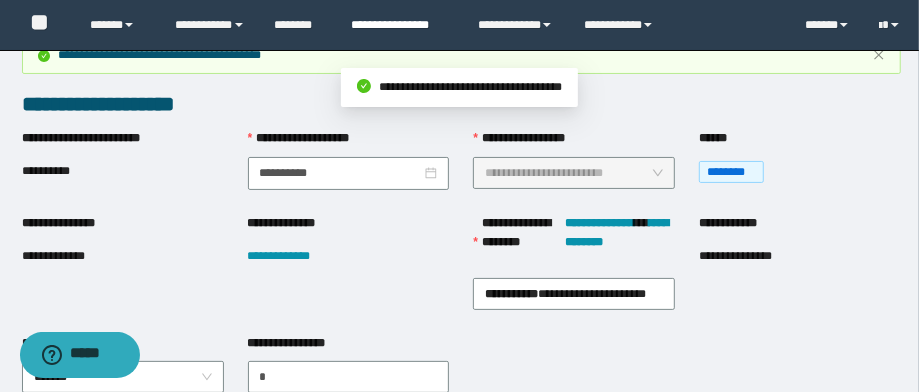 scroll, scrollTop: 0, scrollLeft: 0, axis: both 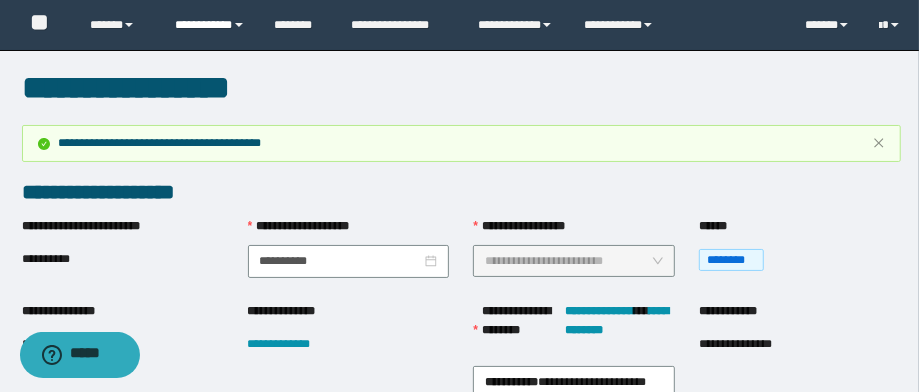 click on "**********" at bounding box center (210, 25) 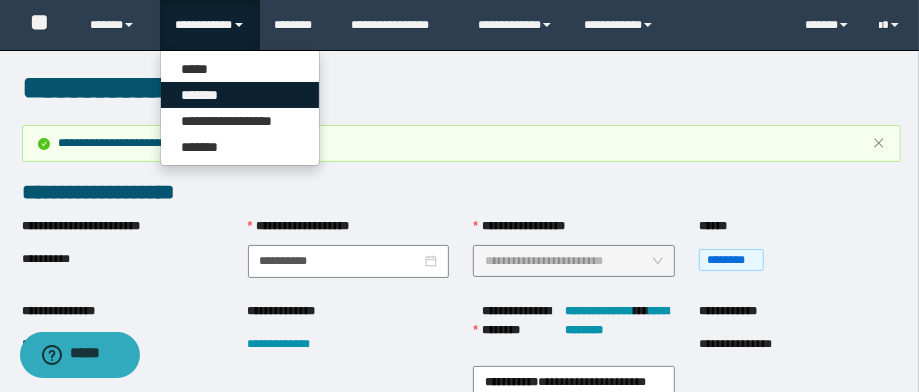 click on "*******" at bounding box center (240, 95) 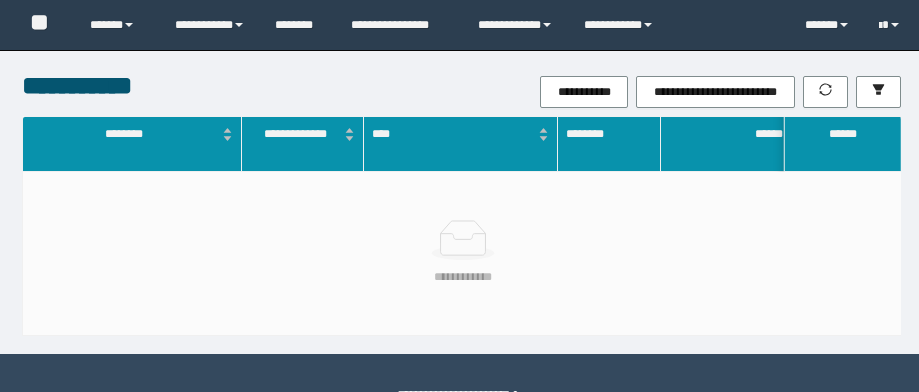 scroll, scrollTop: 0, scrollLeft: 0, axis: both 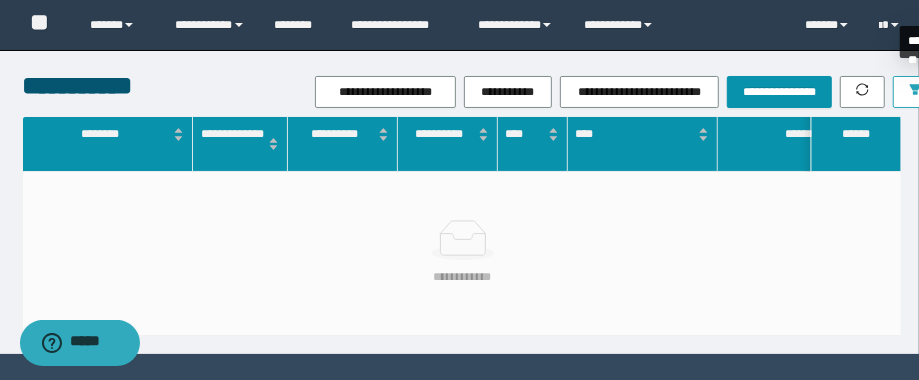 click at bounding box center [915, 92] 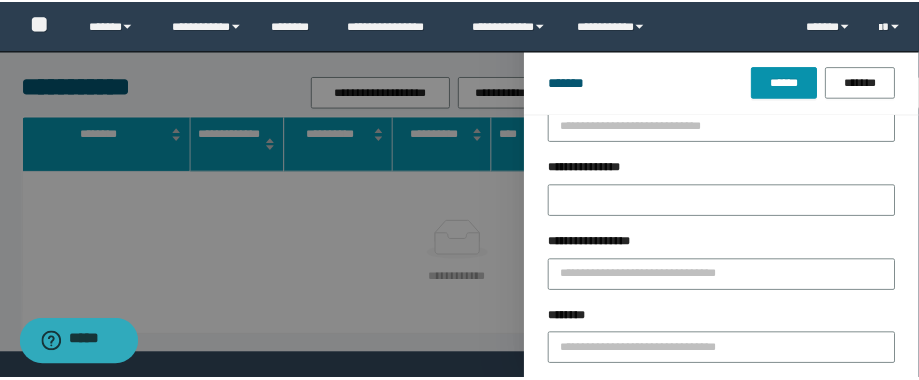 scroll, scrollTop: 80, scrollLeft: 0, axis: vertical 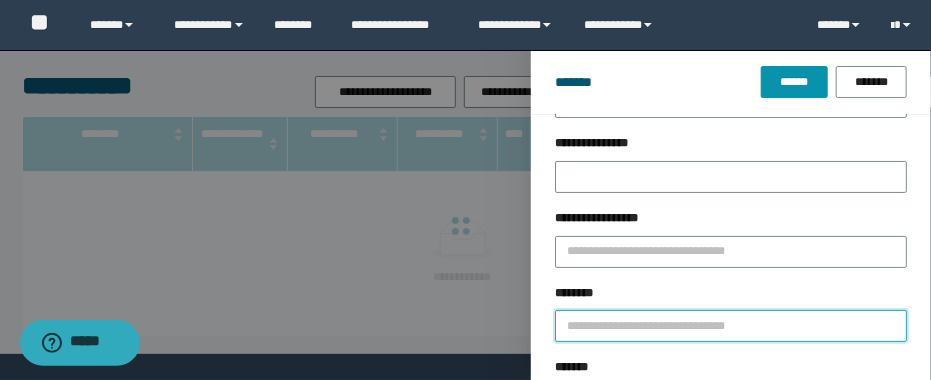 click on "********" at bounding box center [731, 326] 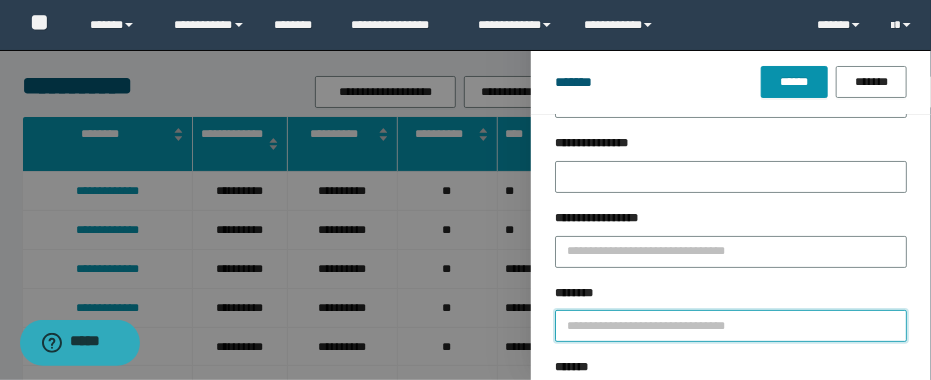 type on "*" 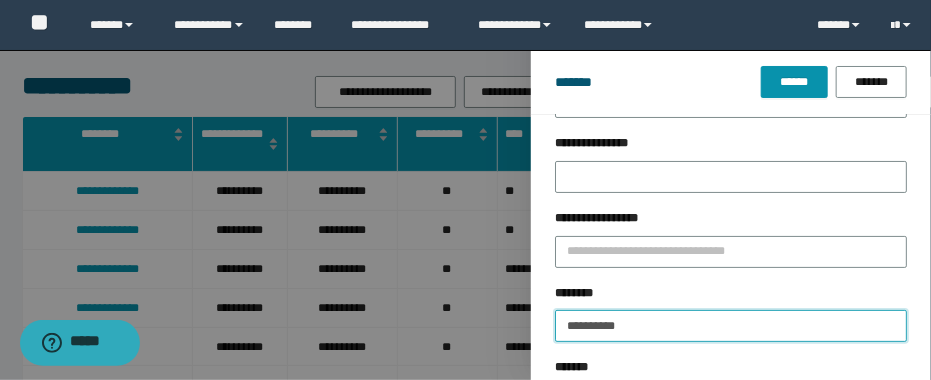 click on "******" at bounding box center (794, 82) 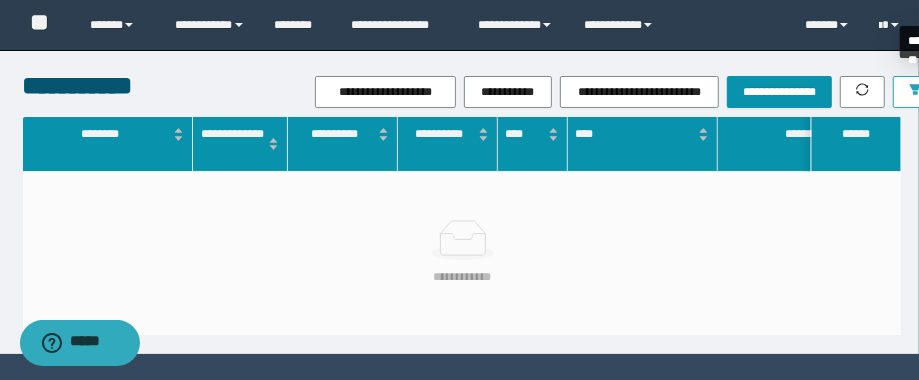 click at bounding box center (915, 92) 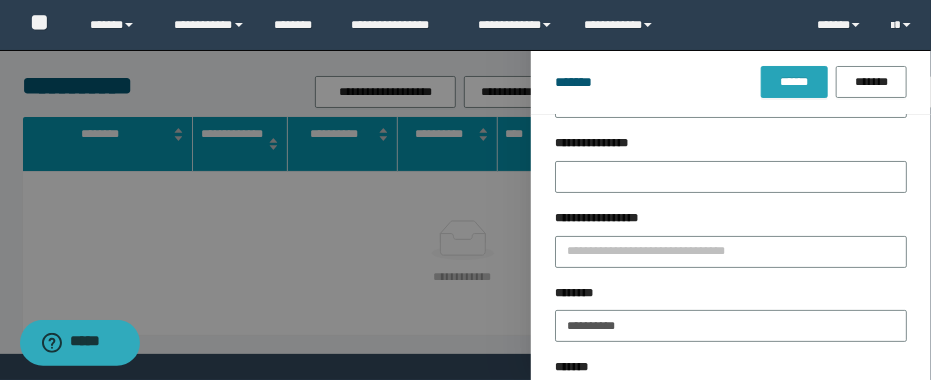 click on "******" at bounding box center (794, 82) 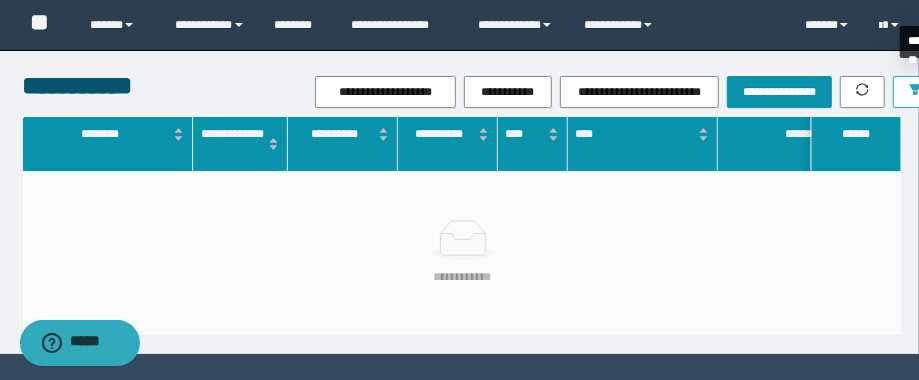 click at bounding box center (915, 92) 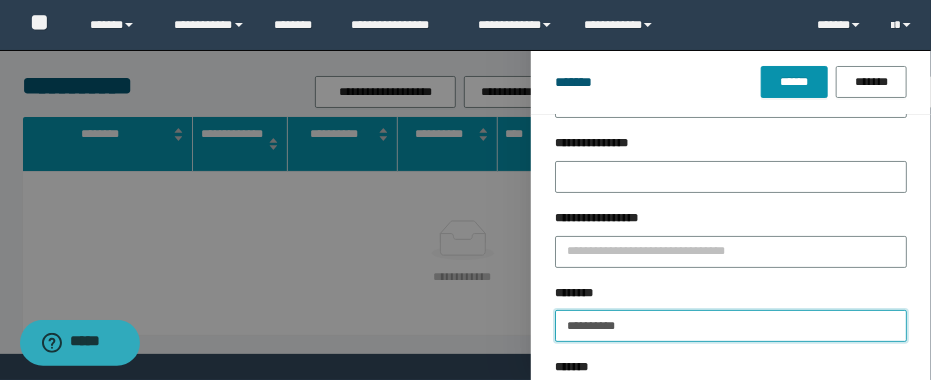 drag, startPoint x: 669, startPoint y: 323, endPoint x: 495, endPoint y: 325, distance: 174.01149 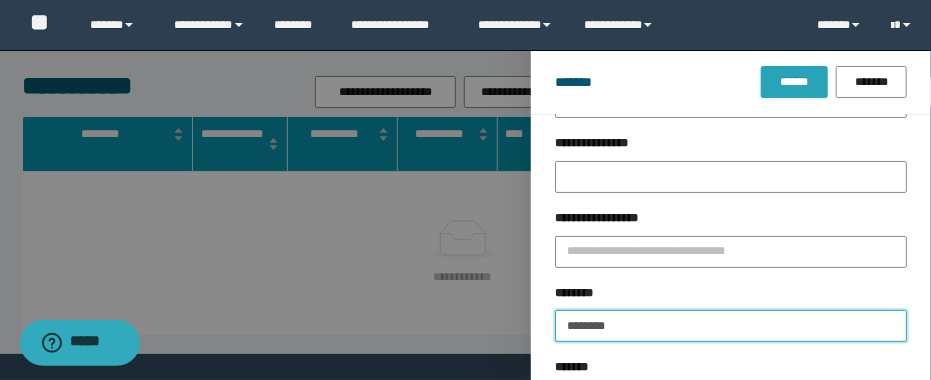 type on "********" 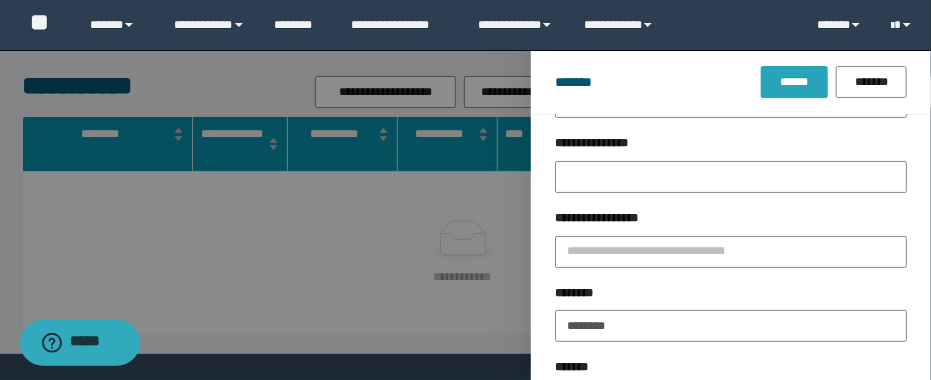 click on "******" at bounding box center (794, 82) 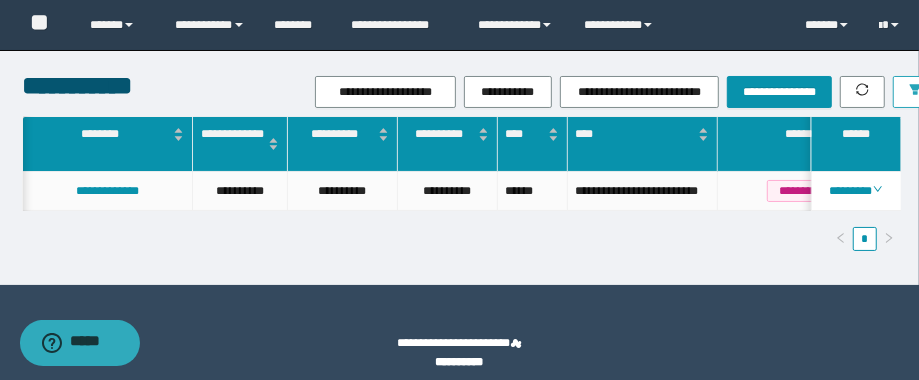 scroll, scrollTop: 0, scrollLeft: 778, axis: horizontal 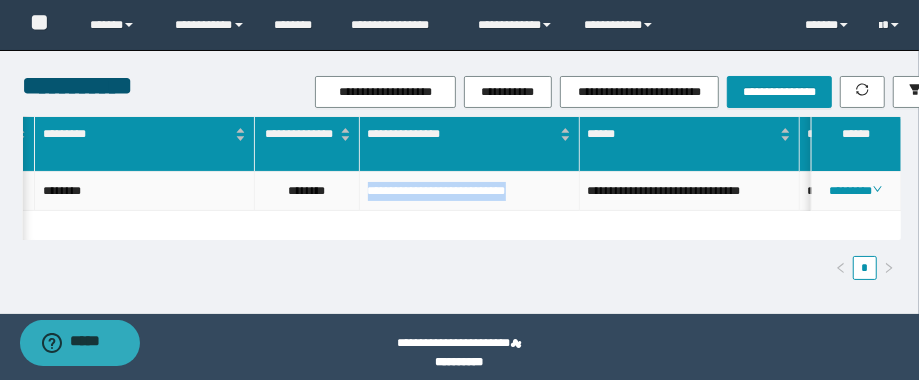 drag, startPoint x: 565, startPoint y: 185, endPoint x: 343, endPoint y: 207, distance: 223.08743 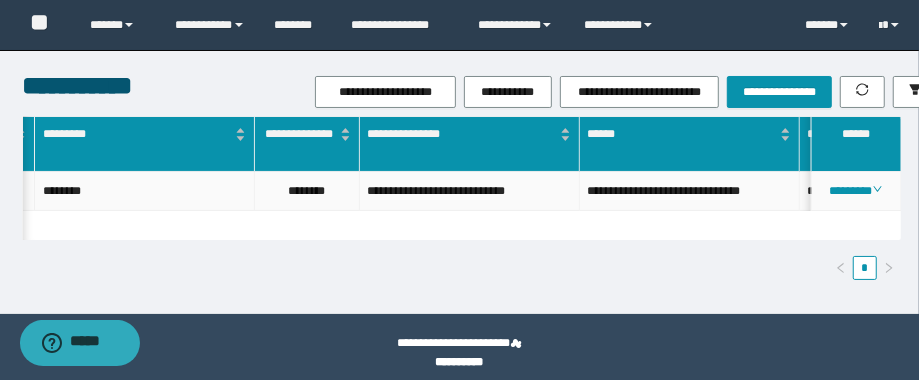 click on "********" at bounding box center (307, 191) 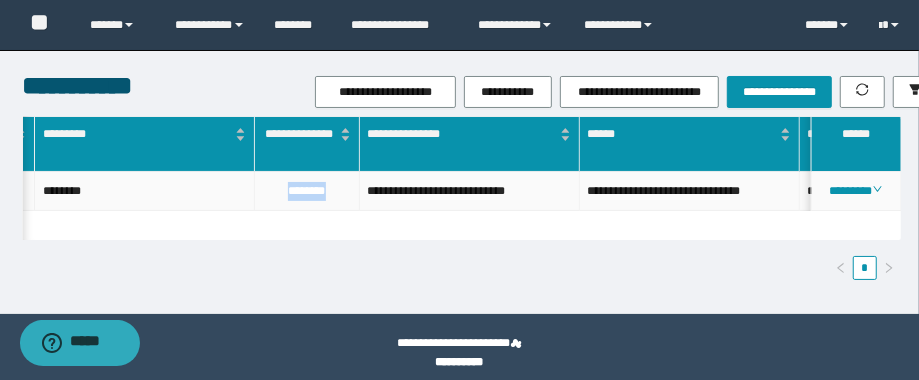click on "********" at bounding box center (307, 191) 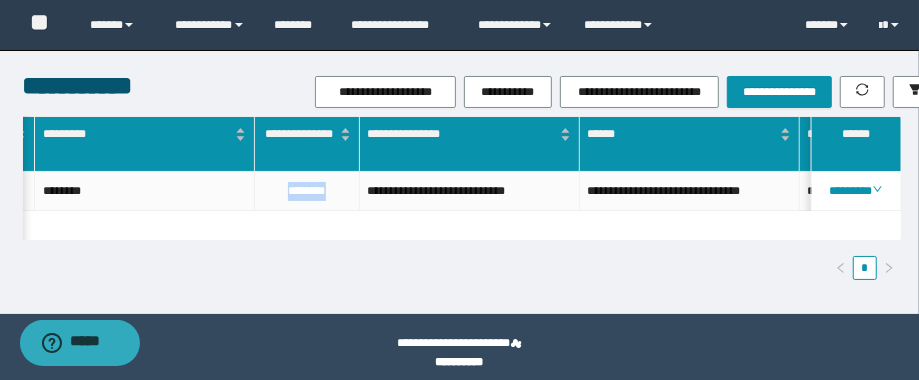 scroll, scrollTop: 0, scrollLeft: 550, axis: horizontal 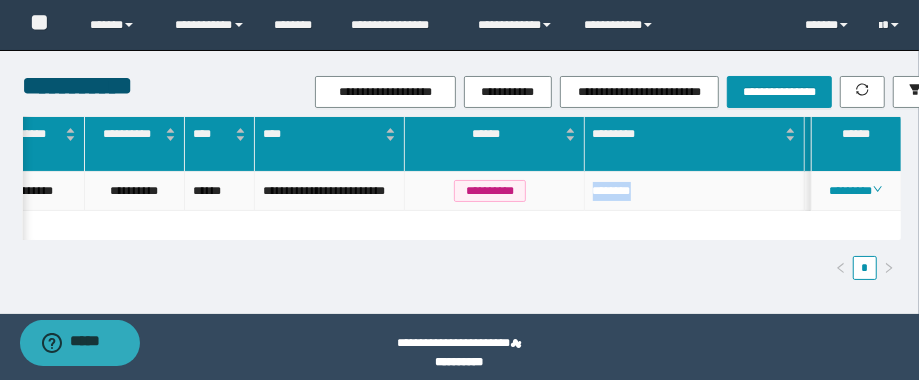 drag, startPoint x: 645, startPoint y: 194, endPoint x: 573, endPoint y: 198, distance: 72.11102 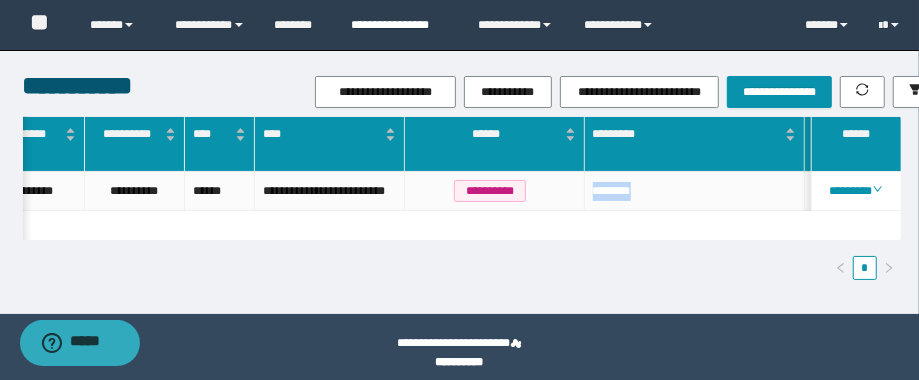 copy on "********" 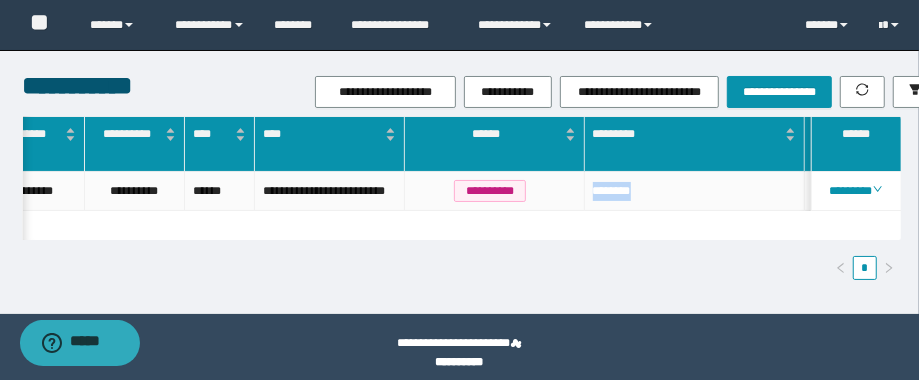 scroll, scrollTop: 0, scrollLeft: 564, axis: horizontal 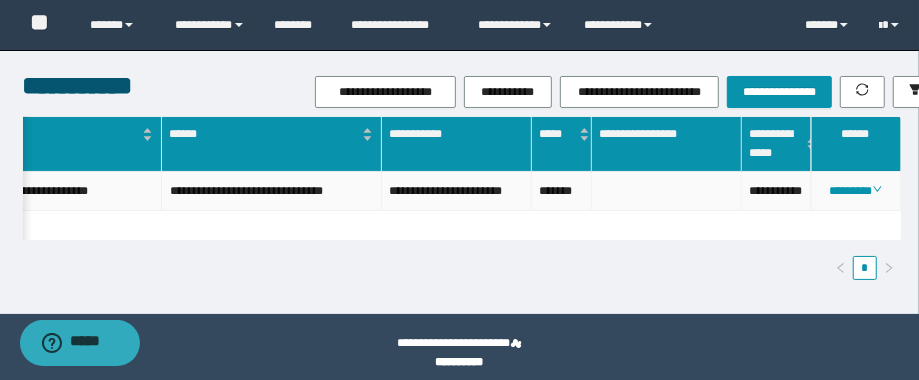 click on "**********" at bounding box center [777, 191] 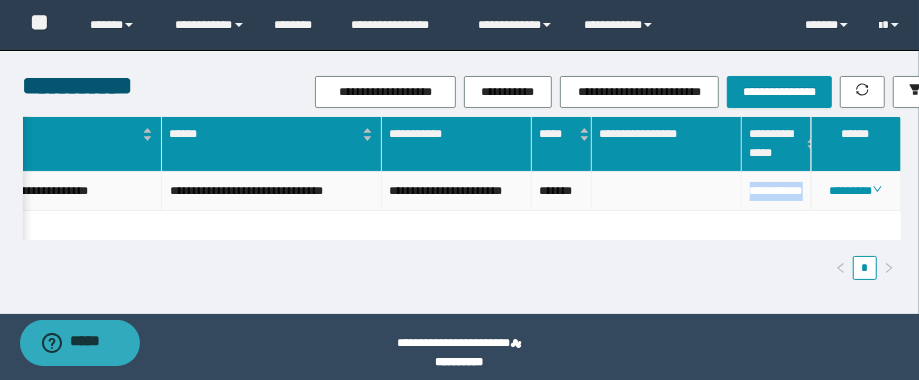 click on "**********" at bounding box center (777, 191) 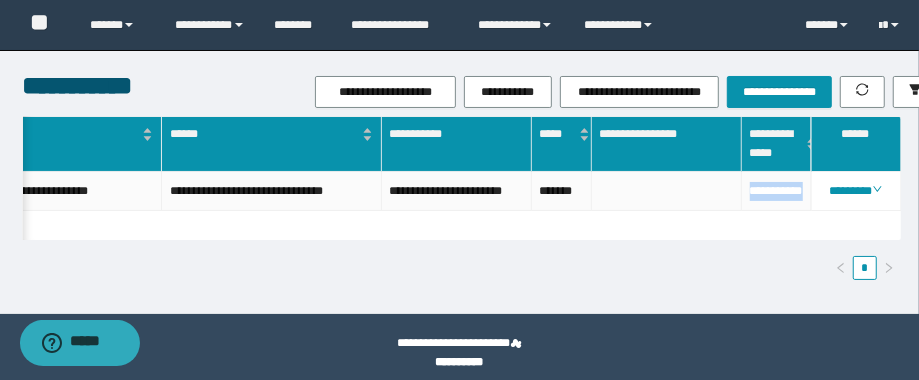 scroll, scrollTop: 0, scrollLeft: 1168, axis: horizontal 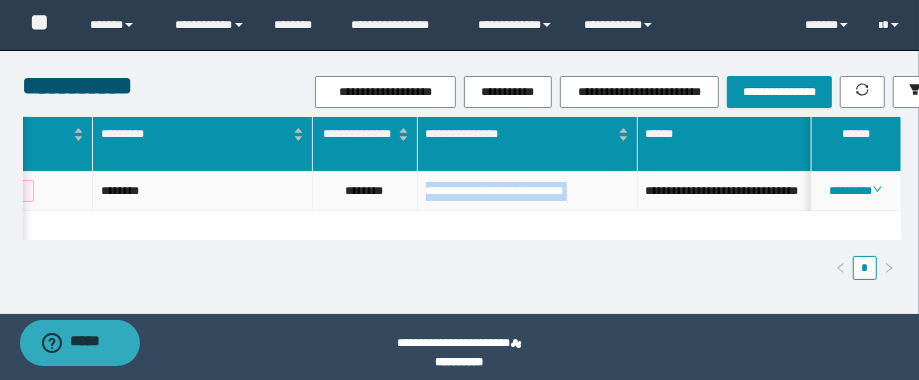 drag, startPoint x: 639, startPoint y: 197, endPoint x: 411, endPoint y: 206, distance: 228.17757 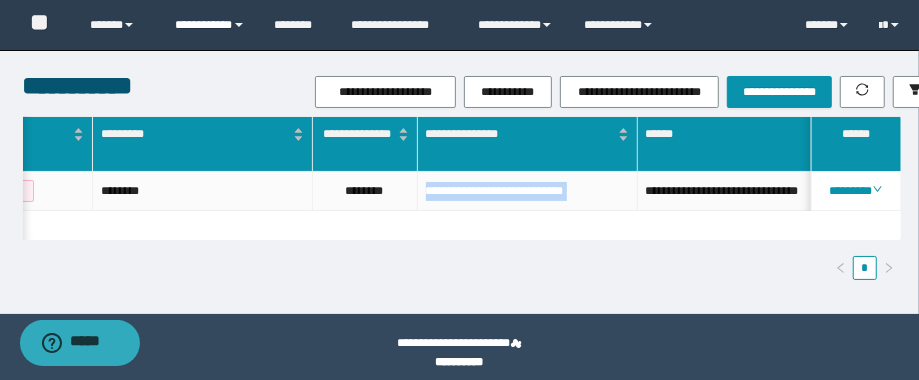 click on "**********" at bounding box center (210, 25) 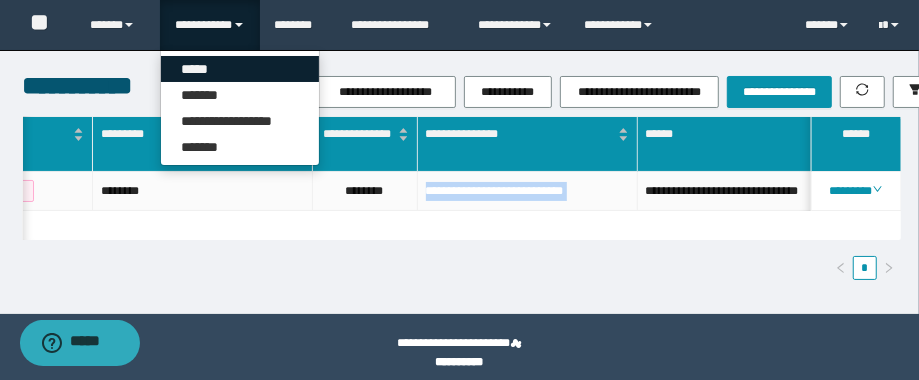 click on "*****" at bounding box center [240, 69] 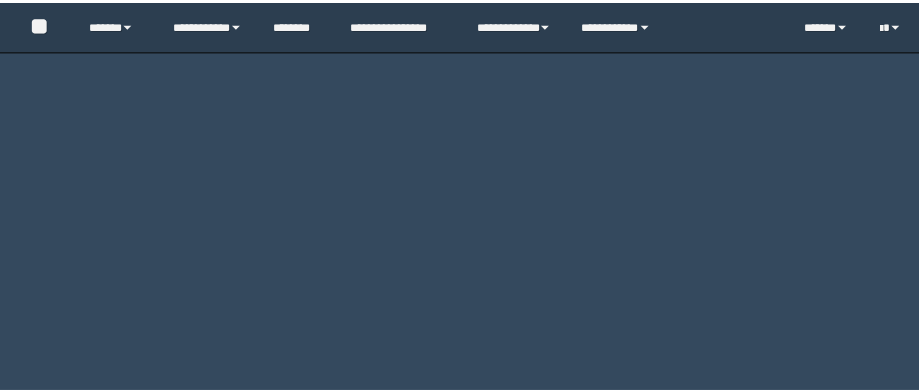 scroll, scrollTop: 0, scrollLeft: 0, axis: both 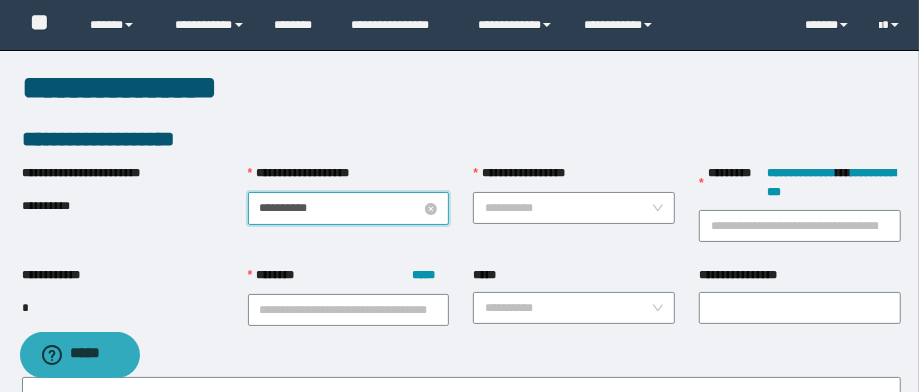 click on "**********" at bounding box center [341, 208] 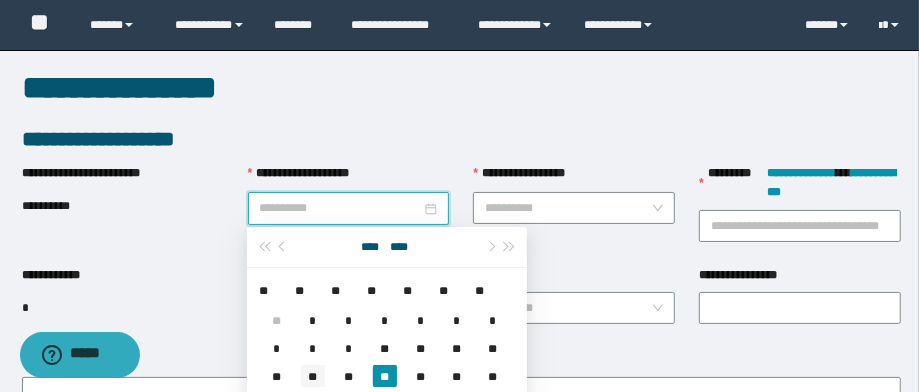 type on "**********" 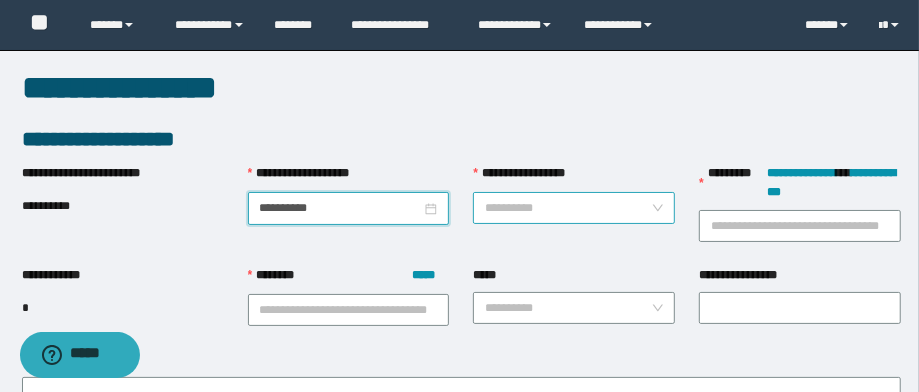click on "**********" at bounding box center [568, 208] 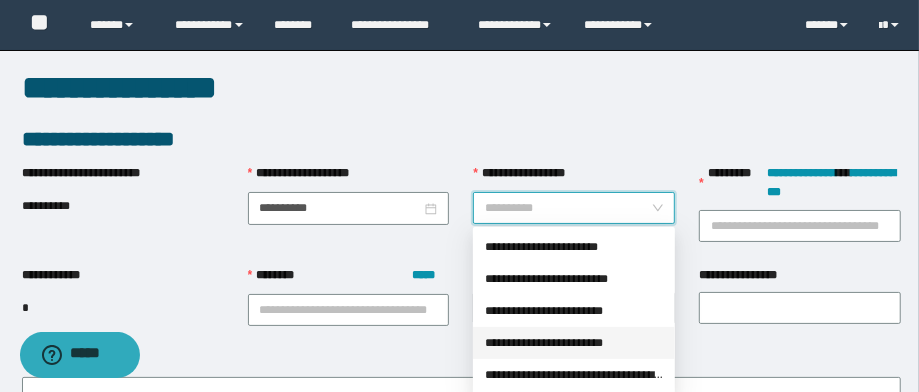 click on "**********" at bounding box center (574, 343) 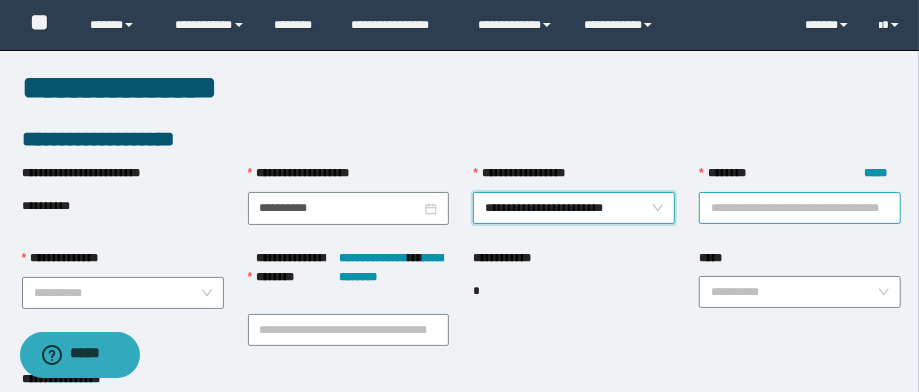 click on "******** *****" at bounding box center (800, 208) 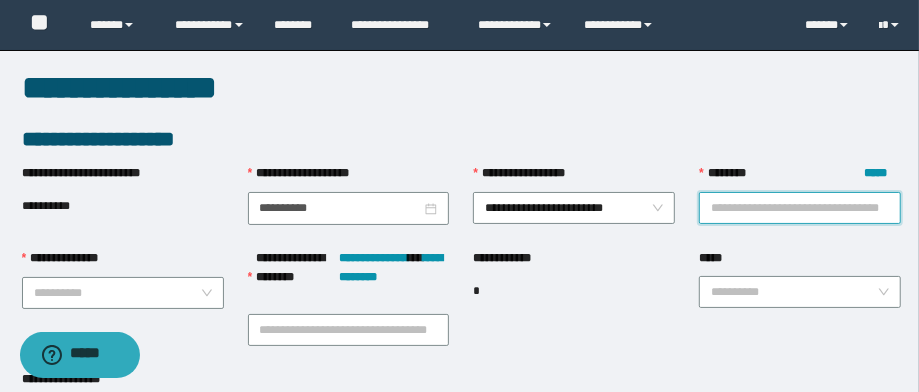 paste on "**********" 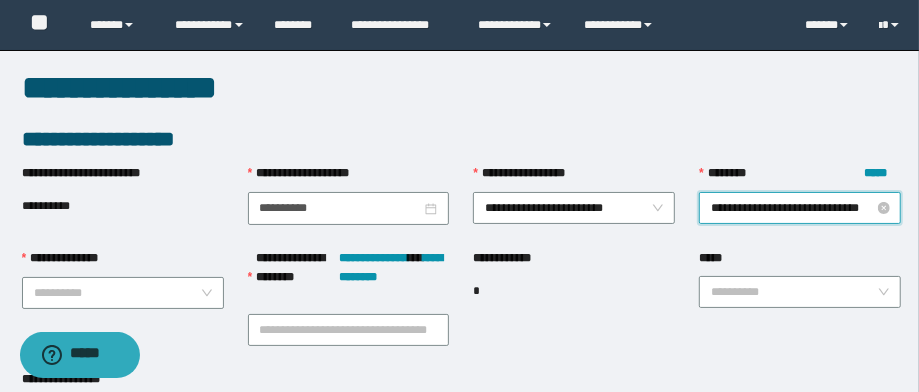 scroll, scrollTop: 0, scrollLeft: 58, axis: horizontal 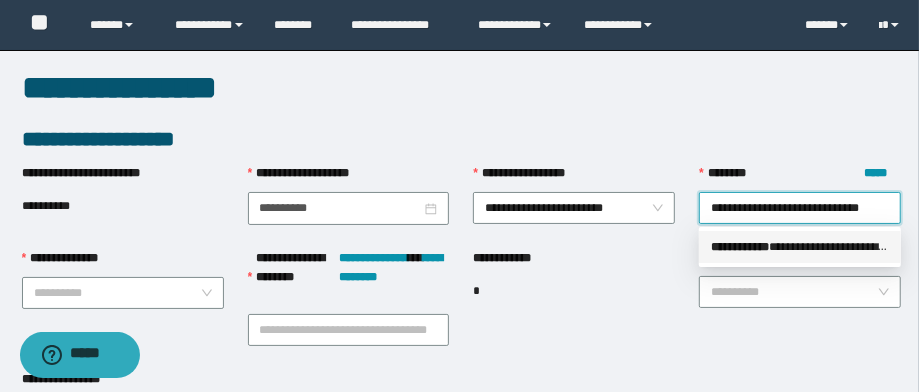 click on "**********" at bounding box center (800, 247) 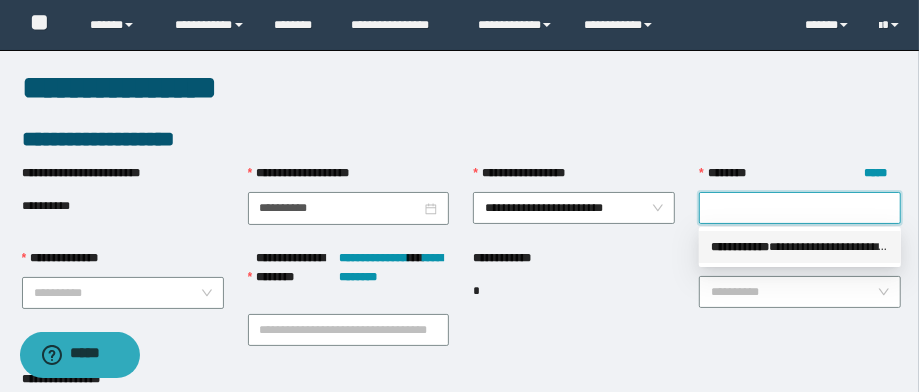 scroll, scrollTop: 0, scrollLeft: 0, axis: both 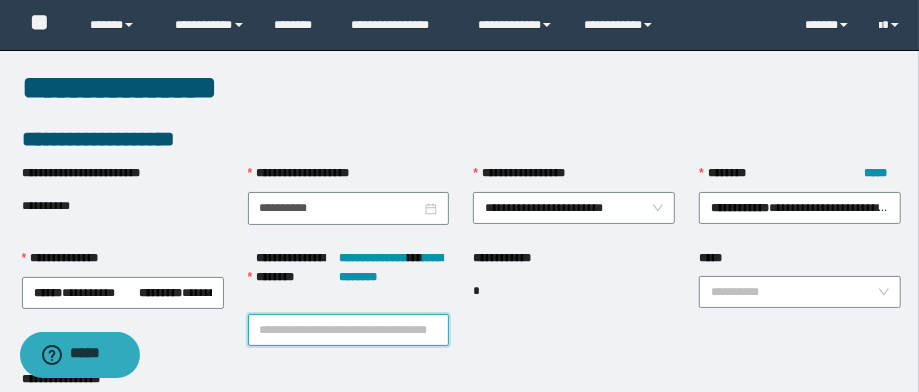 click on "**********" at bounding box center (349, 330) 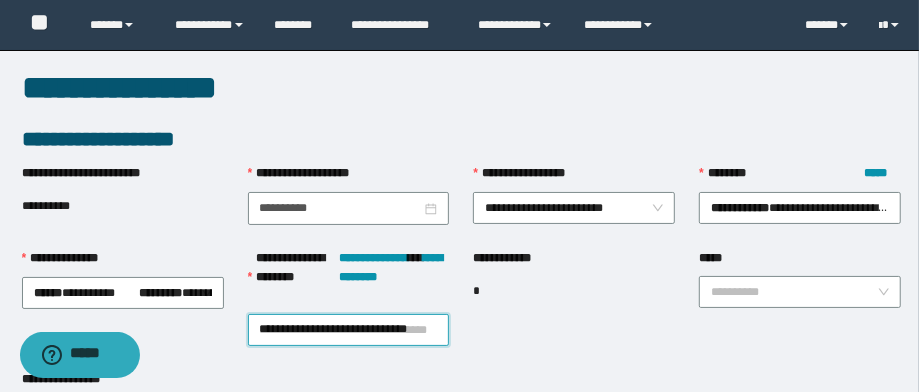 scroll, scrollTop: 0, scrollLeft: 58, axis: horizontal 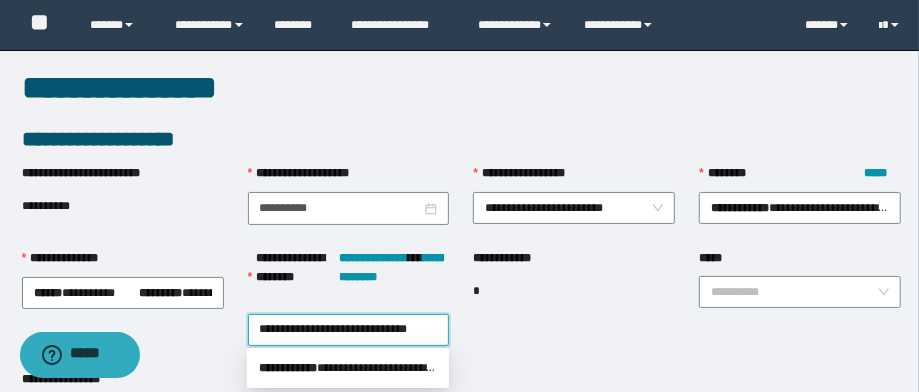 click on "**********" at bounding box center [348, 368] 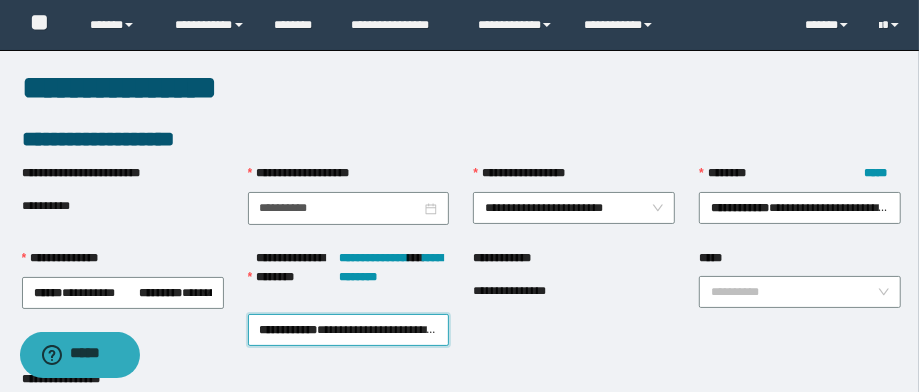 scroll, scrollTop: 0, scrollLeft: 0, axis: both 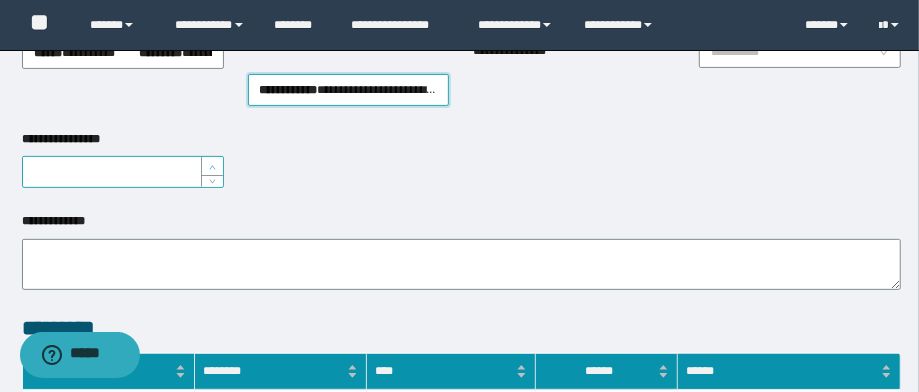 type on "*" 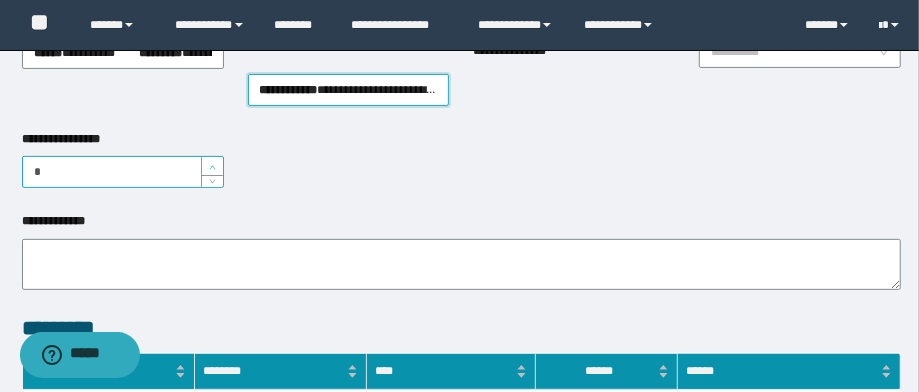 click at bounding box center (212, 166) 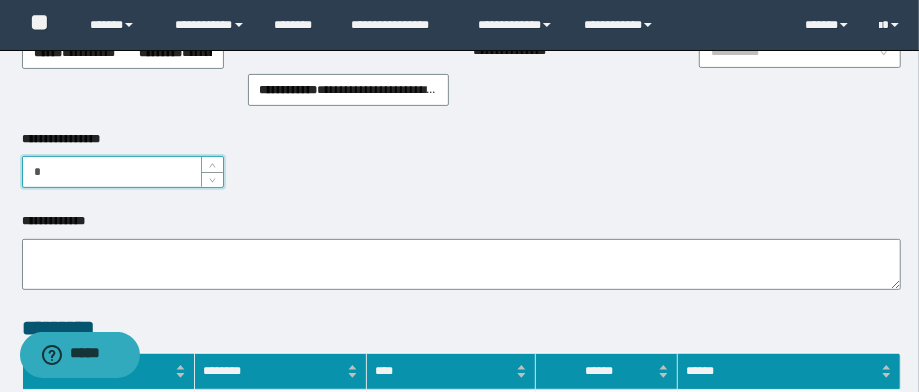 scroll, scrollTop: 0, scrollLeft: 0, axis: both 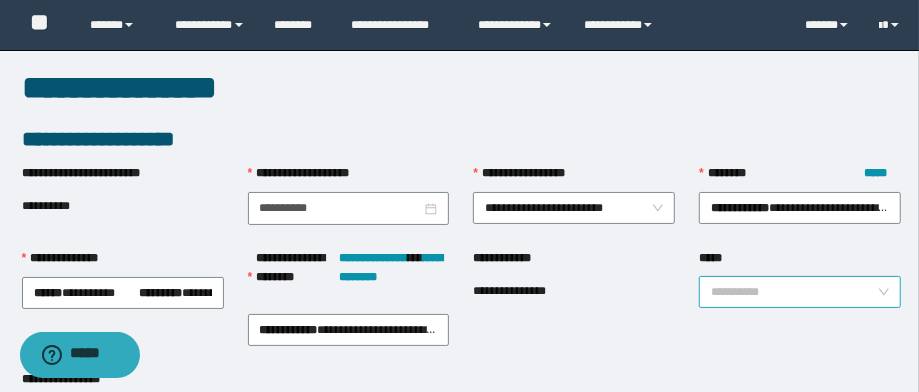 click on "*****" at bounding box center (794, 292) 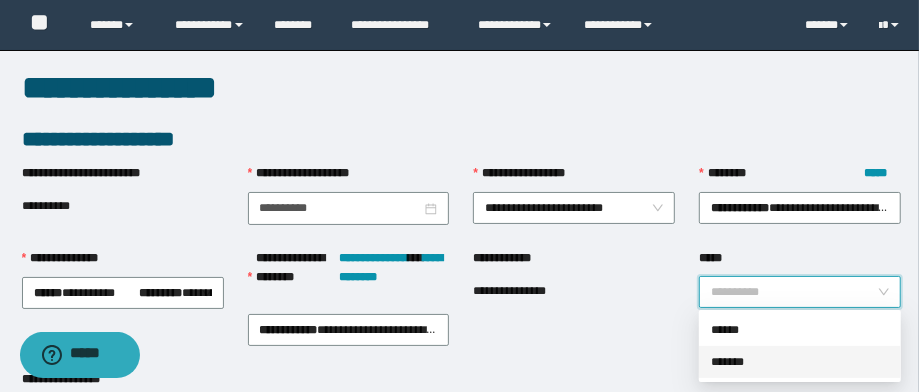 click on "*******" at bounding box center (800, 362) 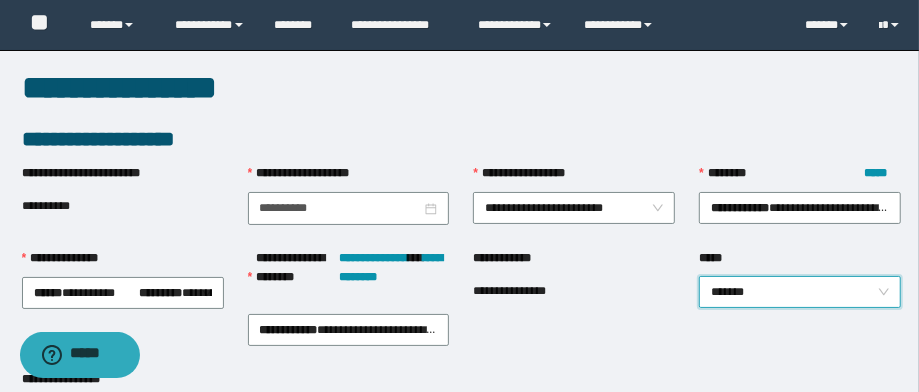 scroll, scrollTop: 400, scrollLeft: 0, axis: vertical 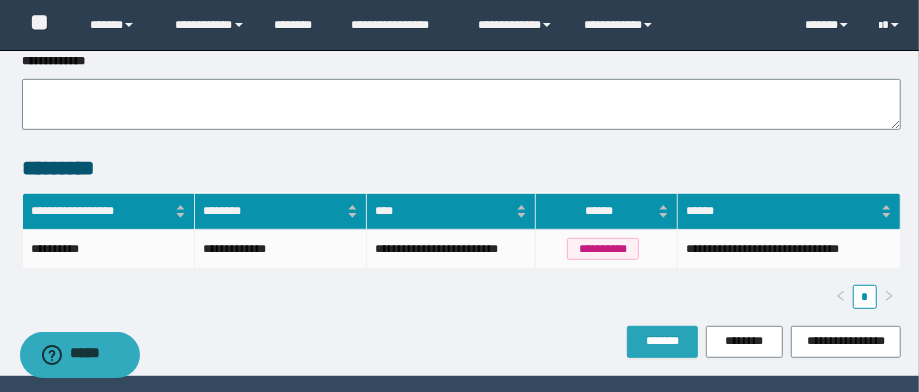 click on "*******" at bounding box center (662, 342) 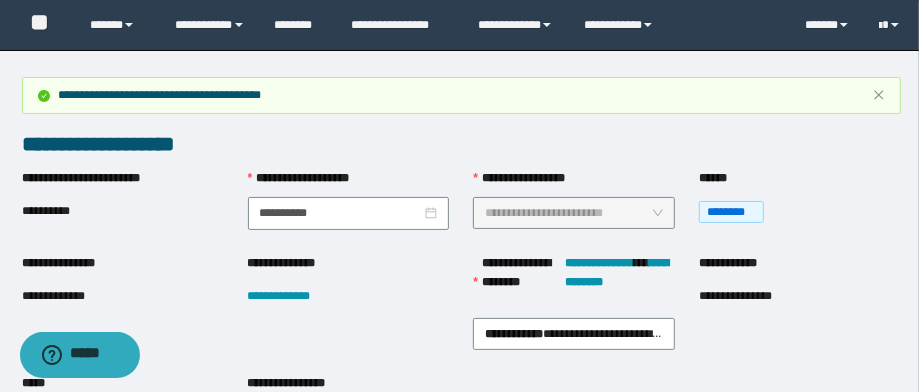 scroll, scrollTop: 80, scrollLeft: 0, axis: vertical 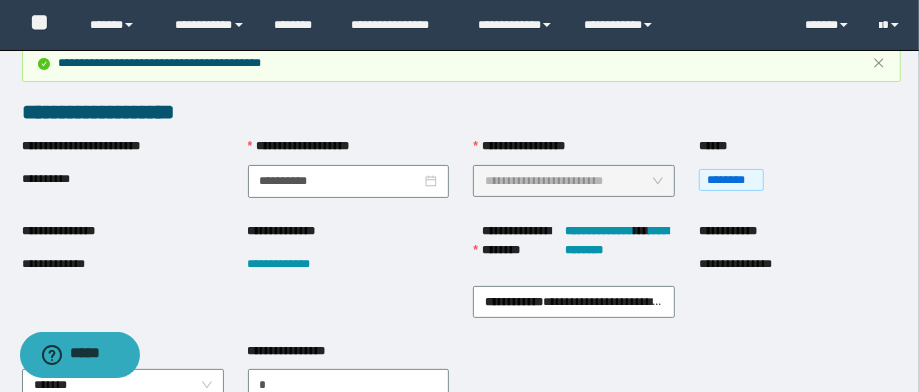 click on "**********" at bounding box center [68, 264] 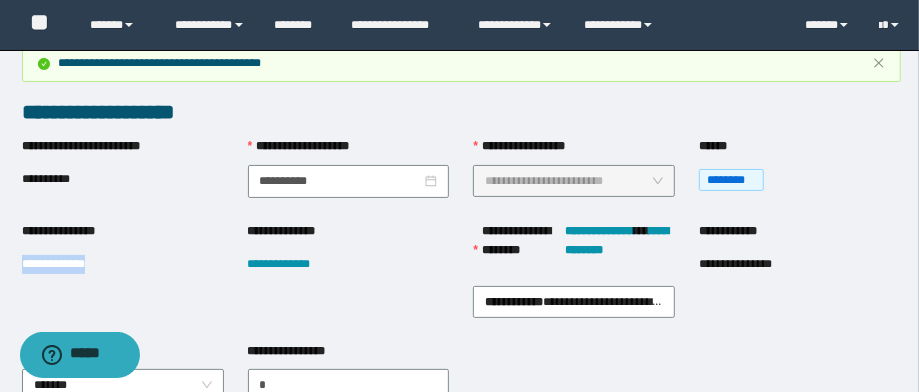 click on "**********" at bounding box center [68, 264] 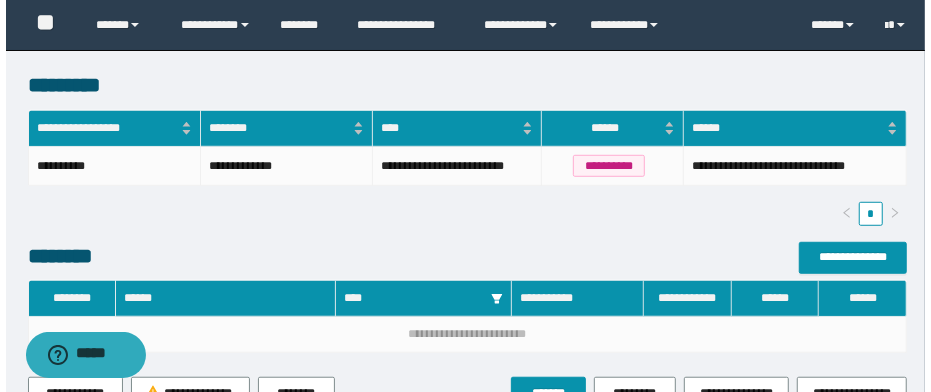 scroll, scrollTop: 560, scrollLeft: 0, axis: vertical 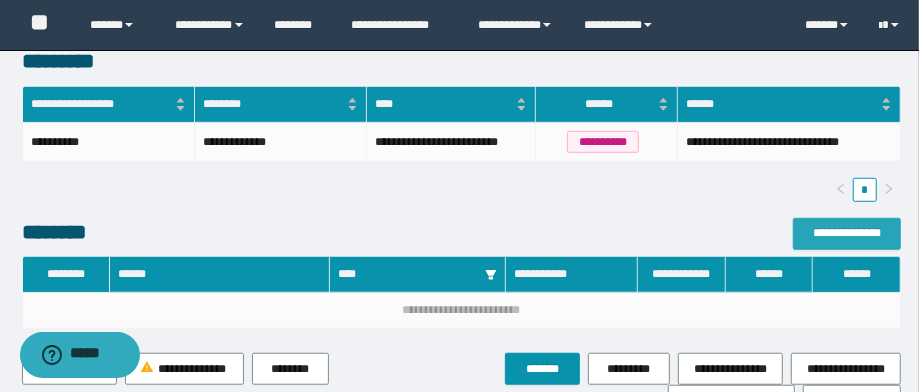 click on "**********" at bounding box center (847, 233) 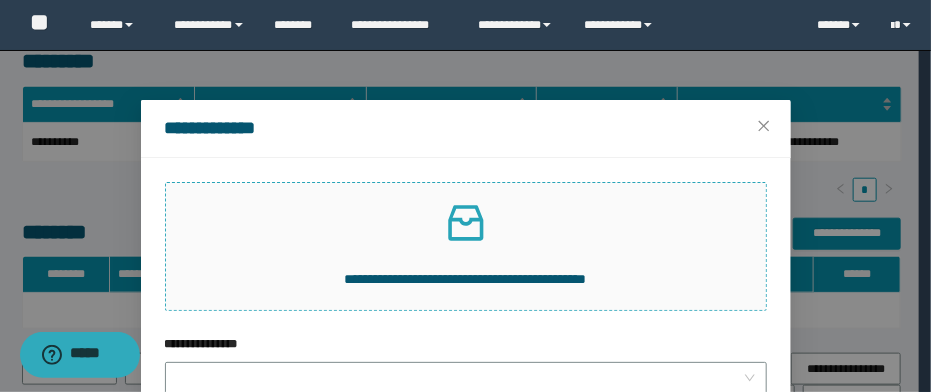 click 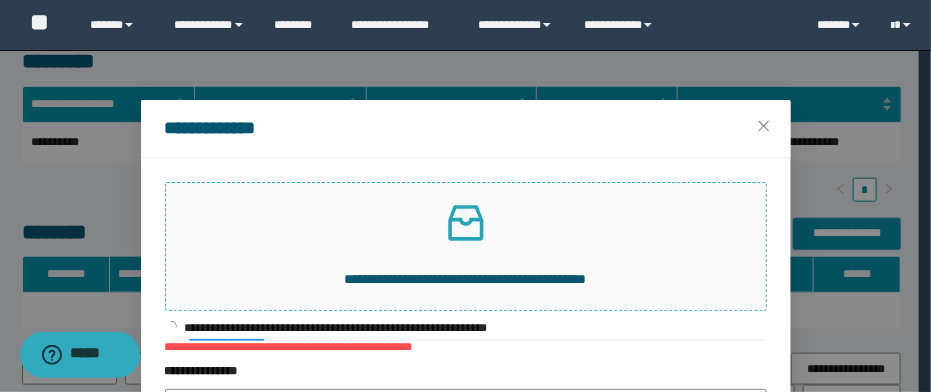 scroll, scrollTop: 80, scrollLeft: 0, axis: vertical 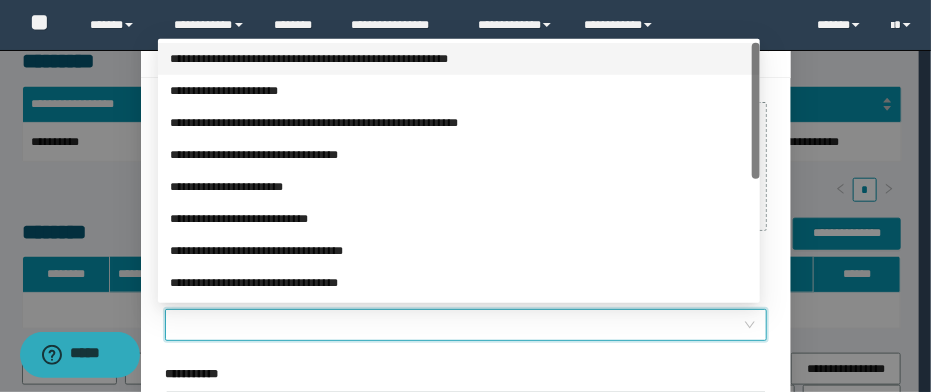 click on "**********" at bounding box center [460, 325] 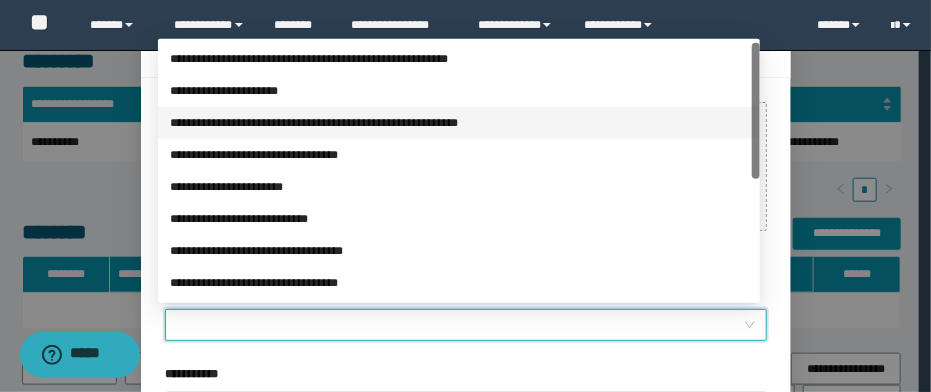 click on "**********" at bounding box center [459, 123] 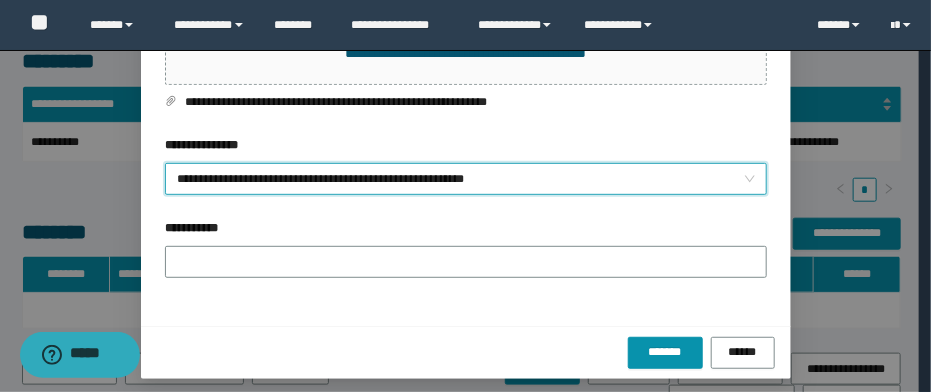 scroll, scrollTop: 235, scrollLeft: 0, axis: vertical 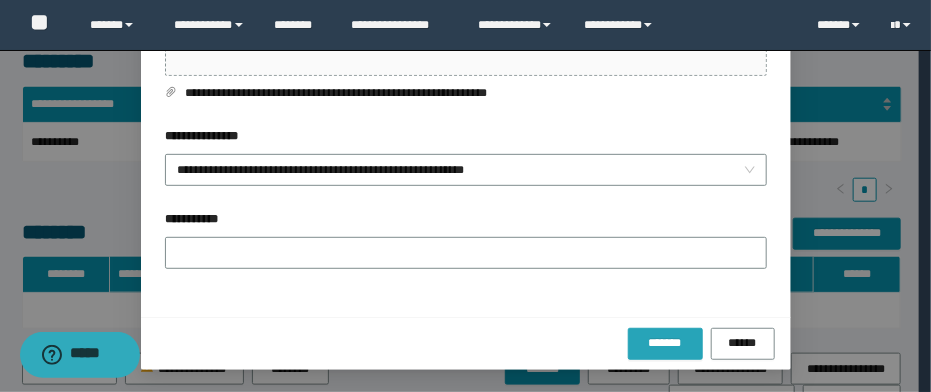 click on "*******" at bounding box center (665, 343) 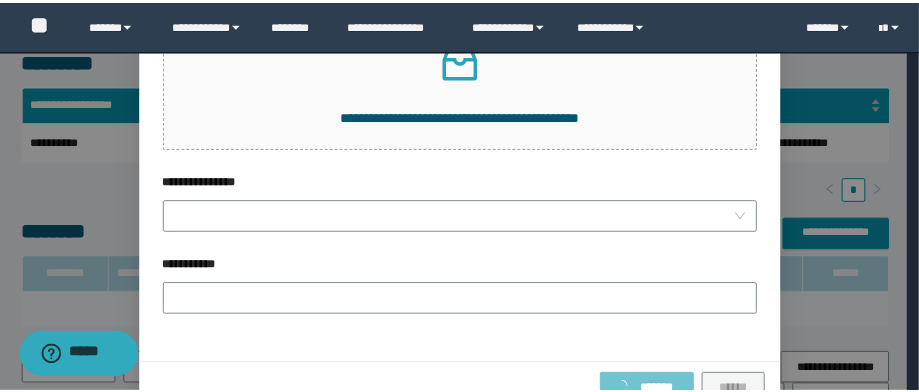 scroll, scrollTop: 108, scrollLeft: 0, axis: vertical 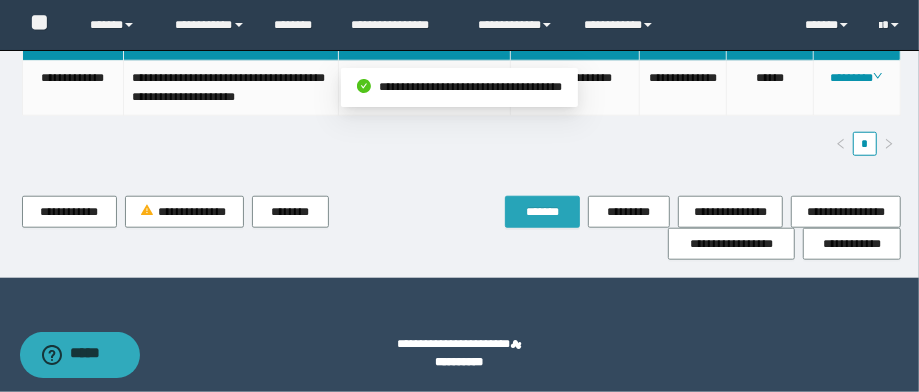 click on "*******" at bounding box center [542, 212] 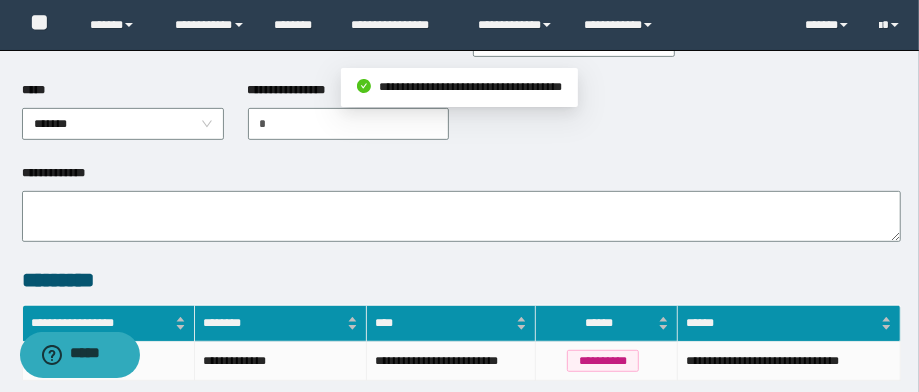 scroll, scrollTop: 0, scrollLeft: 0, axis: both 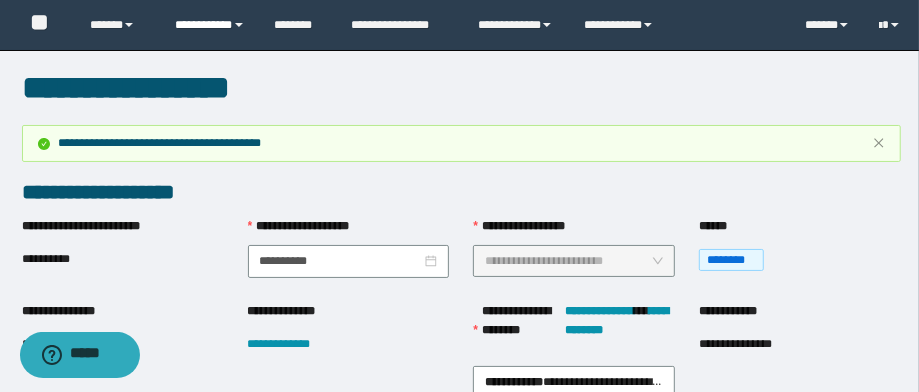 click on "**********" at bounding box center [210, 25] 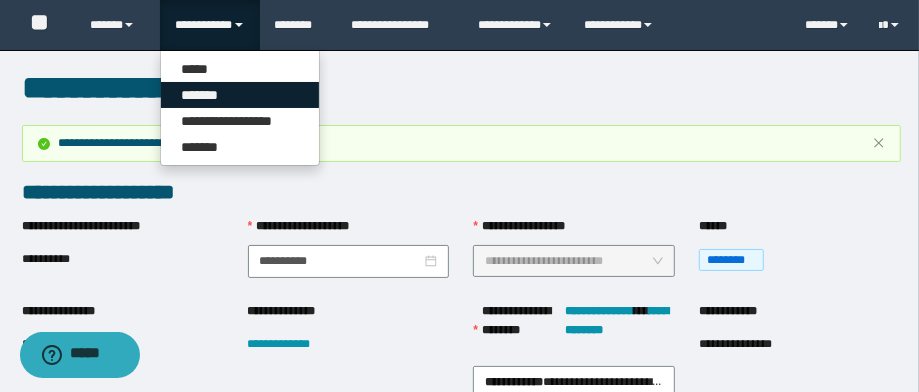 click on "*******" at bounding box center [240, 95] 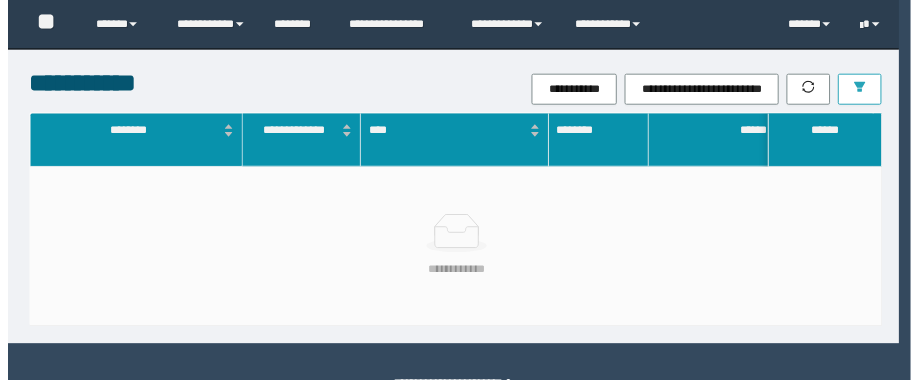 scroll, scrollTop: 0, scrollLeft: 0, axis: both 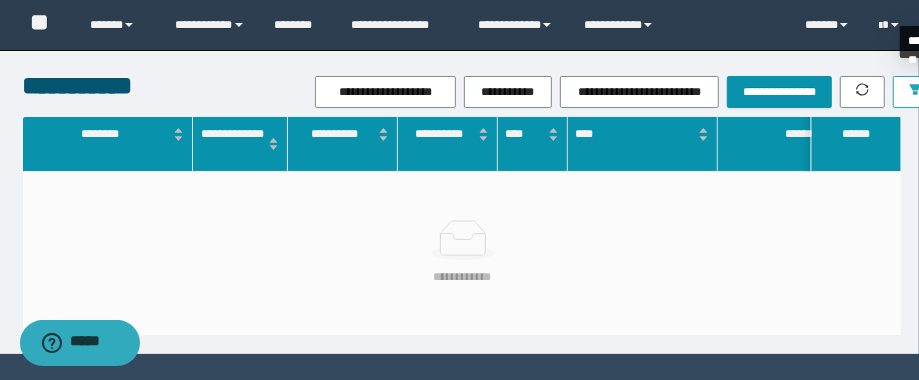 click at bounding box center [915, 92] 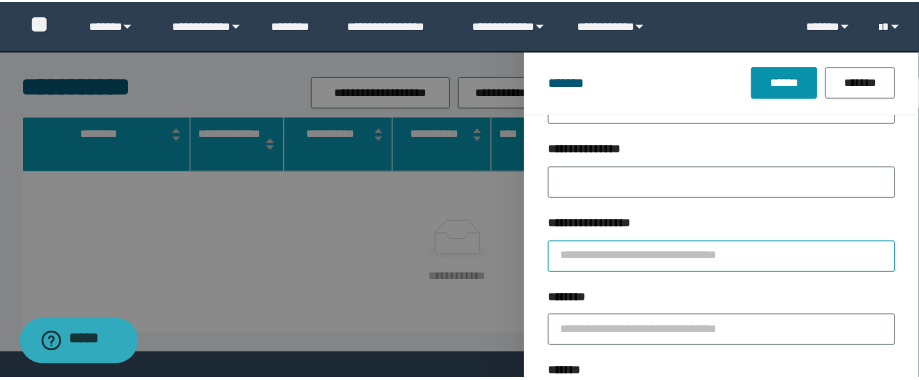 scroll, scrollTop: 160, scrollLeft: 0, axis: vertical 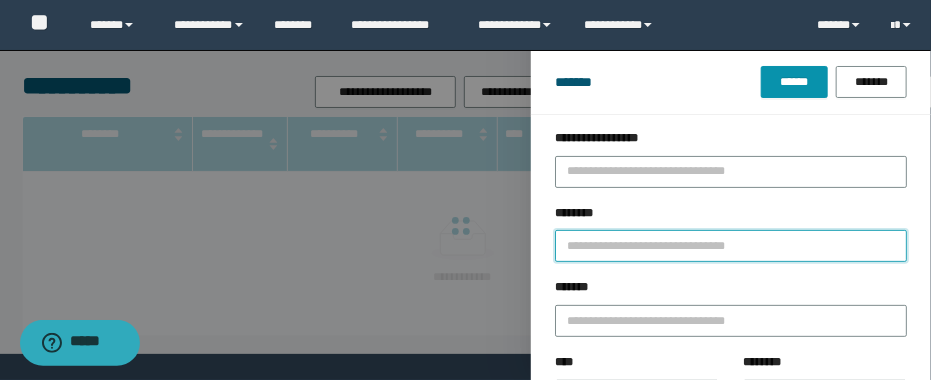 click on "********" at bounding box center [731, 246] 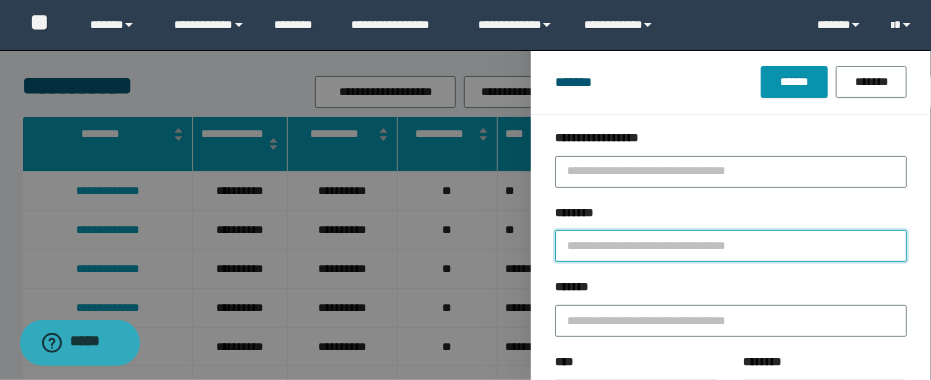 paste on "**********" 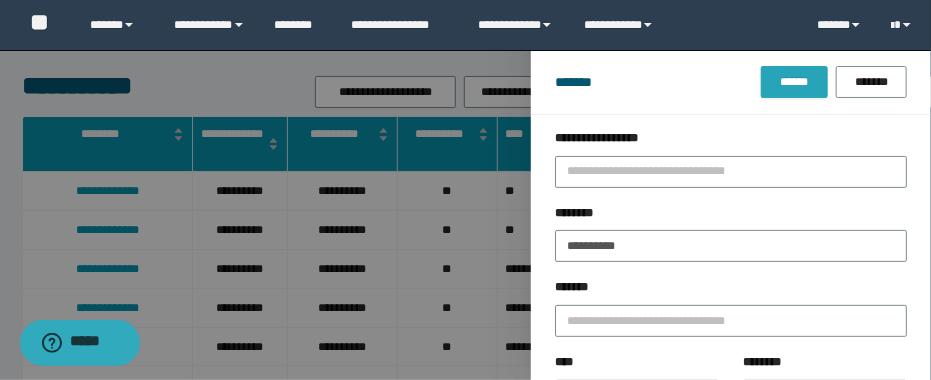 click on "******" at bounding box center [794, 82] 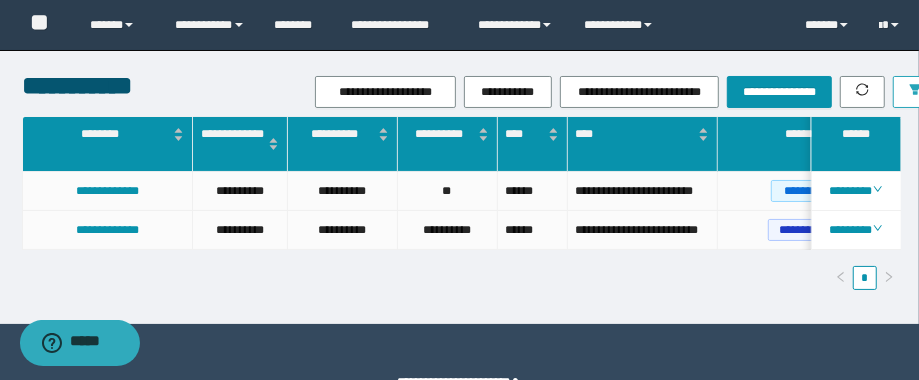 scroll, scrollTop: 0, scrollLeft: 23, axis: horizontal 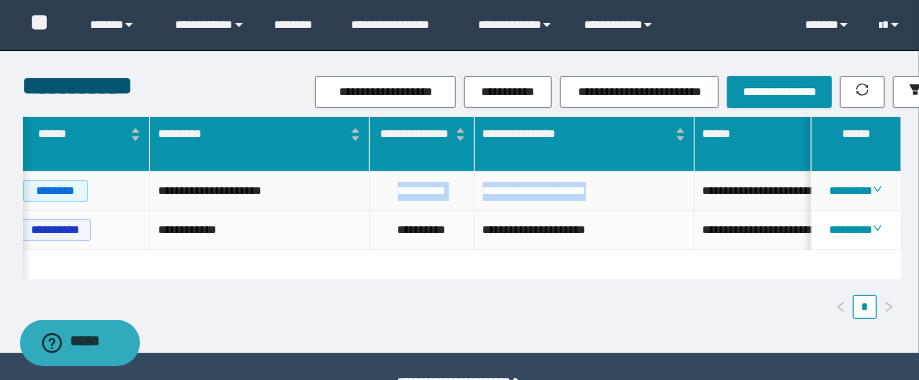 drag, startPoint x: 387, startPoint y: 191, endPoint x: 634, endPoint y: 205, distance: 247.39644 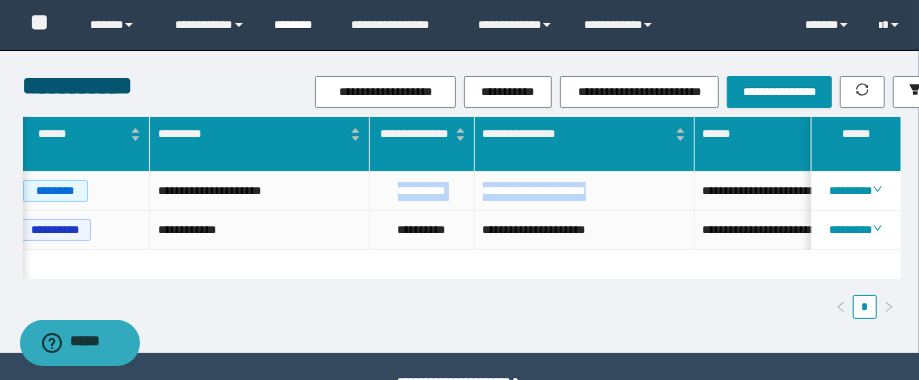 copy on "**********" 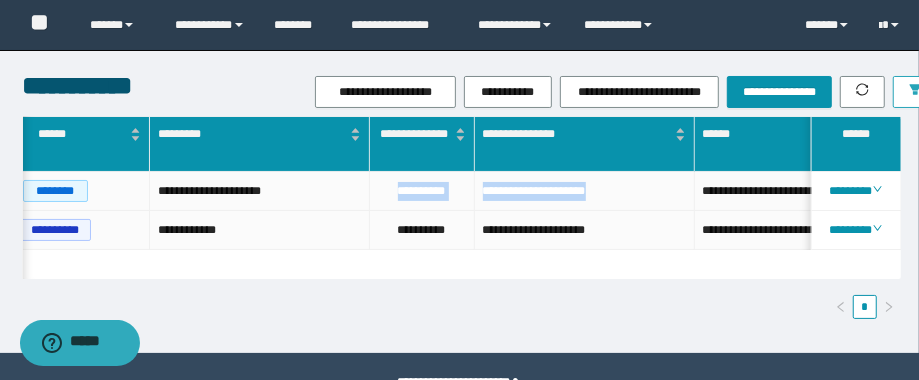click at bounding box center (915, 91) 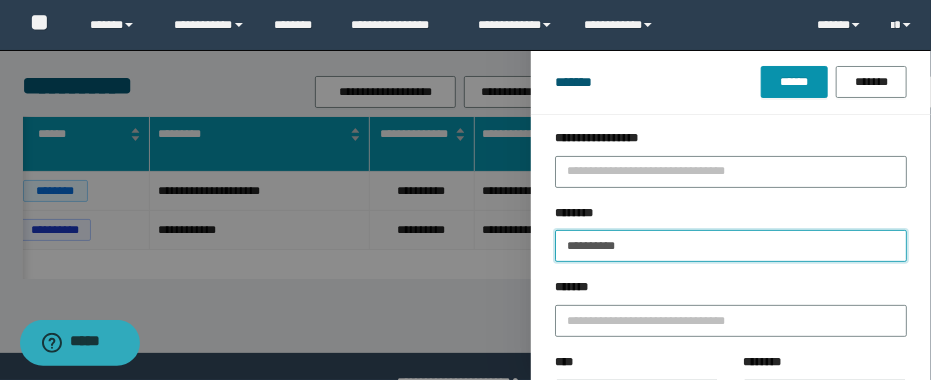 drag, startPoint x: 683, startPoint y: 250, endPoint x: 520, endPoint y: 228, distance: 164.47797 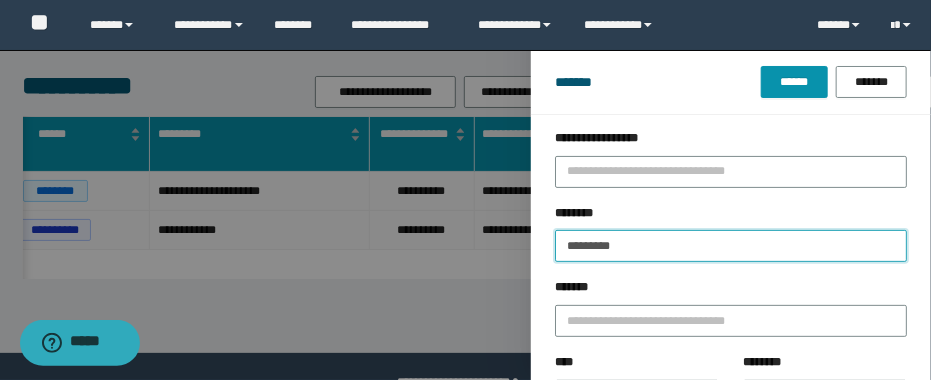 type on "********" 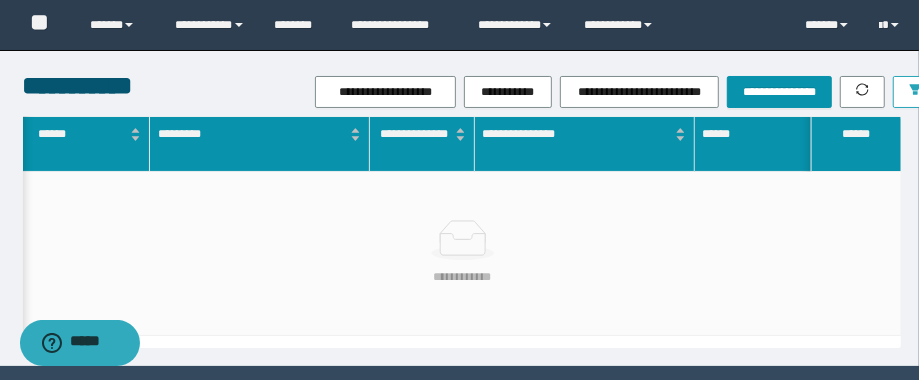 click on "**********" at bounding box center (459, 190) 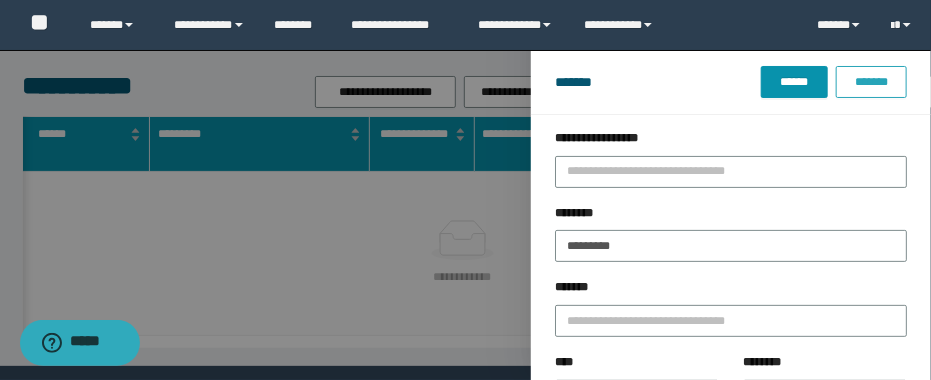 click on "*******" at bounding box center (871, 82) 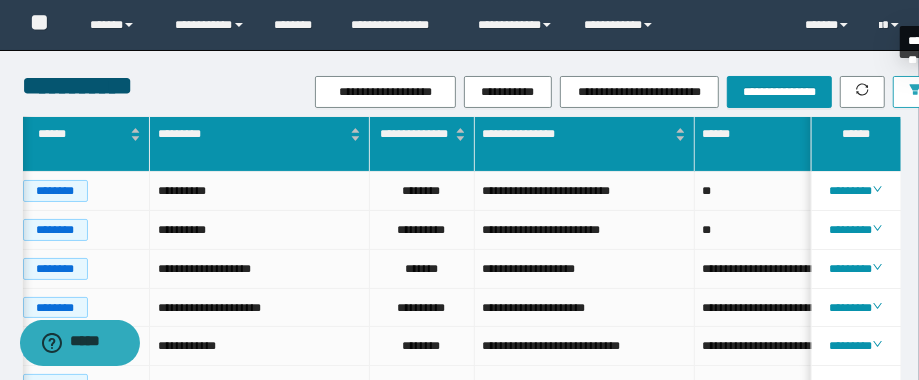 click at bounding box center [915, 92] 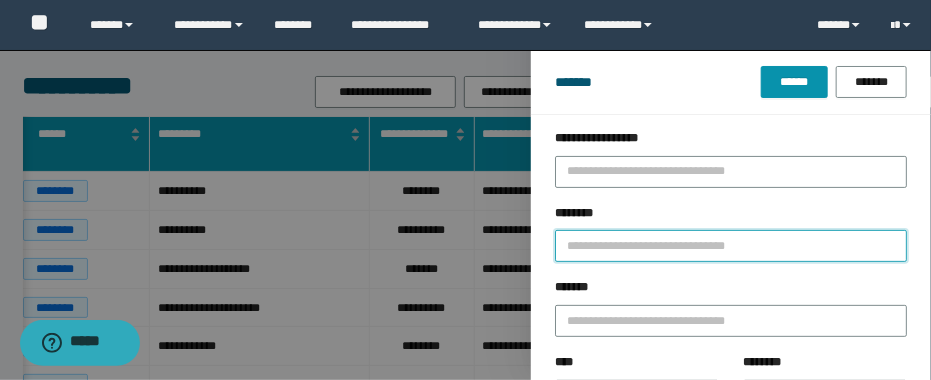 click on "********" at bounding box center [731, 246] 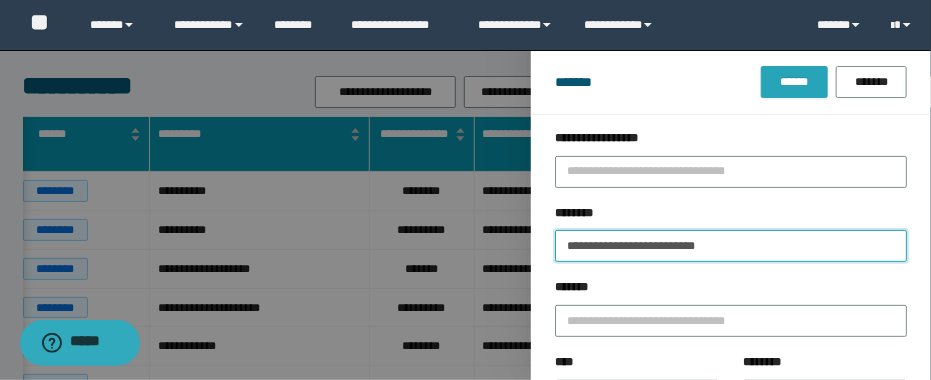 type on "**********" 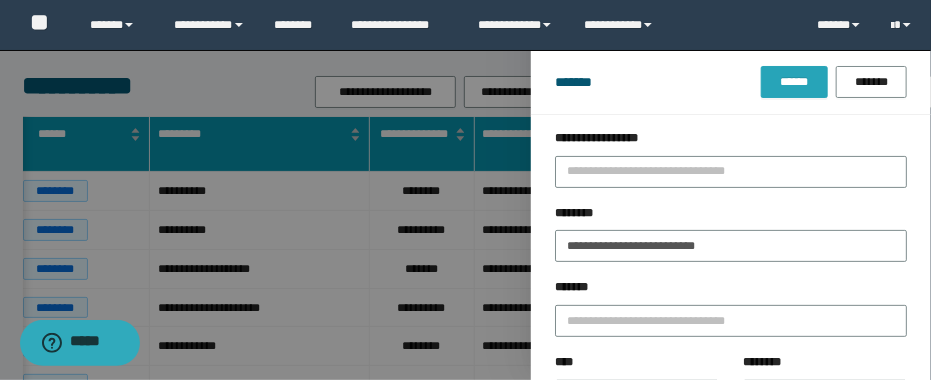 click on "******" at bounding box center (794, 82) 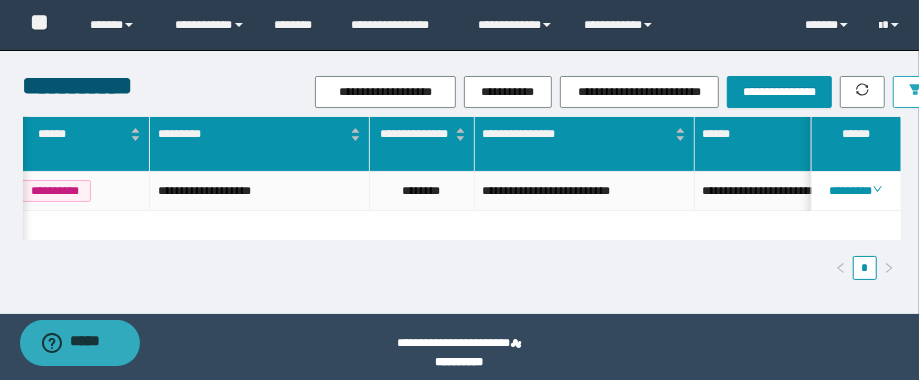 scroll, scrollTop: 0, scrollLeft: 292, axis: horizontal 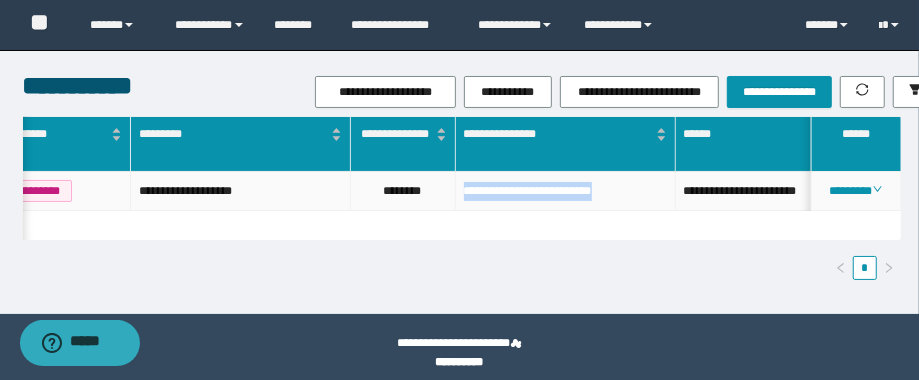 drag, startPoint x: 650, startPoint y: 186, endPoint x: 452, endPoint y: 189, distance: 198.02272 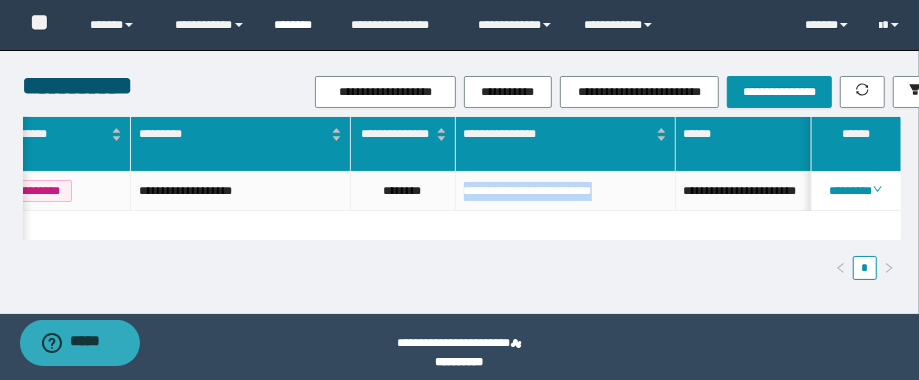 copy on "**********" 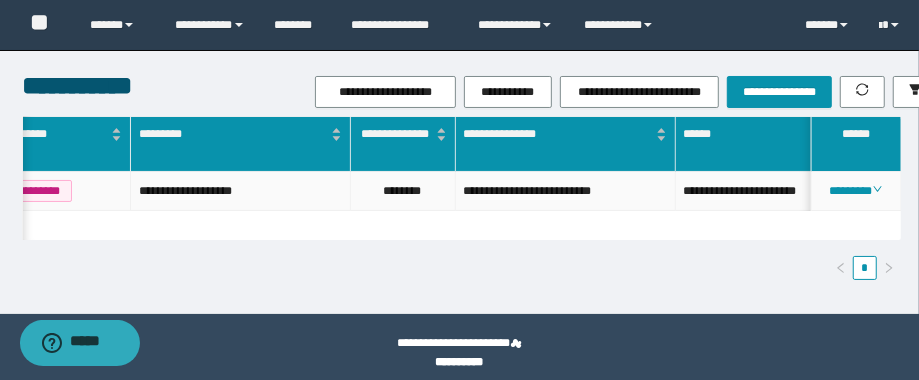 click on "********" at bounding box center [403, 191] 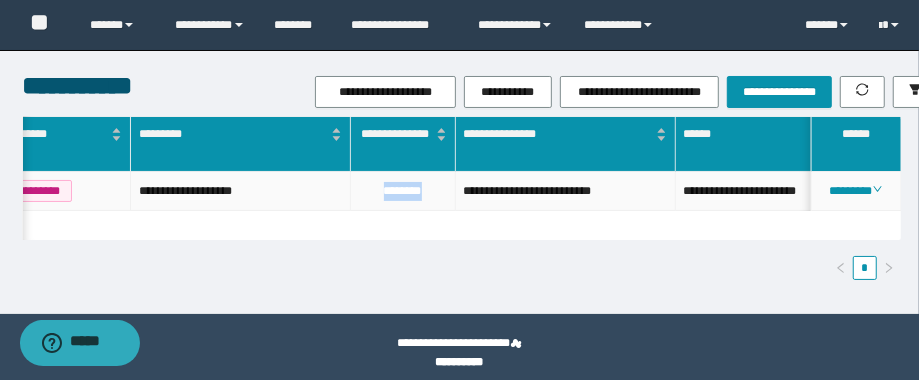 click on "********" at bounding box center (403, 191) 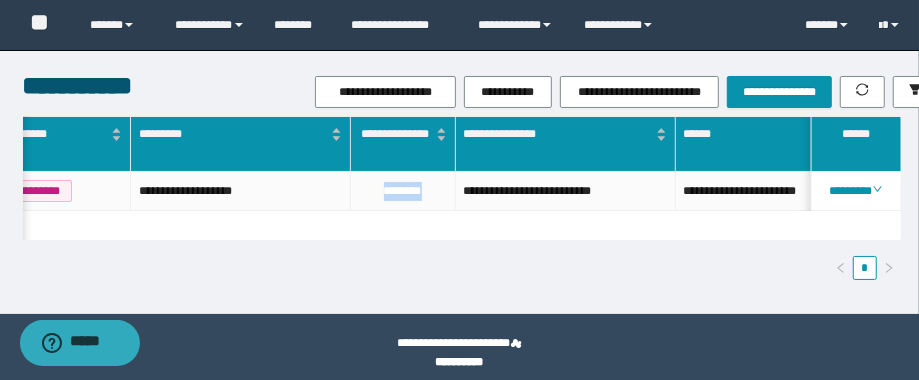 scroll, scrollTop: 0, scrollLeft: 570, axis: horizontal 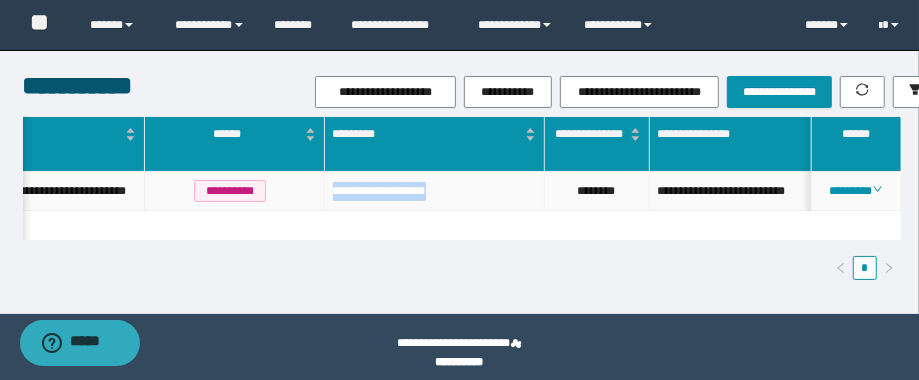 drag, startPoint x: 496, startPoint y: 186, endPoint x: 311, endPoint y: 201, distance: 185.60712 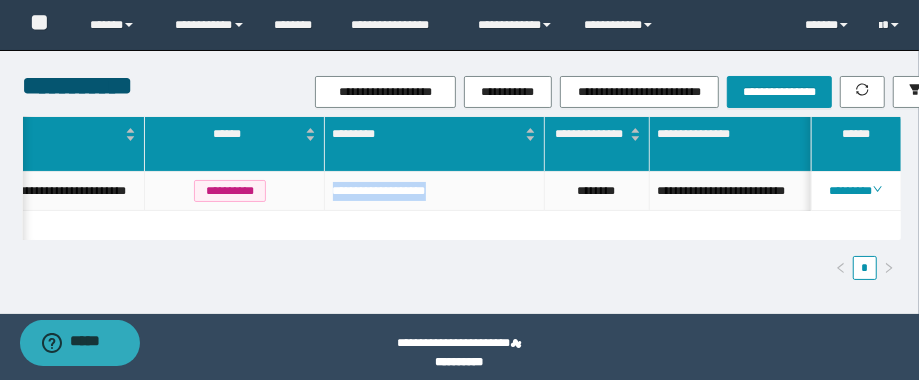 scroll, scrollTop: 0, scrollLeft: 284, axis: horizontal 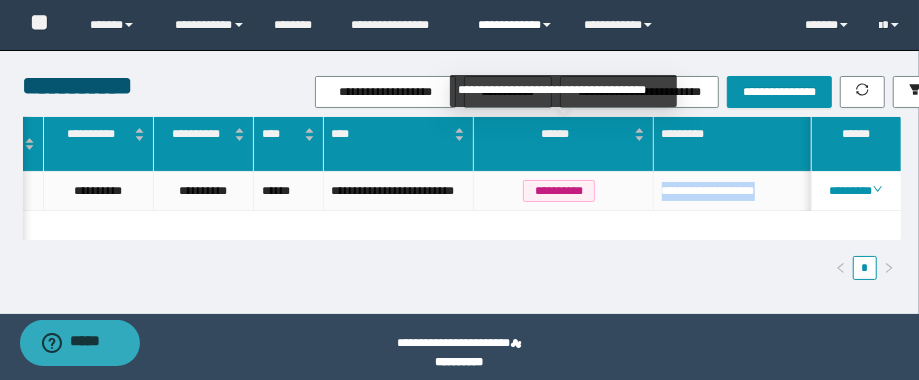 copy on "**********" 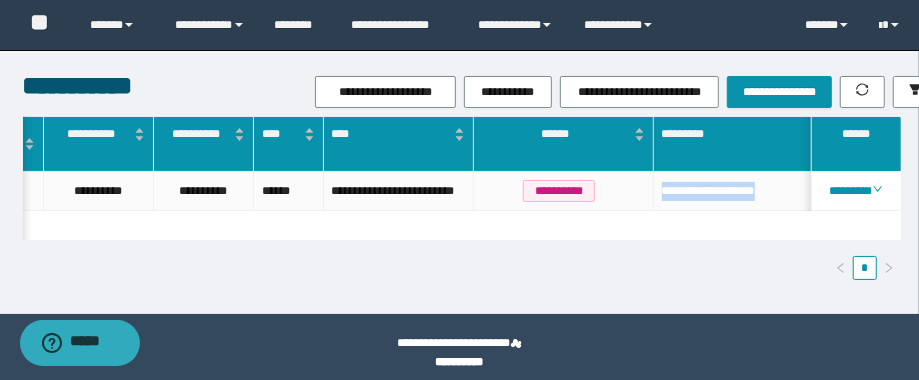 scroll, scrollTop: 0, scrollLeft: 566, axis: horizontal 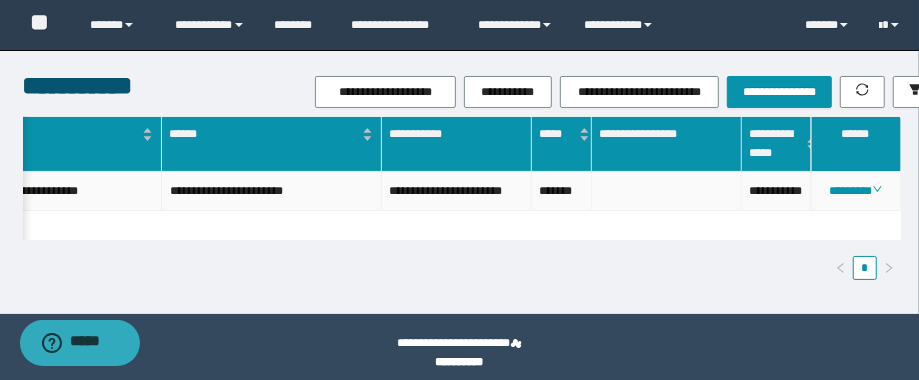 click on "**********" at bounding box center [777, 191] 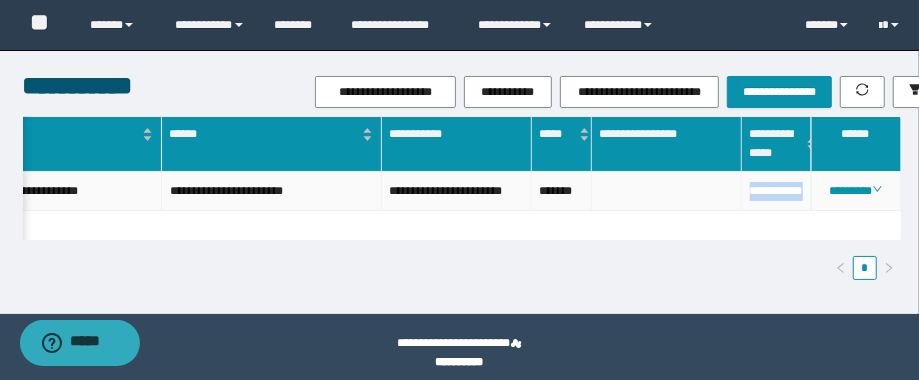 click on "**********" at bounding box center [777, 191] 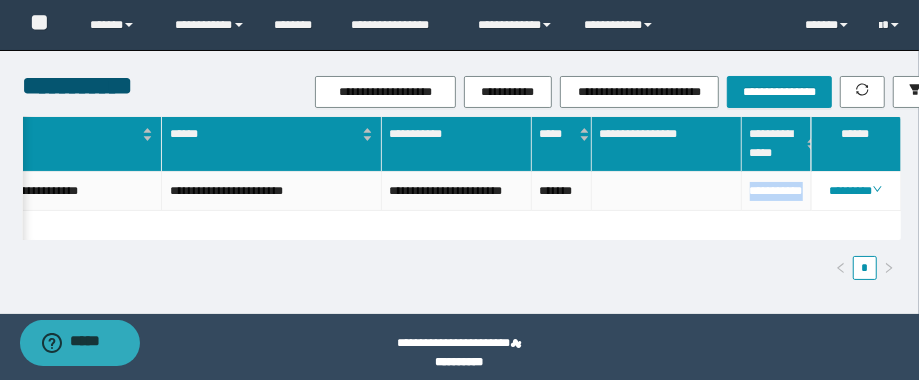 scroll, scrollTop: 0, scrollLeft: 863, axis: horizontal 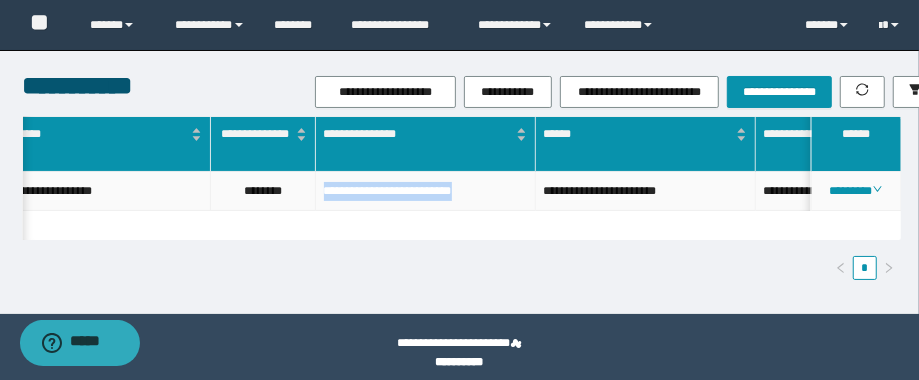 drag, startPoint x: 506, startPoint y: 188, endPoint x: 313, endPoint y: 195, distance: 193.1269 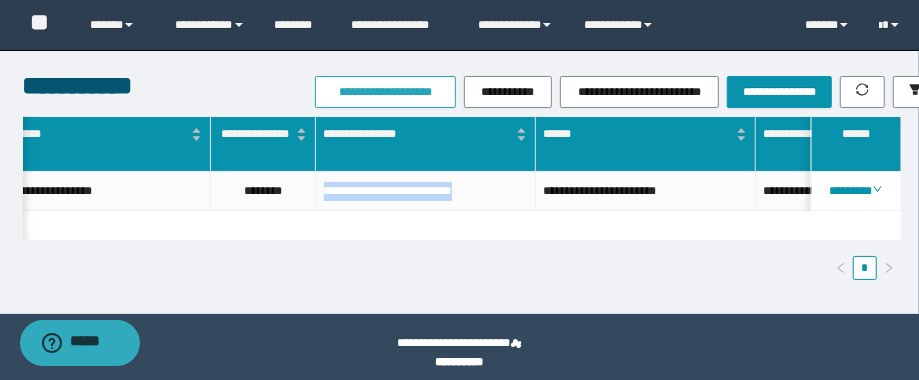 copy on "**********" 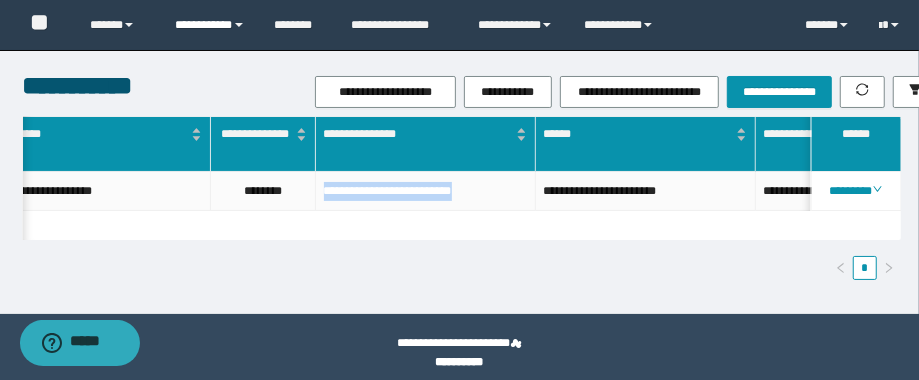click on "**********" at bounding box center (210, 25) 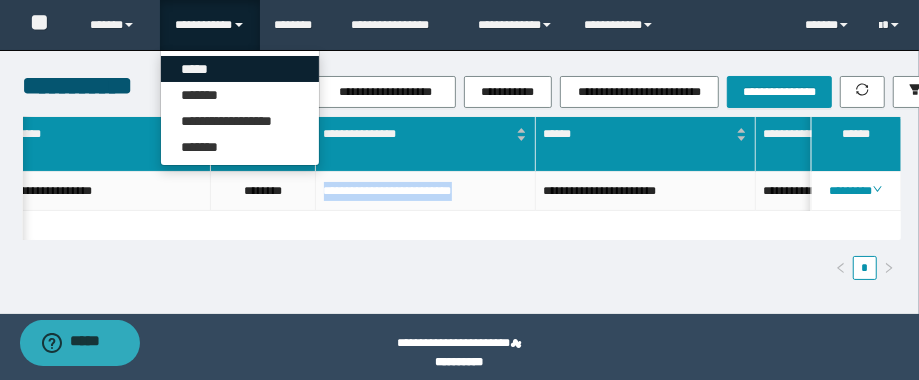 click on "*****" at bounding box center [240, 69] 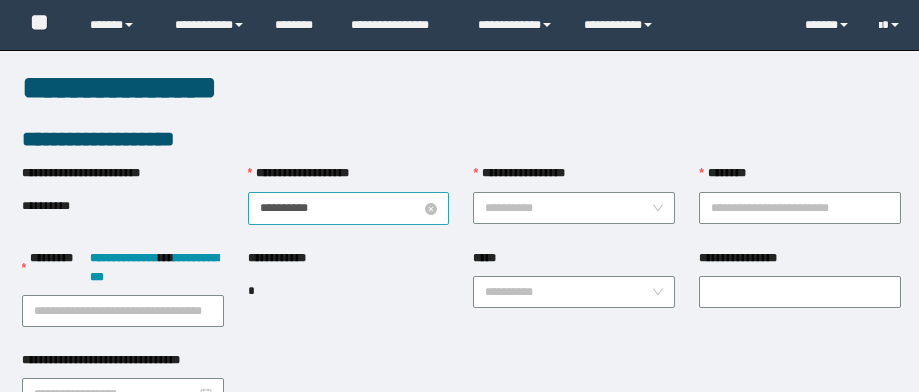scroll, scrollTop: 0, scrollLeft: 0, axis: both 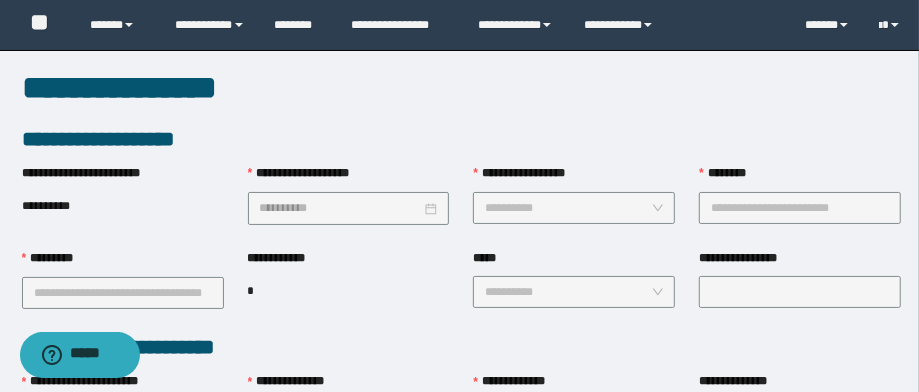 click on "**********" at bounding box center (349, 208) 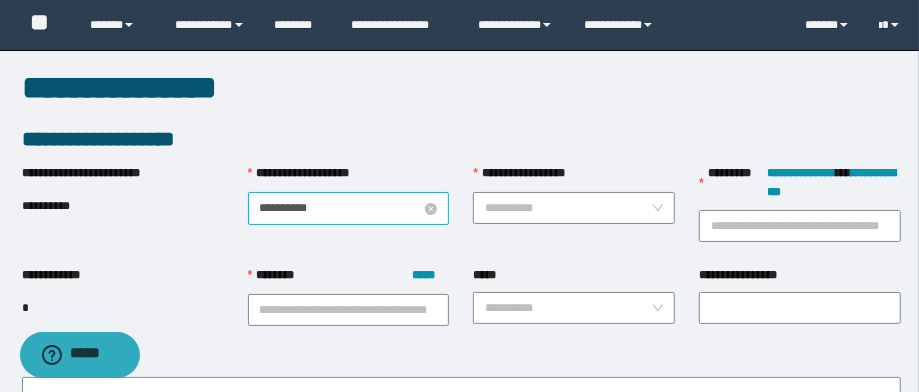 click on "**********" at bounding box center [341, 208] 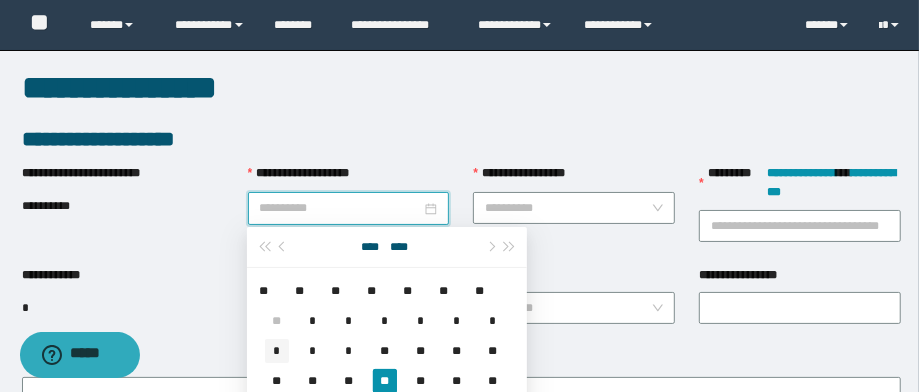 click on "** * * * * * * * * * ** ** ** ** ** ** ** ** ** ** ** ** ** ** ** ** ** ** ** ** ** ** * * * * * * * * * **" at bounding box center [385, 396] 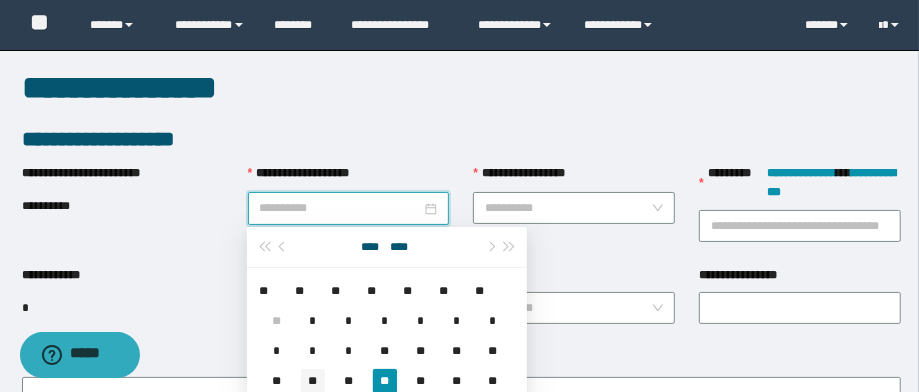 type on "**********" 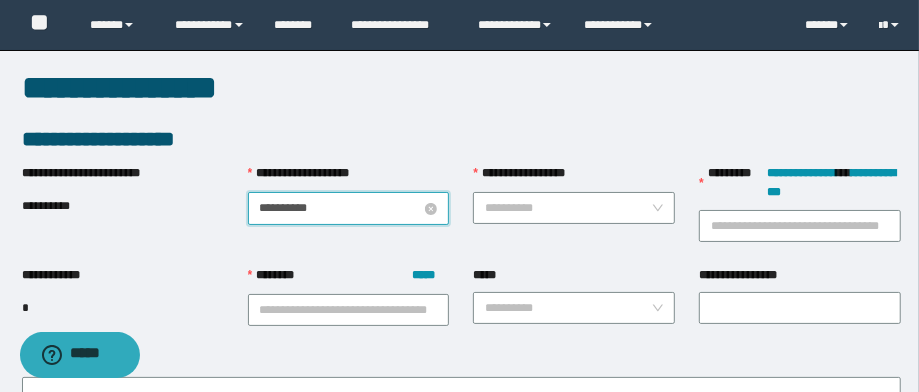 click on "**********" at bounding box center (341, 208) 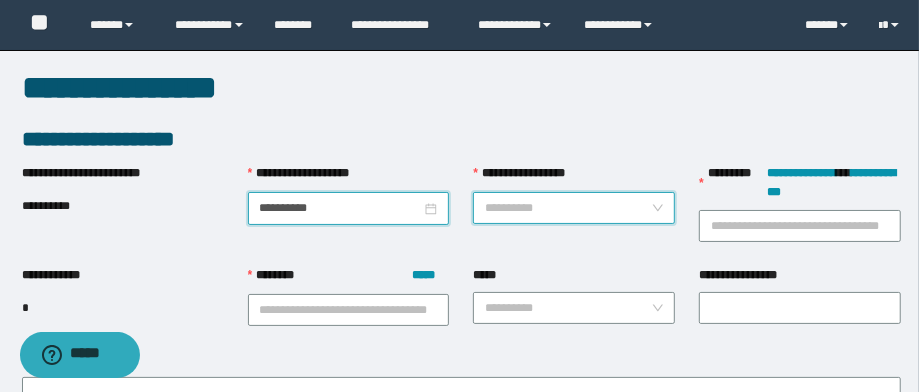 drag, startPoint x: 518, startPoint y: 211, endPoint x: 533, endPoint y: 207, distance: 15.524175 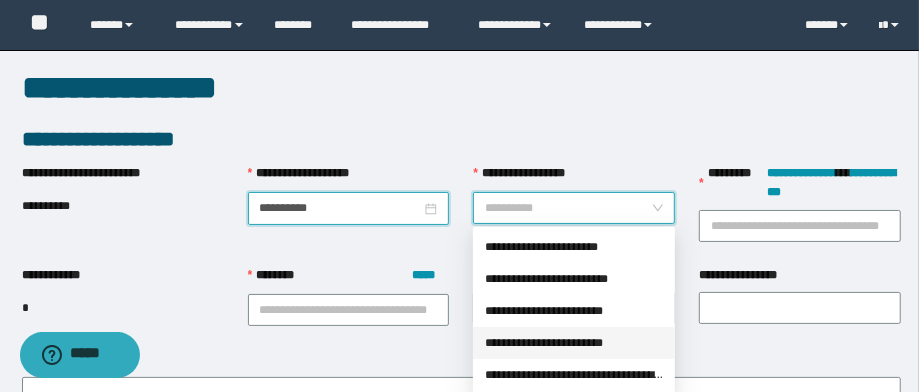 click on "**********" at bounding box center [574, 343] 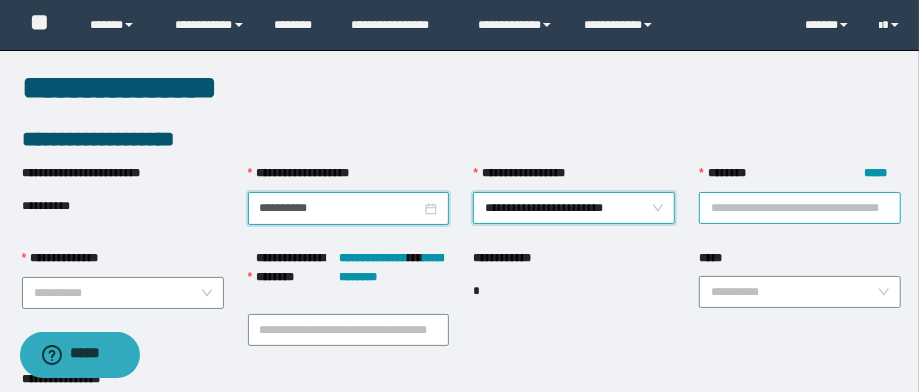 click on "******** *****" at bounding box center [800, 208] 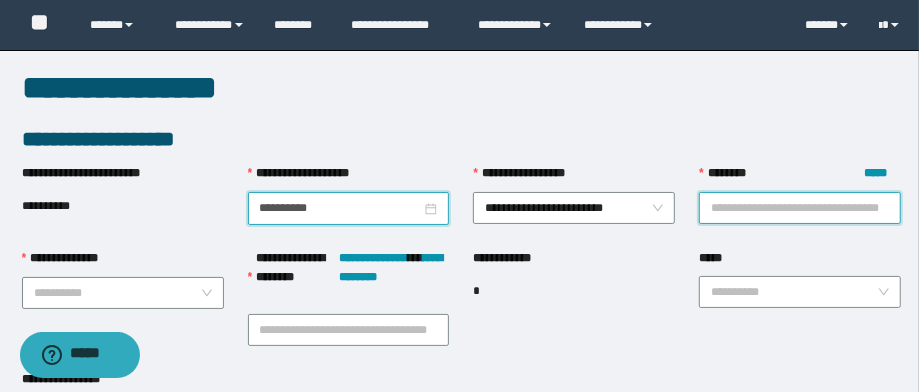 paste on "**********" 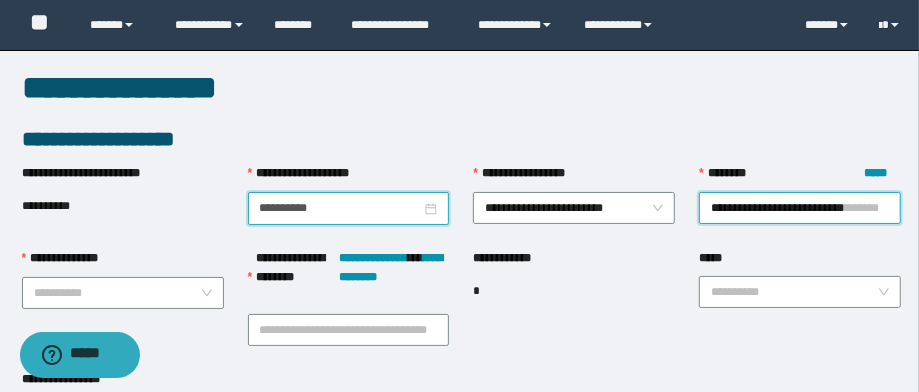 scroll, scrollTop: 0, scrollLeft: 25, axis: horizontal 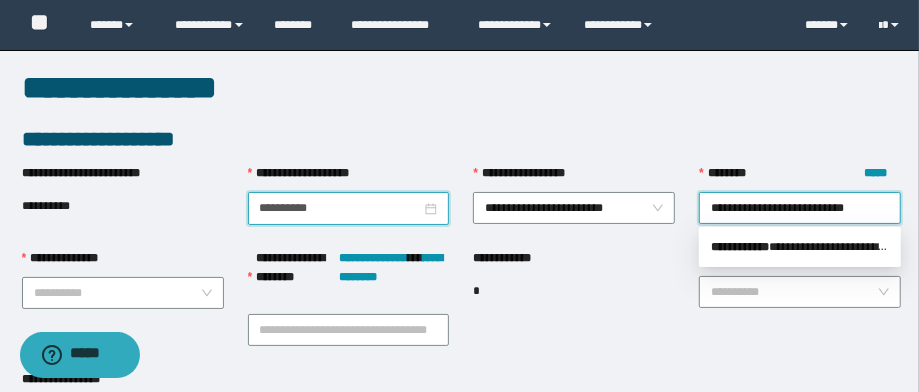 drag, startPoint x: 749, startPoint y: 248, endPoint x: 518, endPoint y: 323, distance: 242.87033 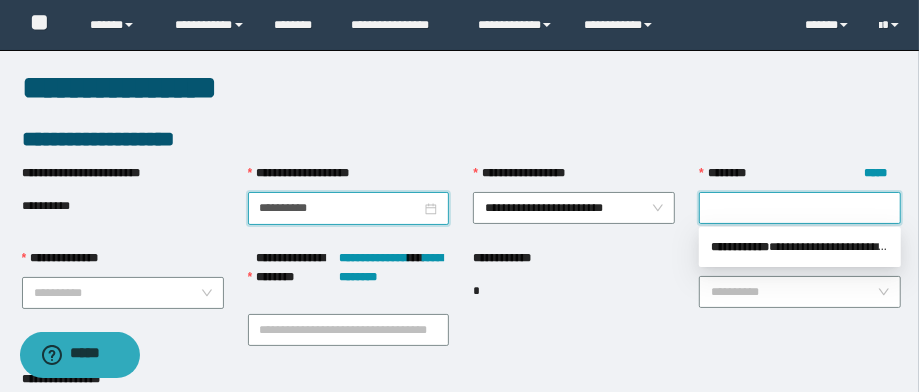 scroll, scrollTop: 0, scrollLeft: 0, axis: both 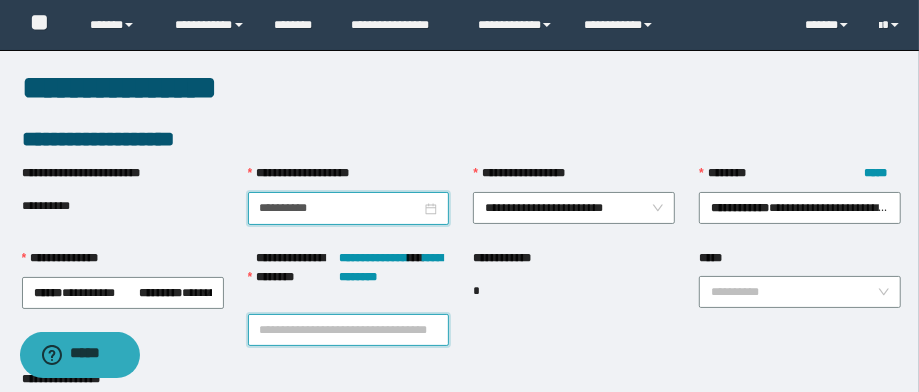 click on "**********" at bounding box center (349, 330) 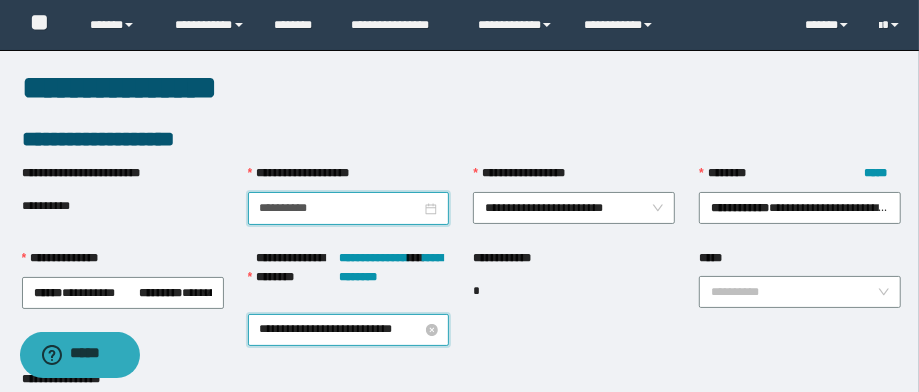 scroll, scrollTop: 0, scrollLeft: 25, axis: horizontal 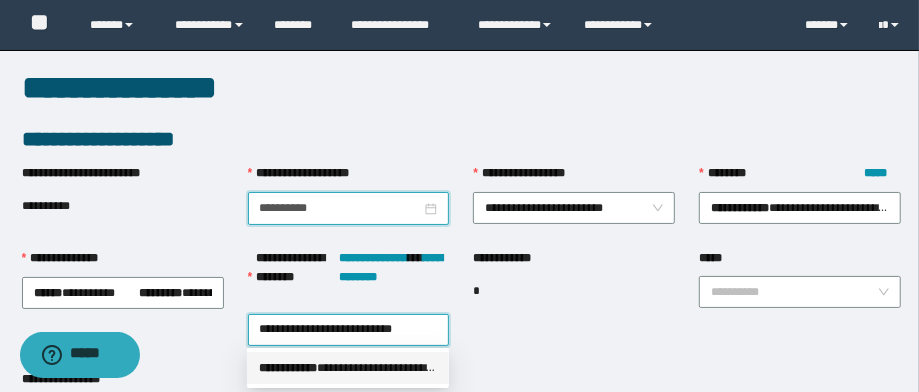click on "**********" at bounding box center [348, 368] 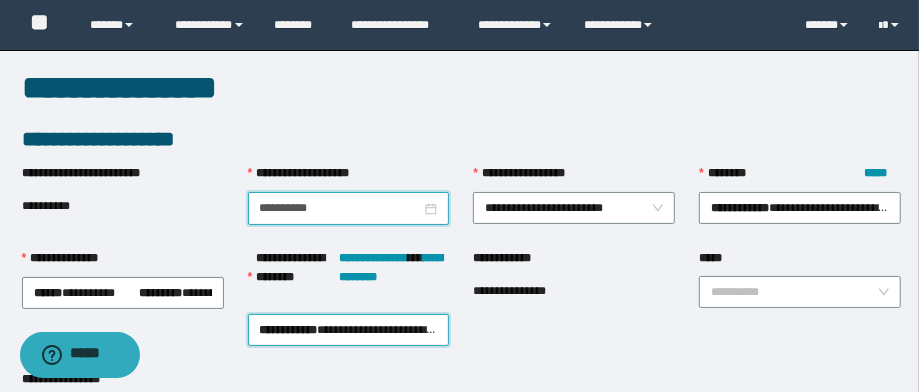 scroll, scrollTop: 0, scrollLeft: 0, axis: both 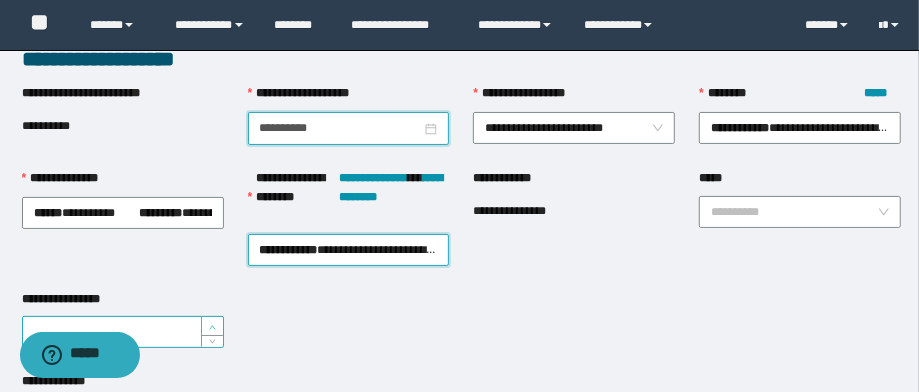 type on "*" 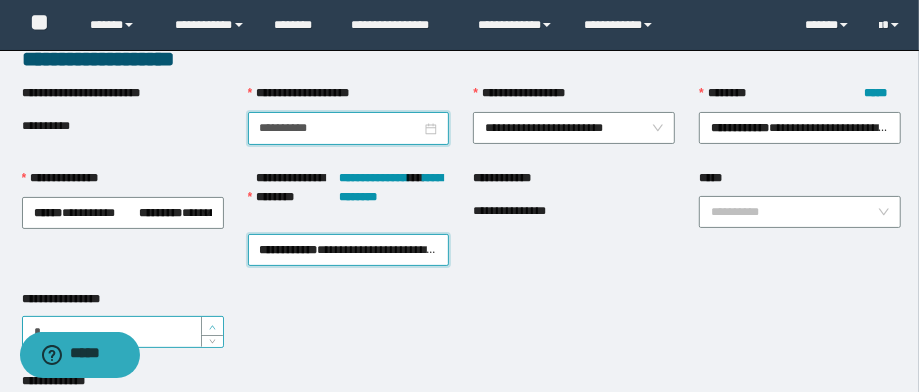 click at bounding box center [213, 327] 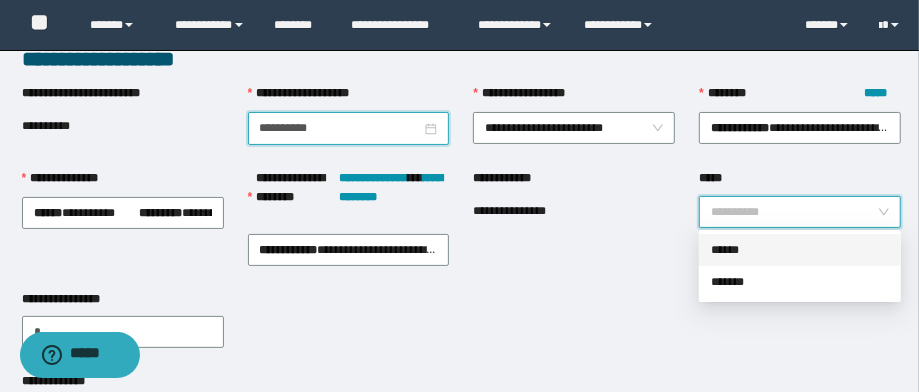 drag, startPoint x: 728, startPoint y: 215, endPoint x: 740, endPoint y: 224, distance: 15 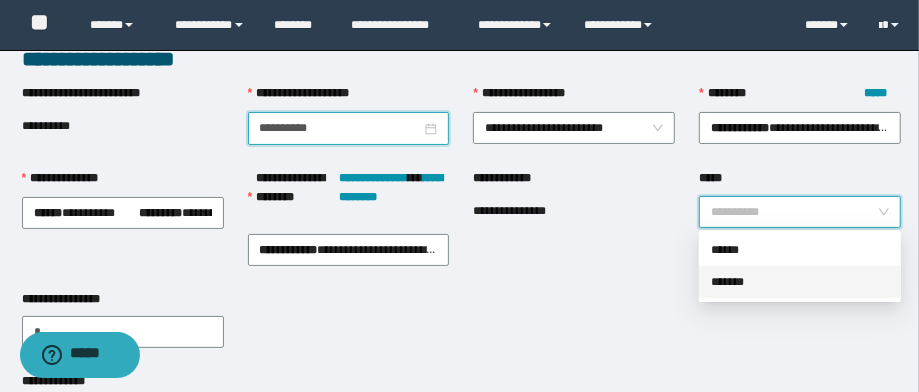 click on "*******" at bounding box center (800, 282) 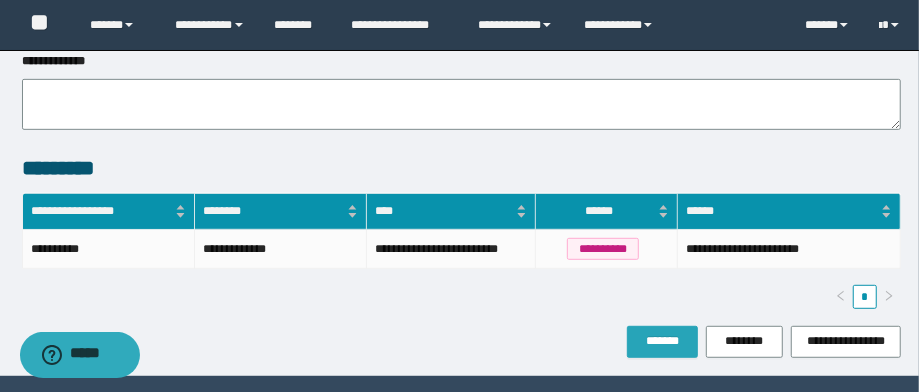 click on "*******" at bounding box center [662, 341] 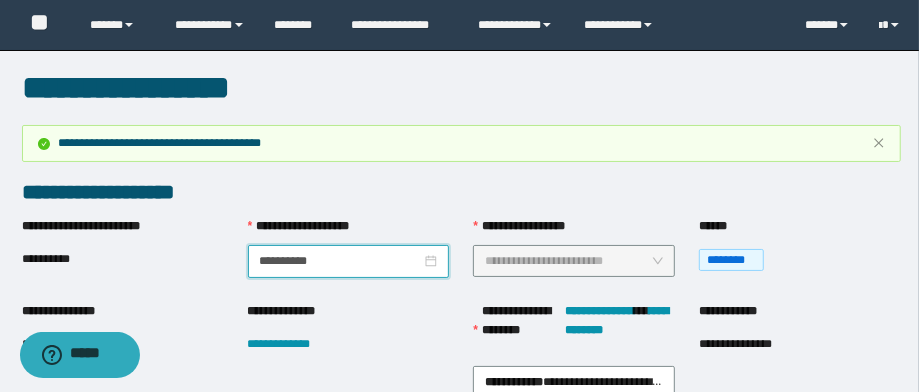 scroll, scrollTop: 80, scrollLeft: 0, axis: vertical 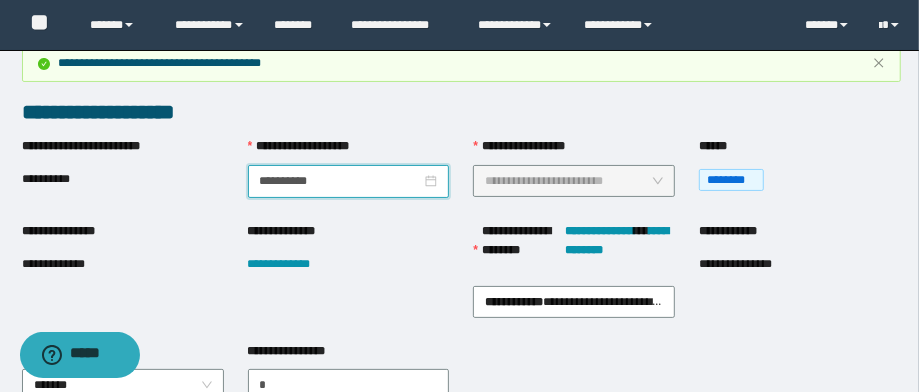 click on "**********" at bounding box center [68, 264] 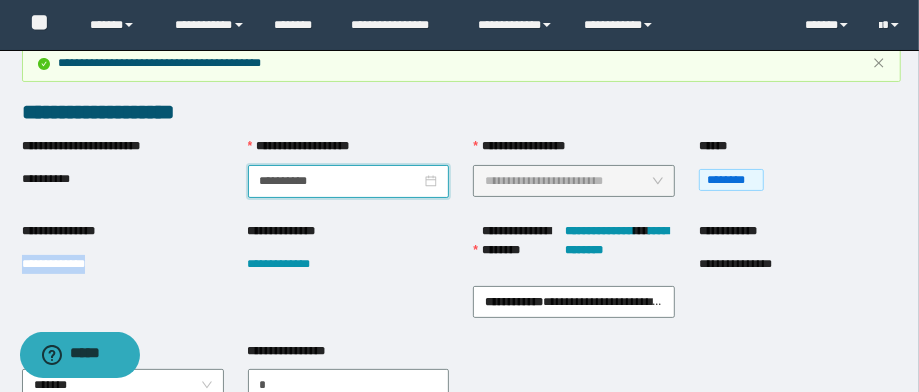 click on "**********" at bounding box center (68, 264) 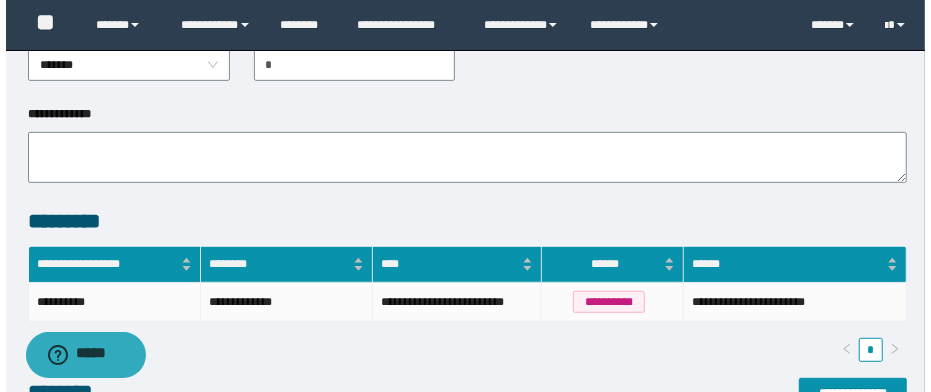 scroll, scrollTop: 480, scrollLeft: 0, axis: vertical 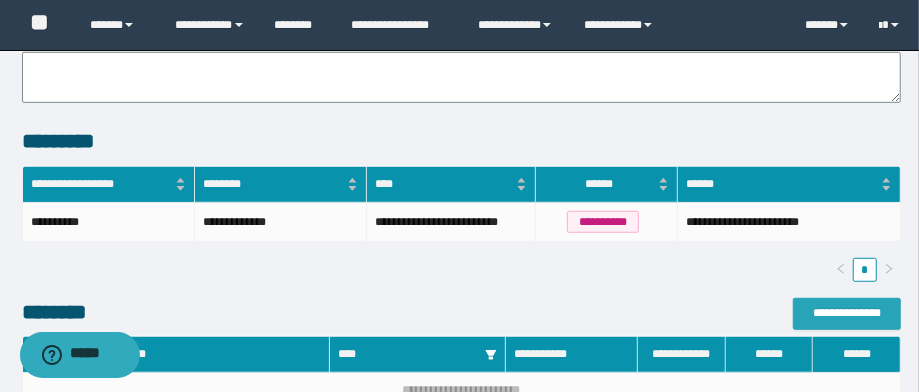 click on "**********" at bounding box center (847, 313) 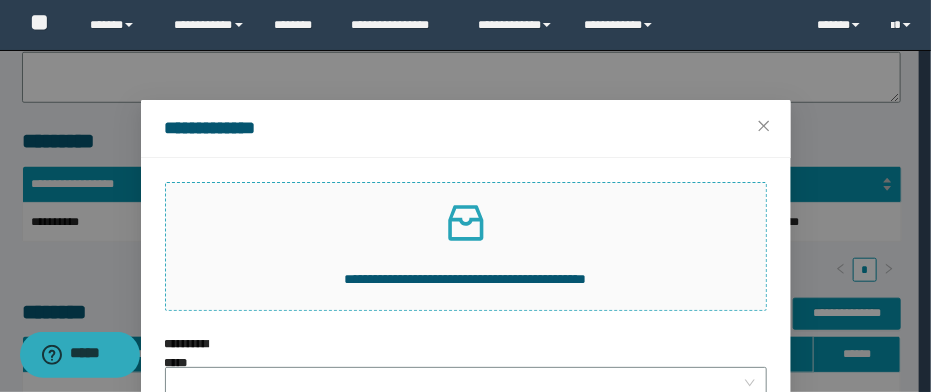 click 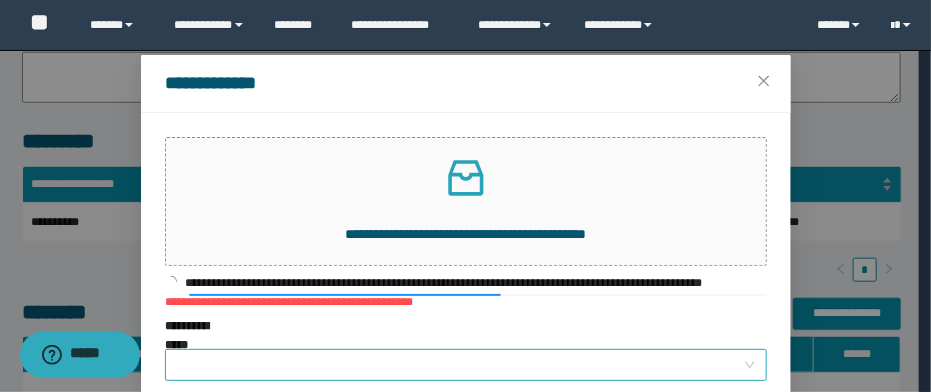 scroll, scrollTop: 80, scrollLeft: 0, axis: vertical 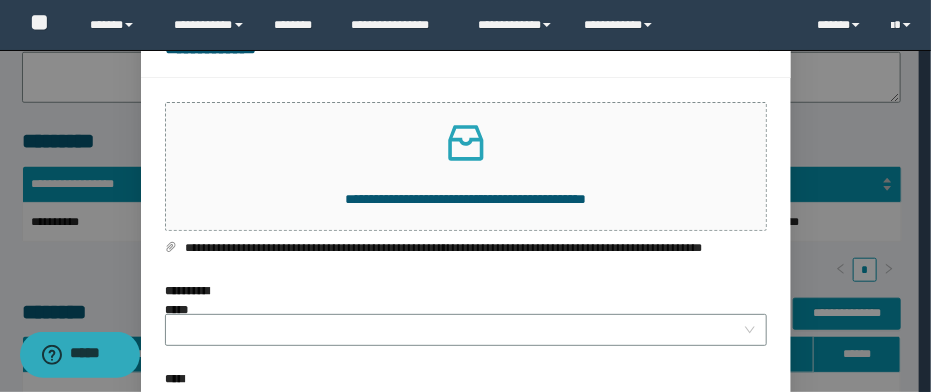 drag, startPoint x: 400, startPoint y: 322, endPoint x: 401, endPoint y: 303, distance: 19.026299 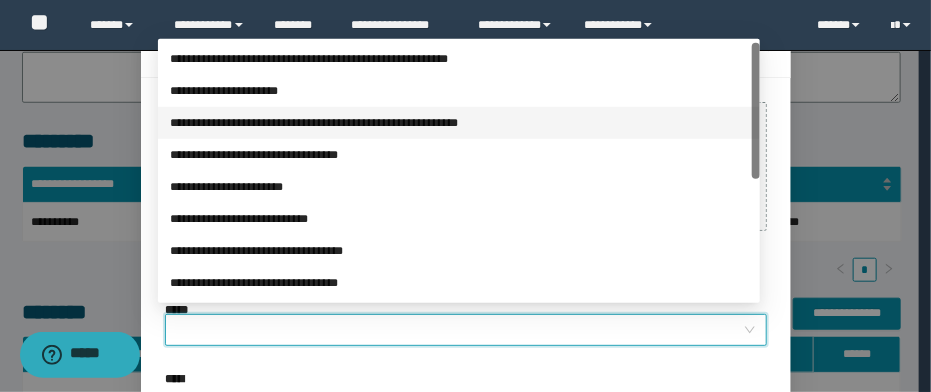 click on "**********" at bounding box center [459, 123] 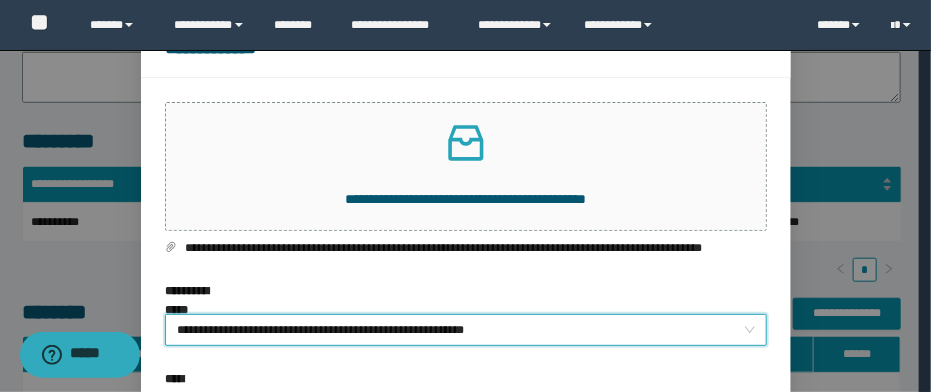 scroll, scrollTop: 235, scrollLeft: 0, axis: vertical 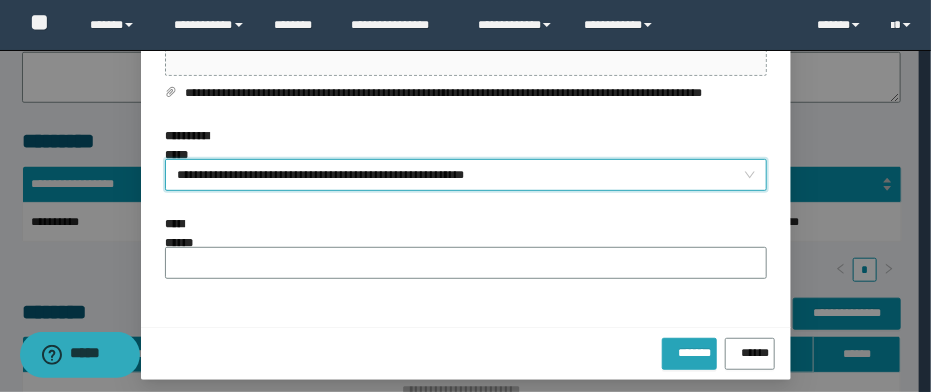 click on "*******" at bounding box center [689, 349] 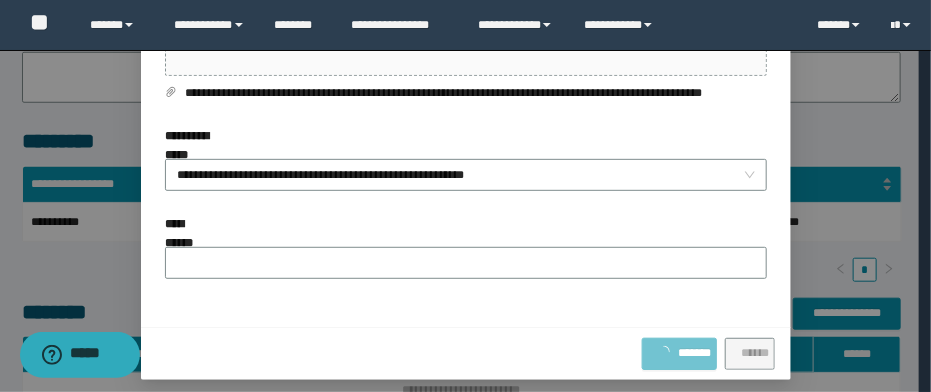 scroll, scrollTop: 141, scrollLeft: 0, axis: vertical 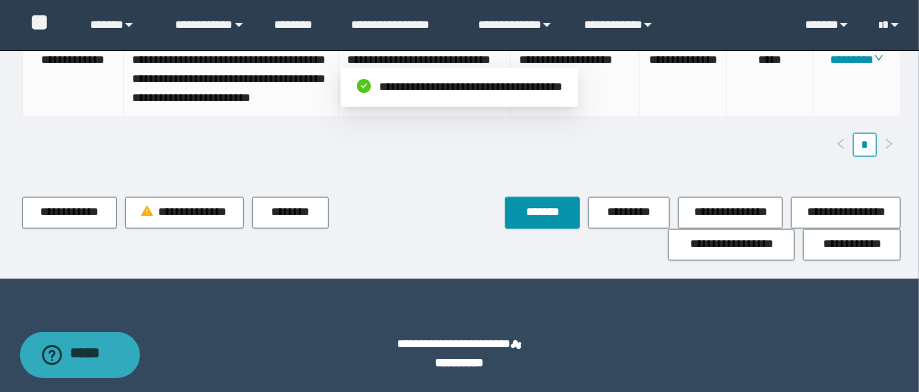 click on "**********" at bounding box center [462, -186] 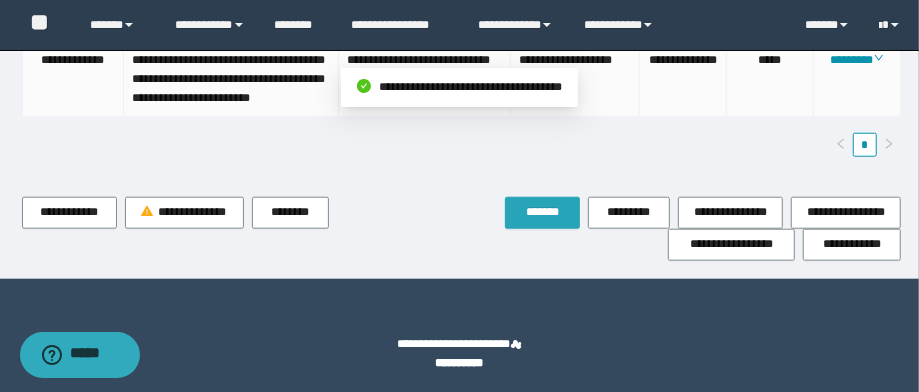 drag, startPoint x: 538, startPoint y: 246, endPoint x: 521, endPoint y: 219, distance: 31.906113 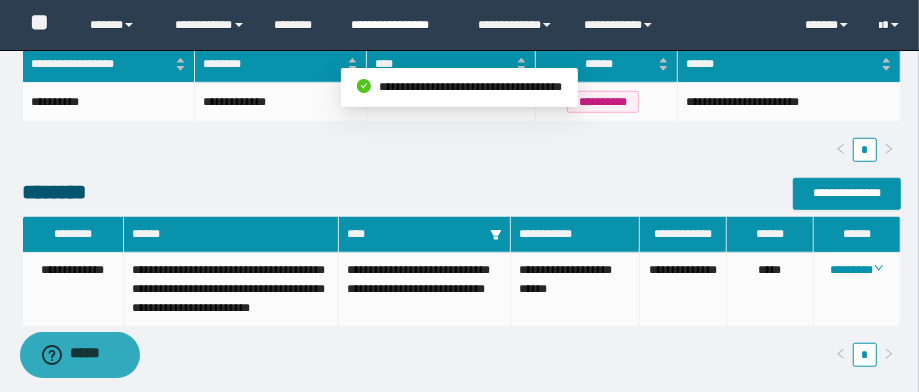scroll, scrollTop: 389, scrollLeft: 0, axis: vertical 